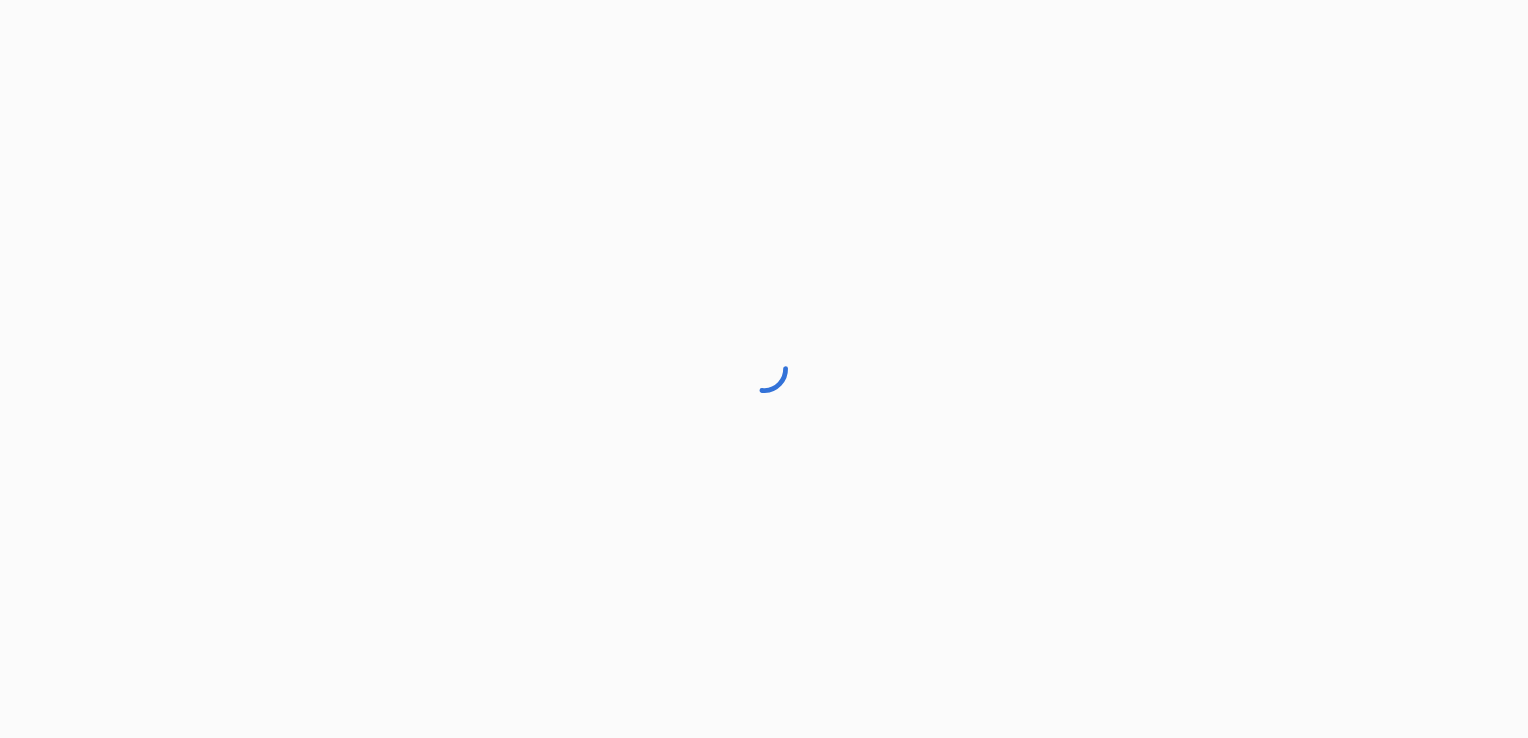scroll, scrollTop: 0, scrollLeft: 0, axis: both 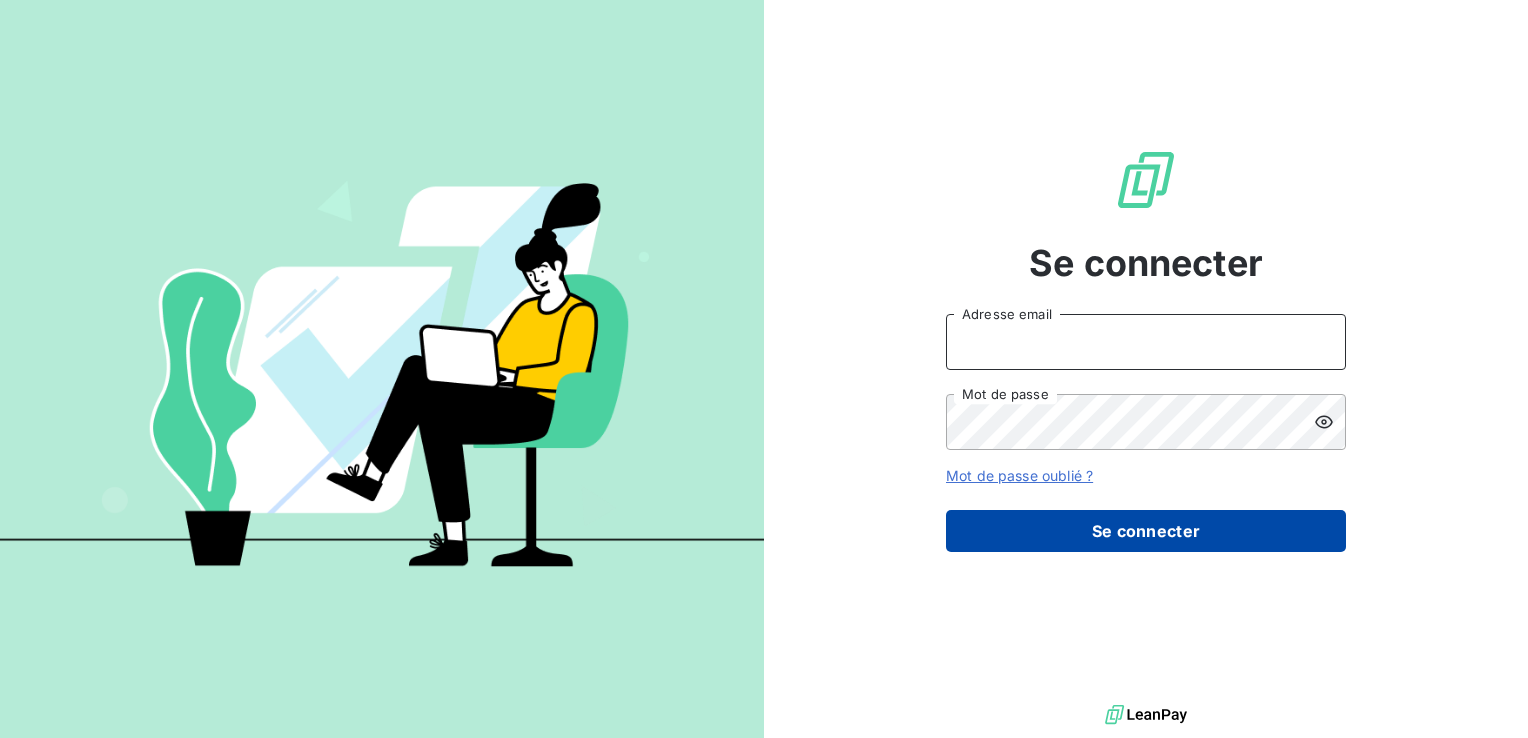 type on "[EMAIL]" 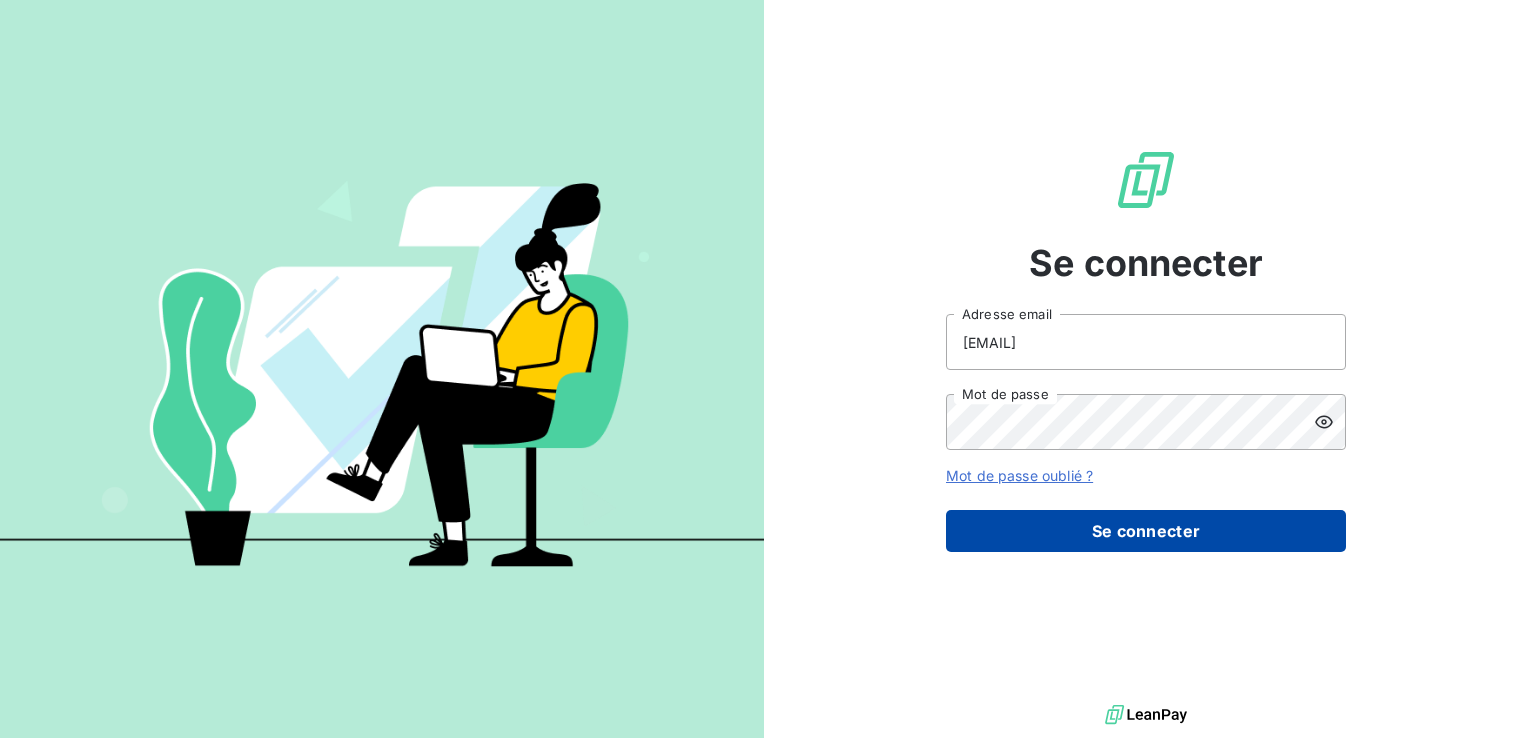 click on "Se connecter" at bounding box center [1146, 531] 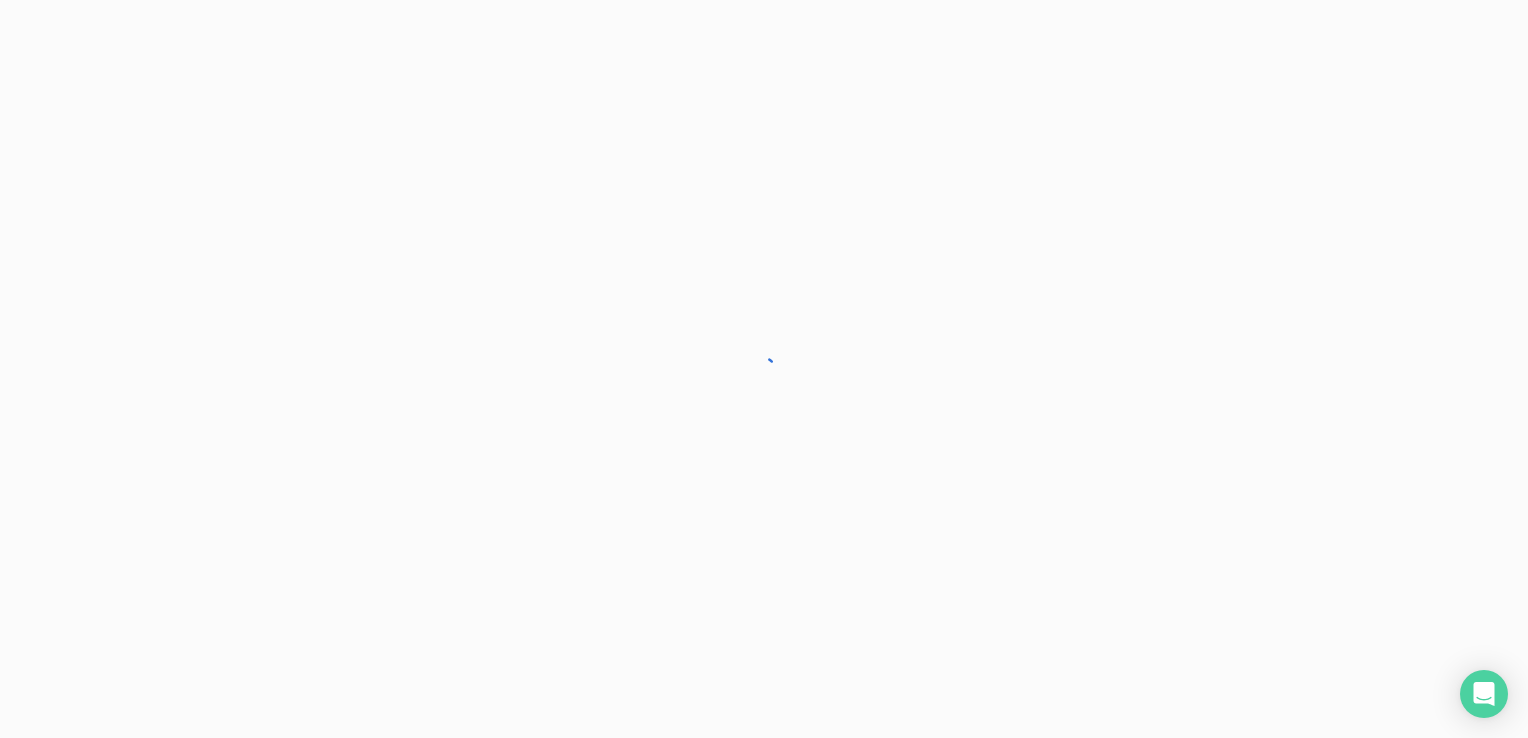 scroll, scrollTop: 0, scrollLeft: 0, axis: both 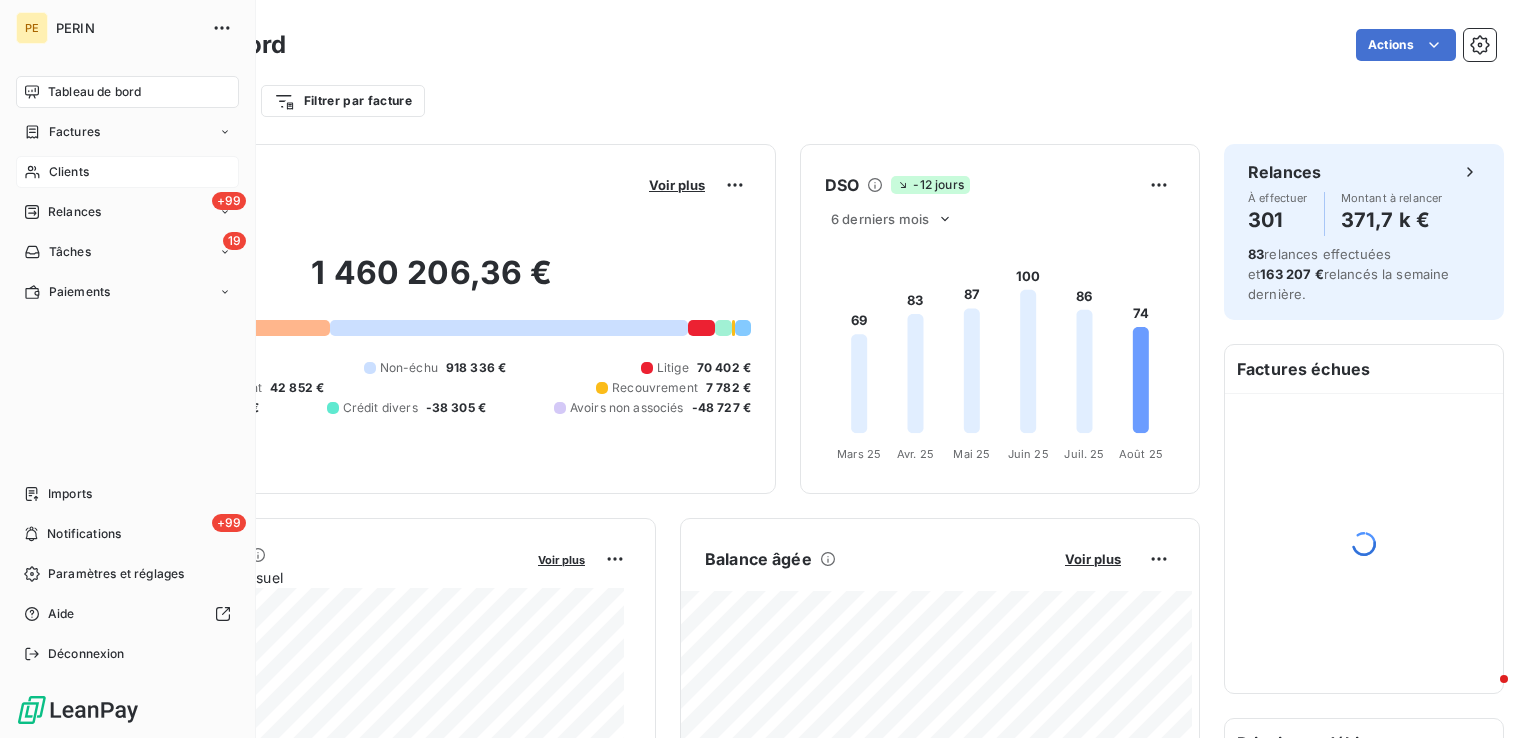 click on "Clients" at bounding box center (69, 172) 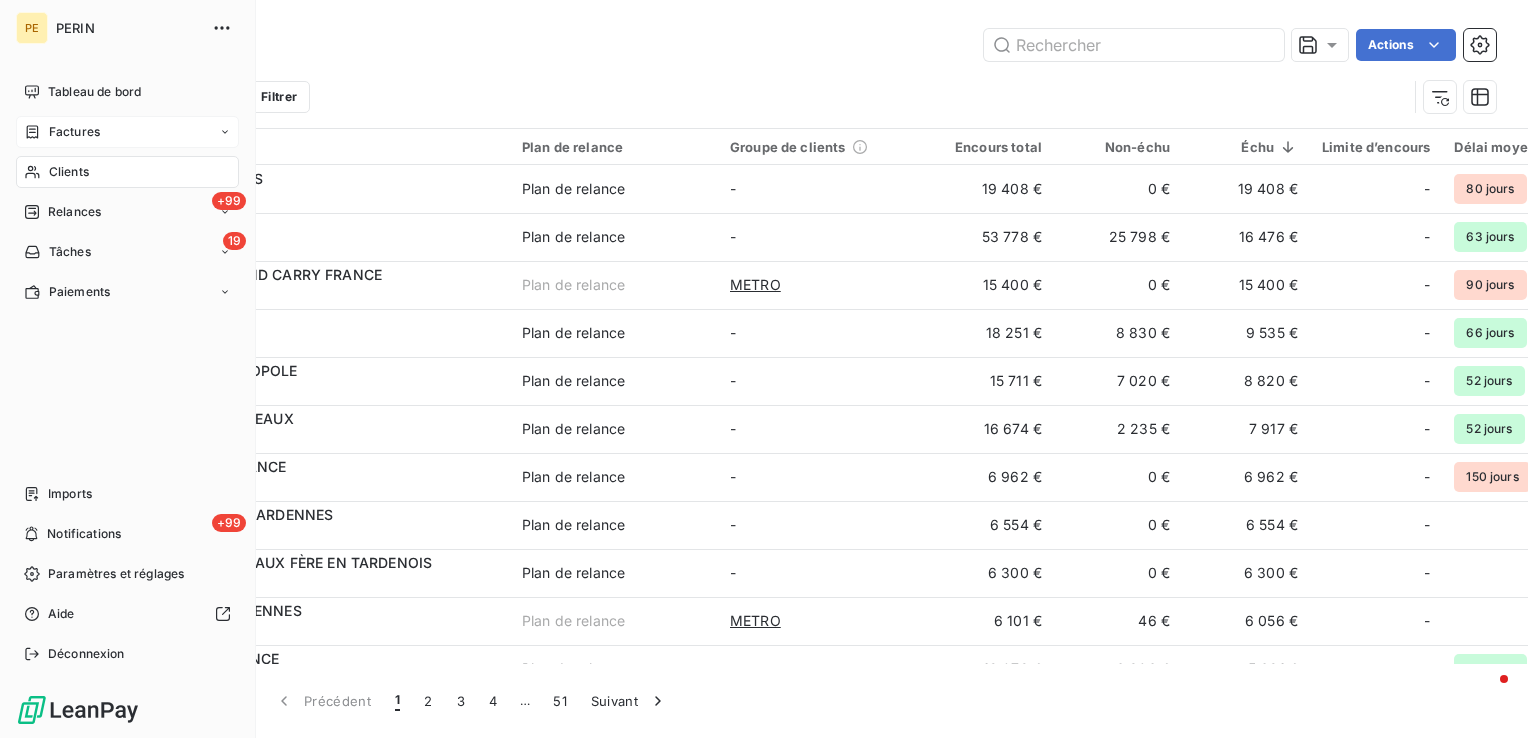 click on "Factures" at bounding box center (74, 132) 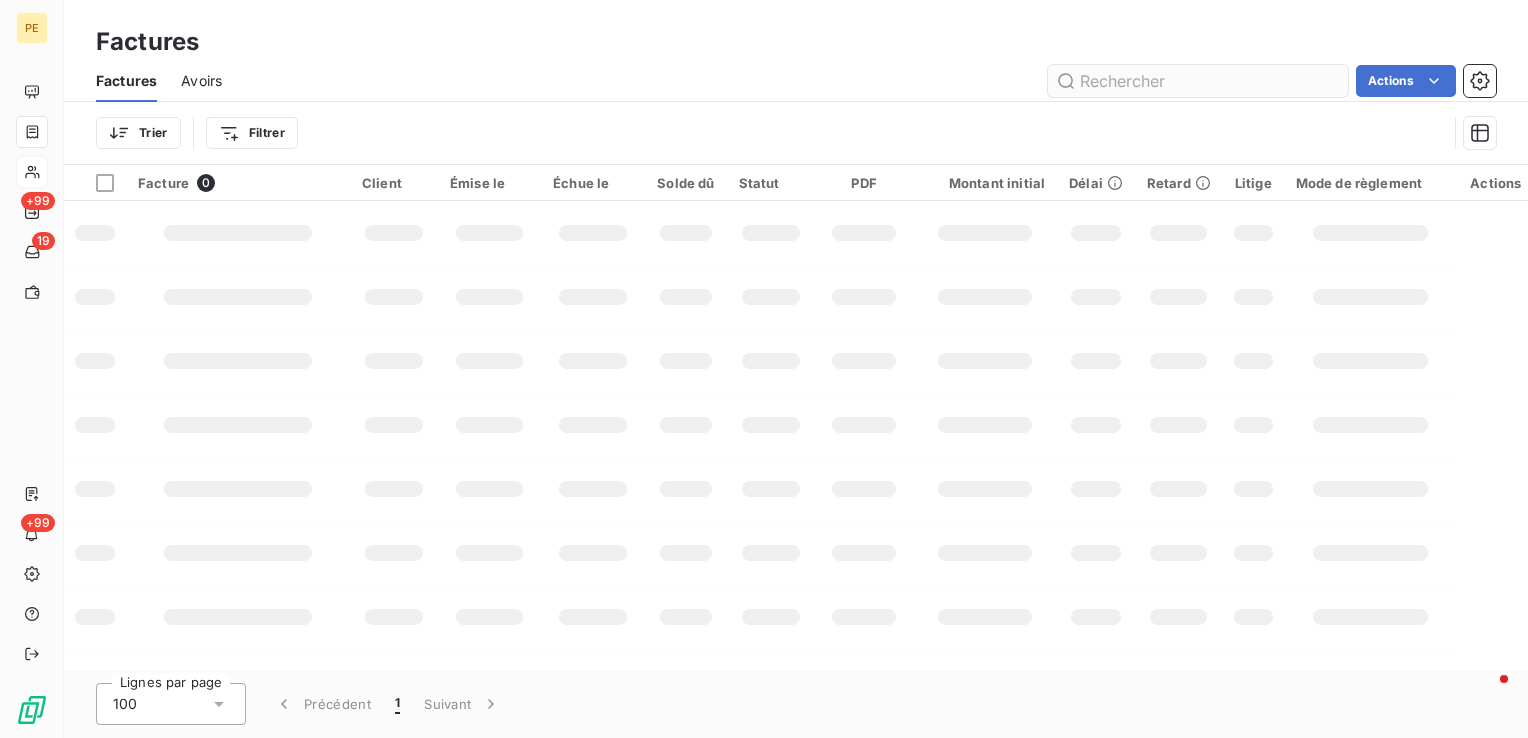 click at bounding box center (1198, 81) 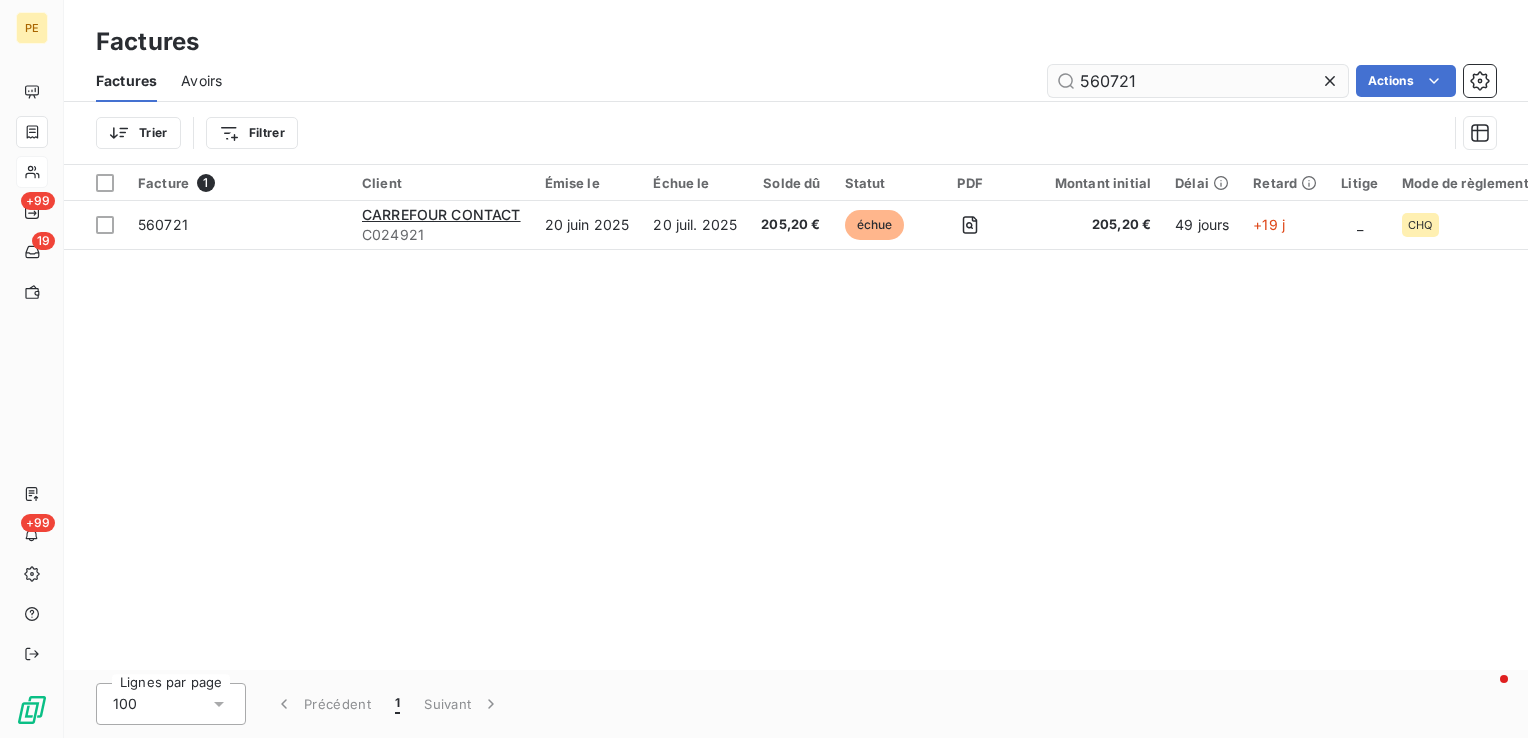 type on "560721" 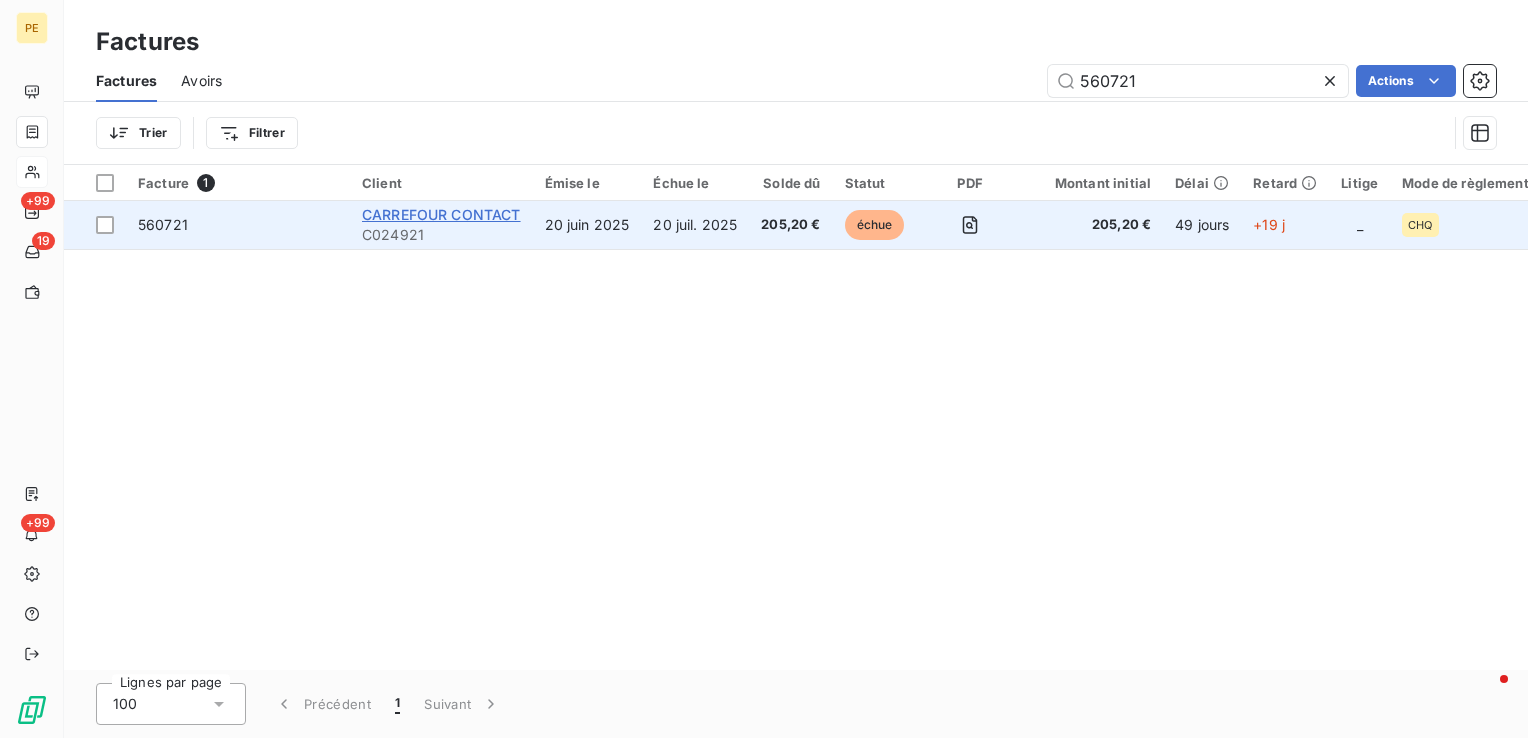 click on "CARREFOUR CONTACT" at bounding box center (441, 214) 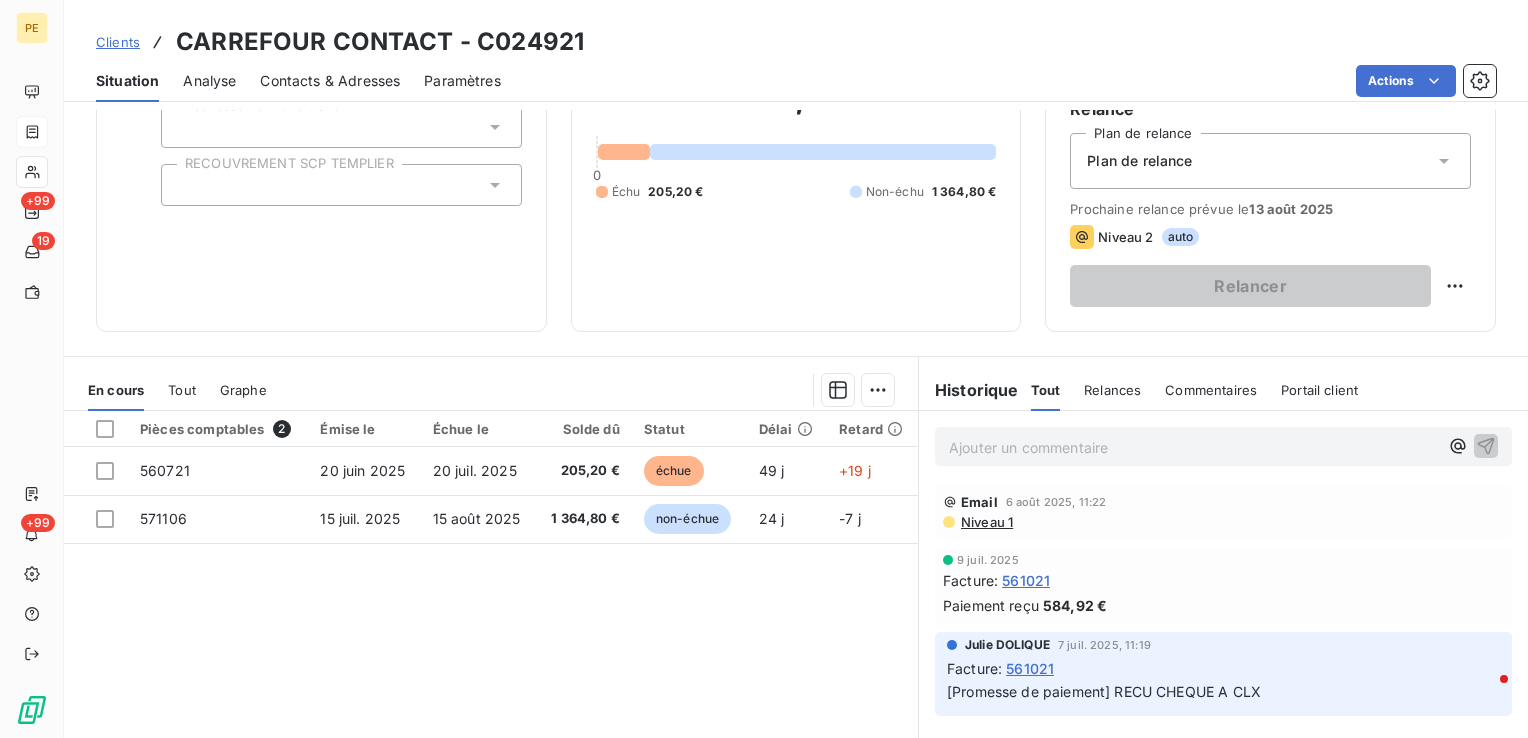 scroll, scrollTop: 0, scrollLeft: 0, axis: both 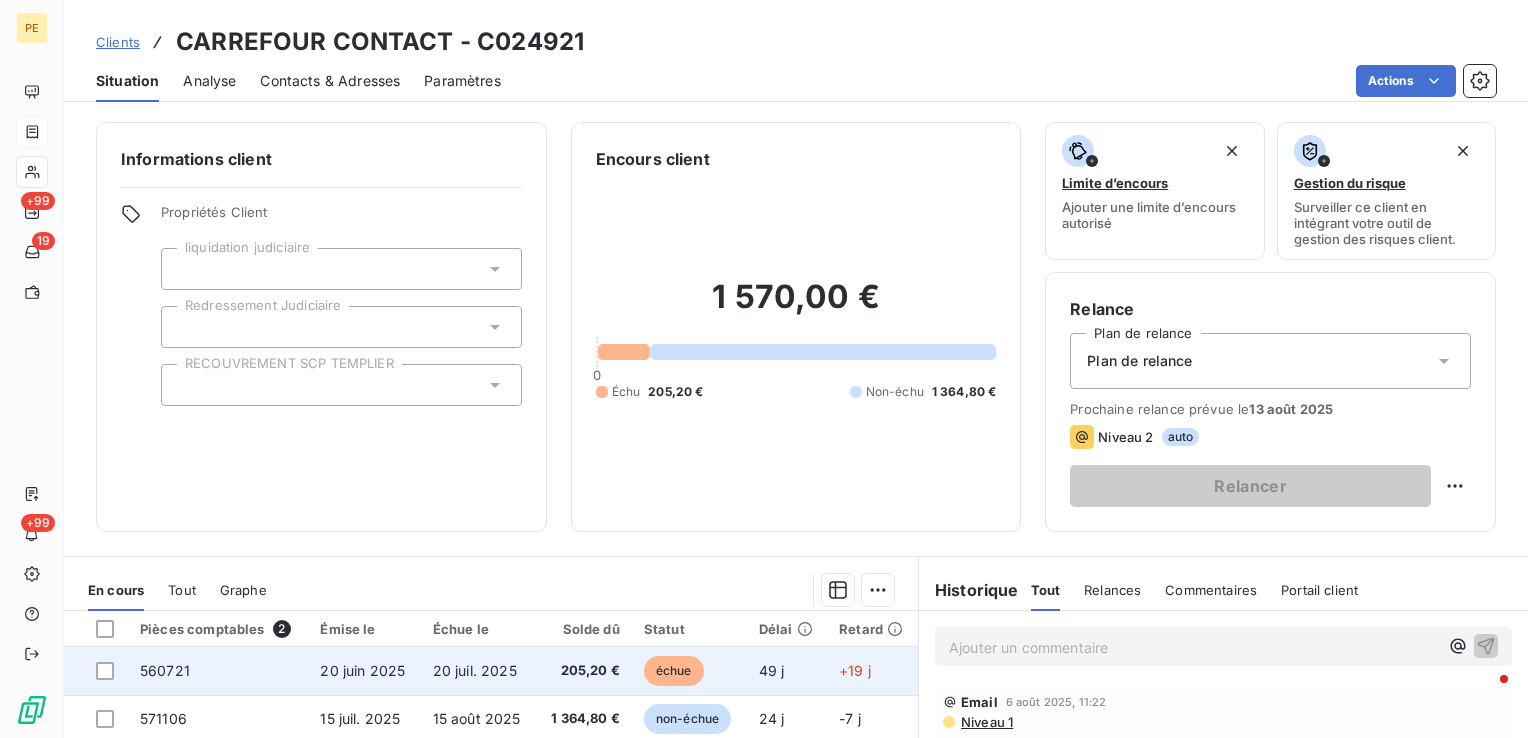 click on "20 juin 2025" at bounding box center [362, 670] 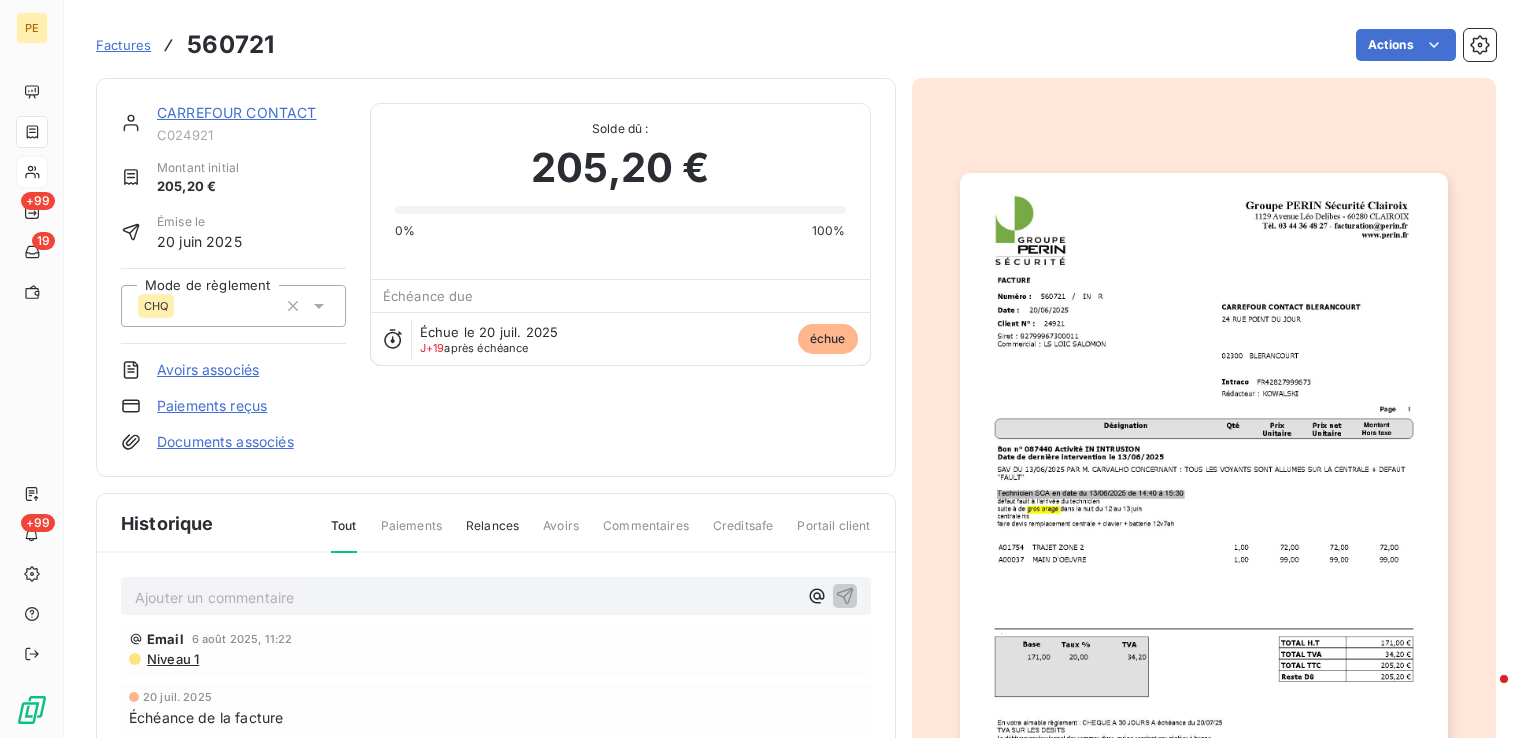 click at bounding box center (1204, 518) 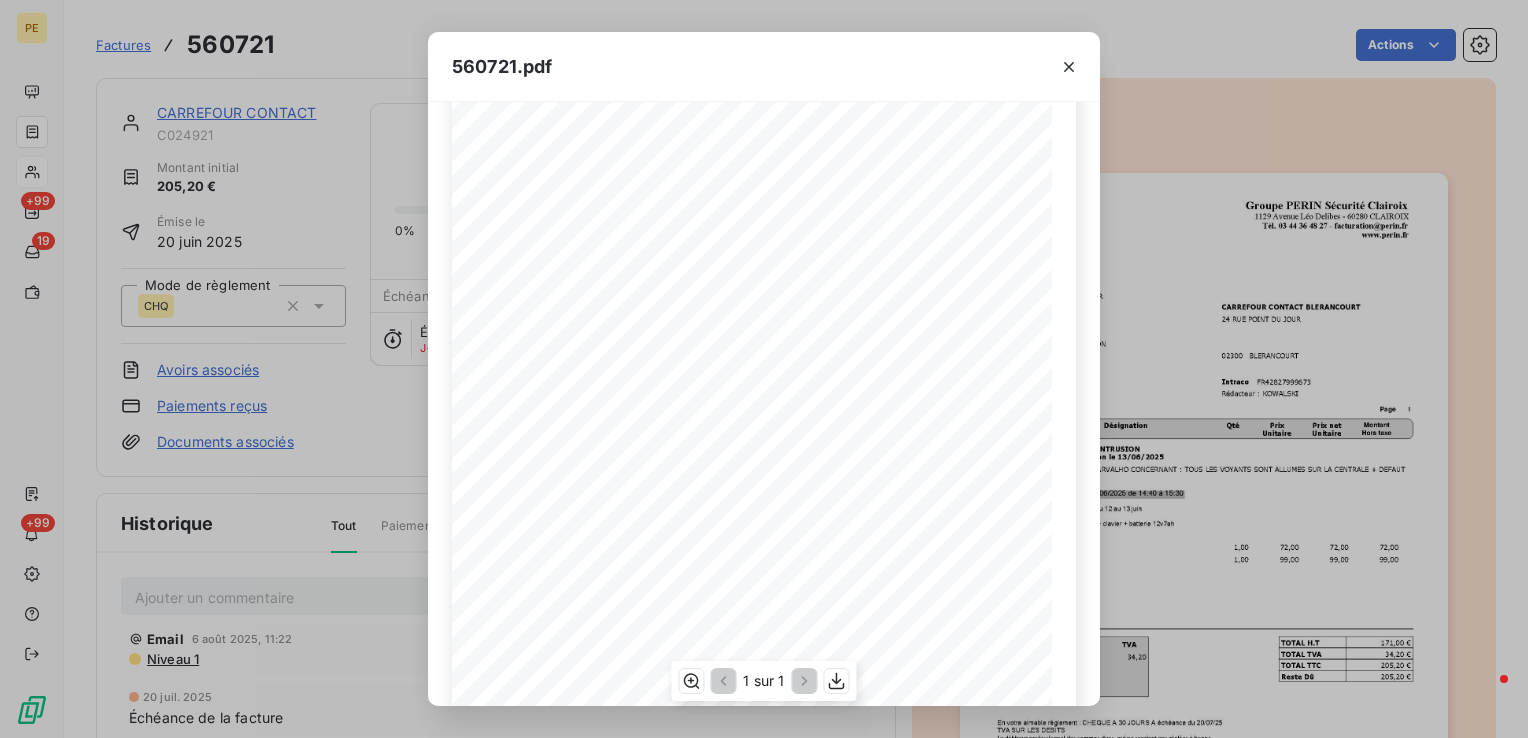 scroll, scrollTop: 291, scrollLeft: 0, axis: vertical 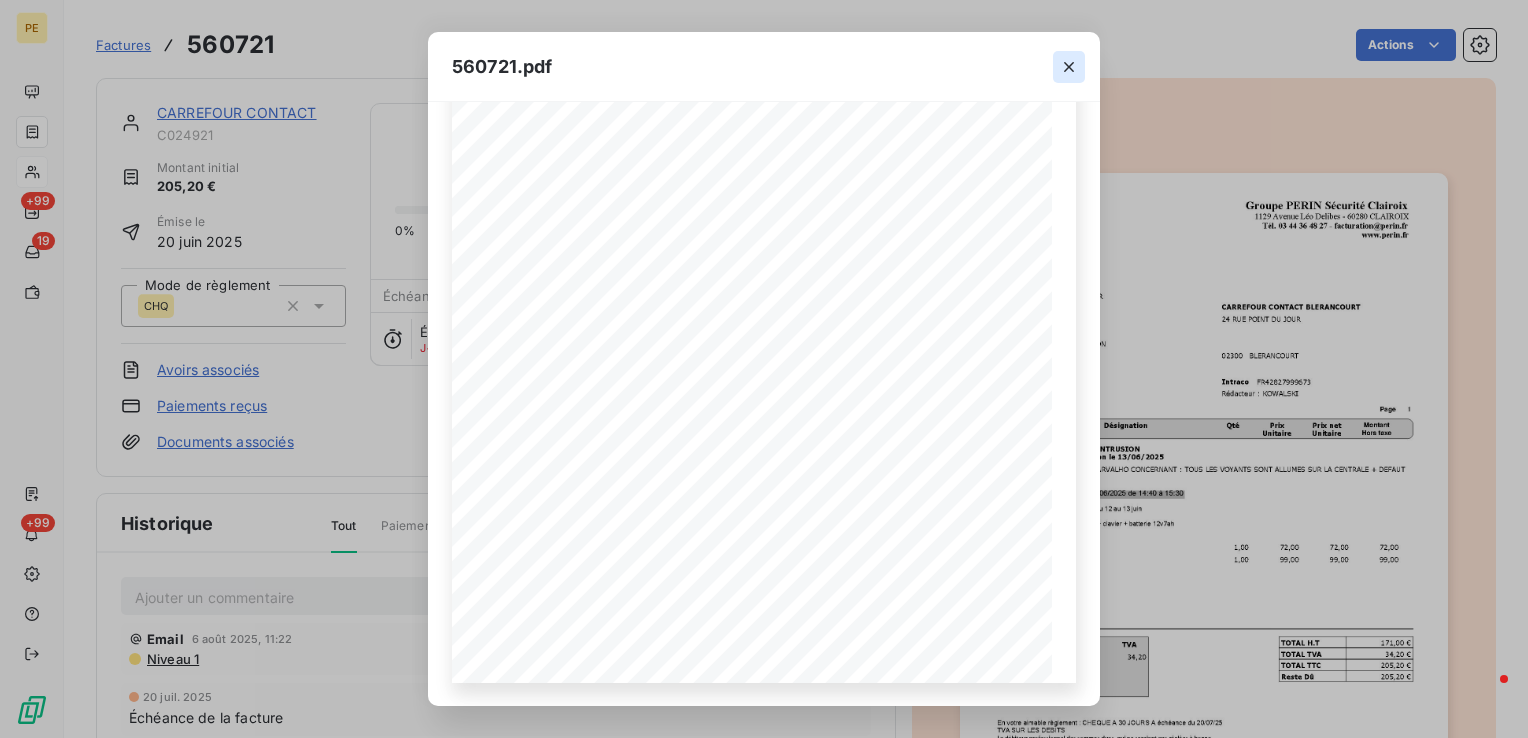 click 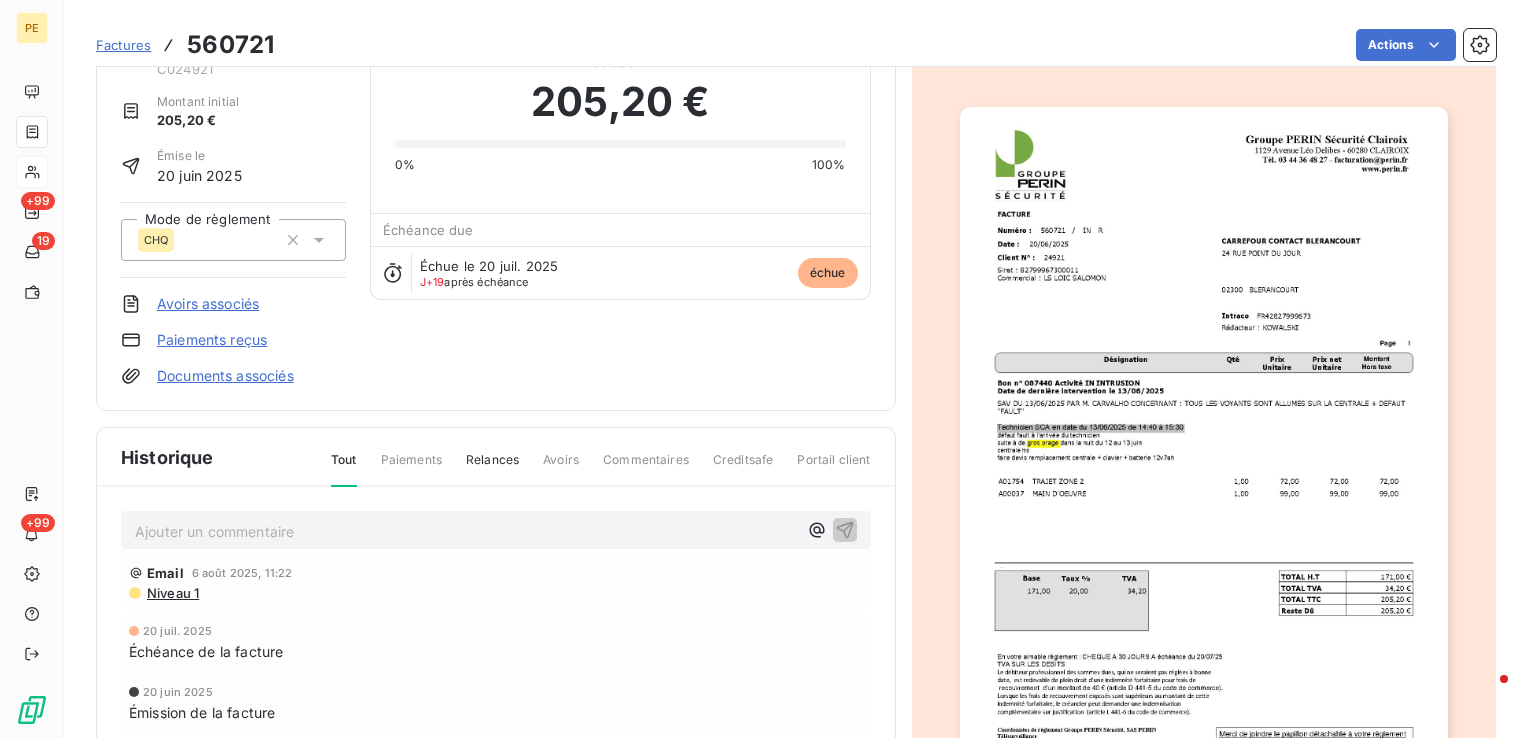 scroll, scrollTop: 102, scrollLeft: 0, axis: vertical 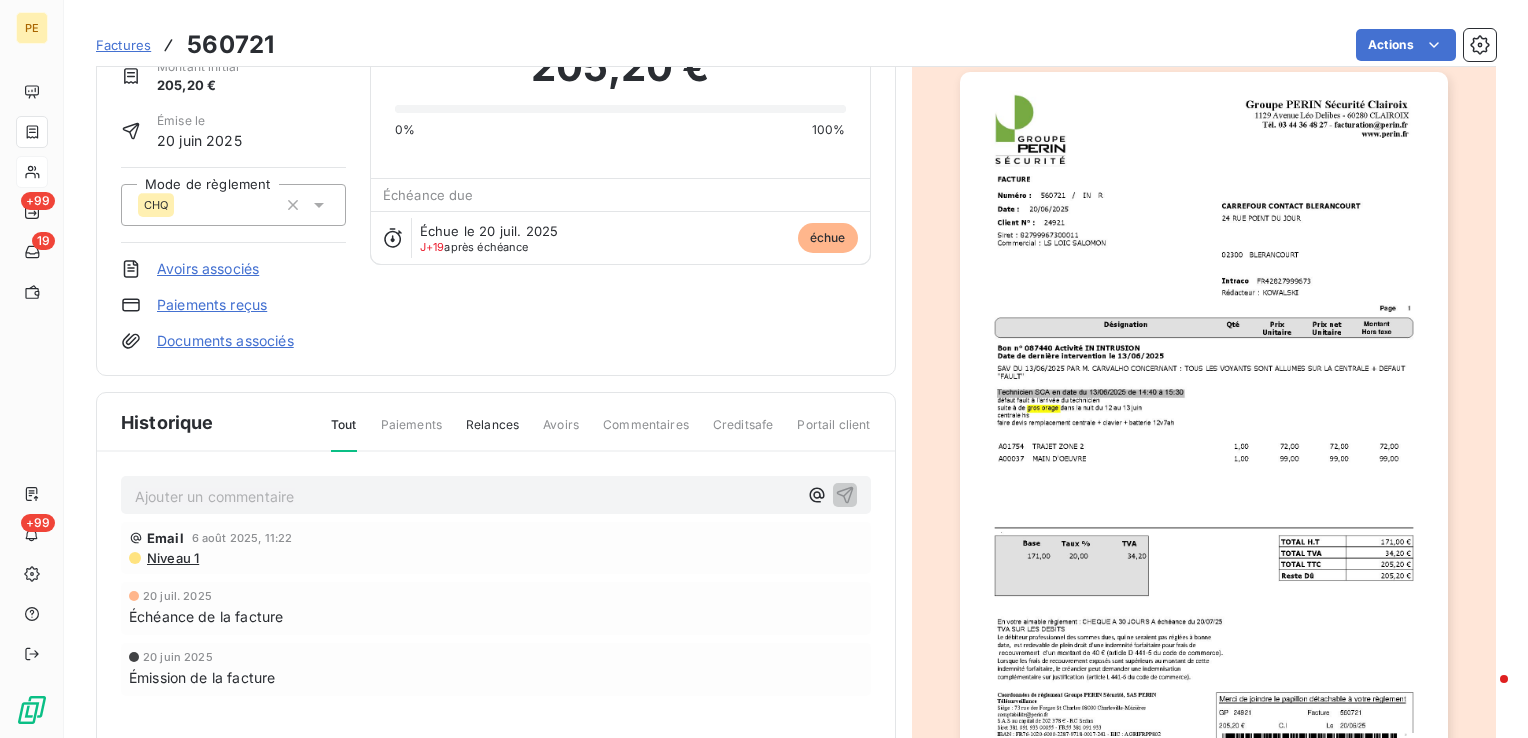 click on "Ajouter un commentaire ﻿" at bounding box center [466, 496] 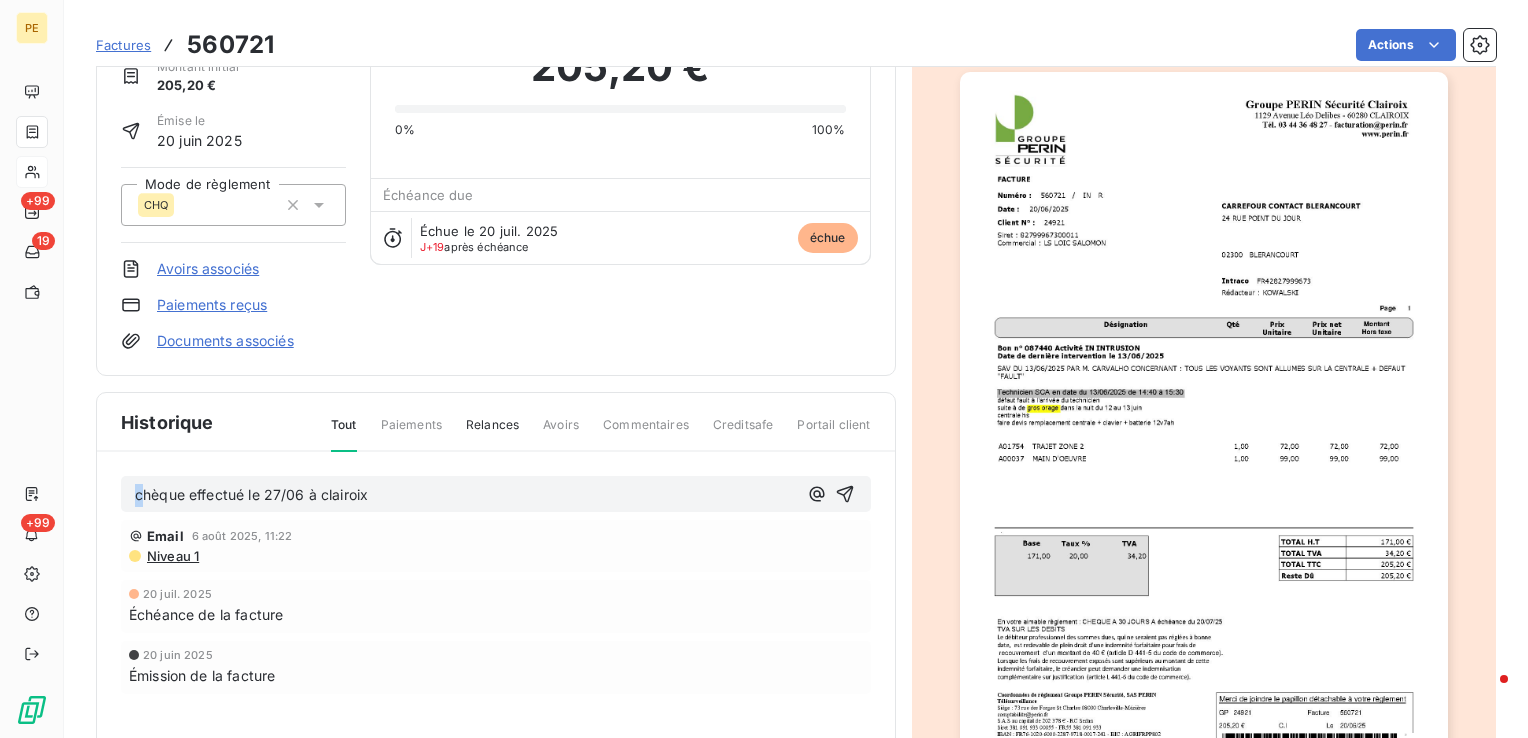 drag, startPoint x: 144, startPoint y: 496, endPoint x: 109, endPoint y: 492, distance: 35.22783 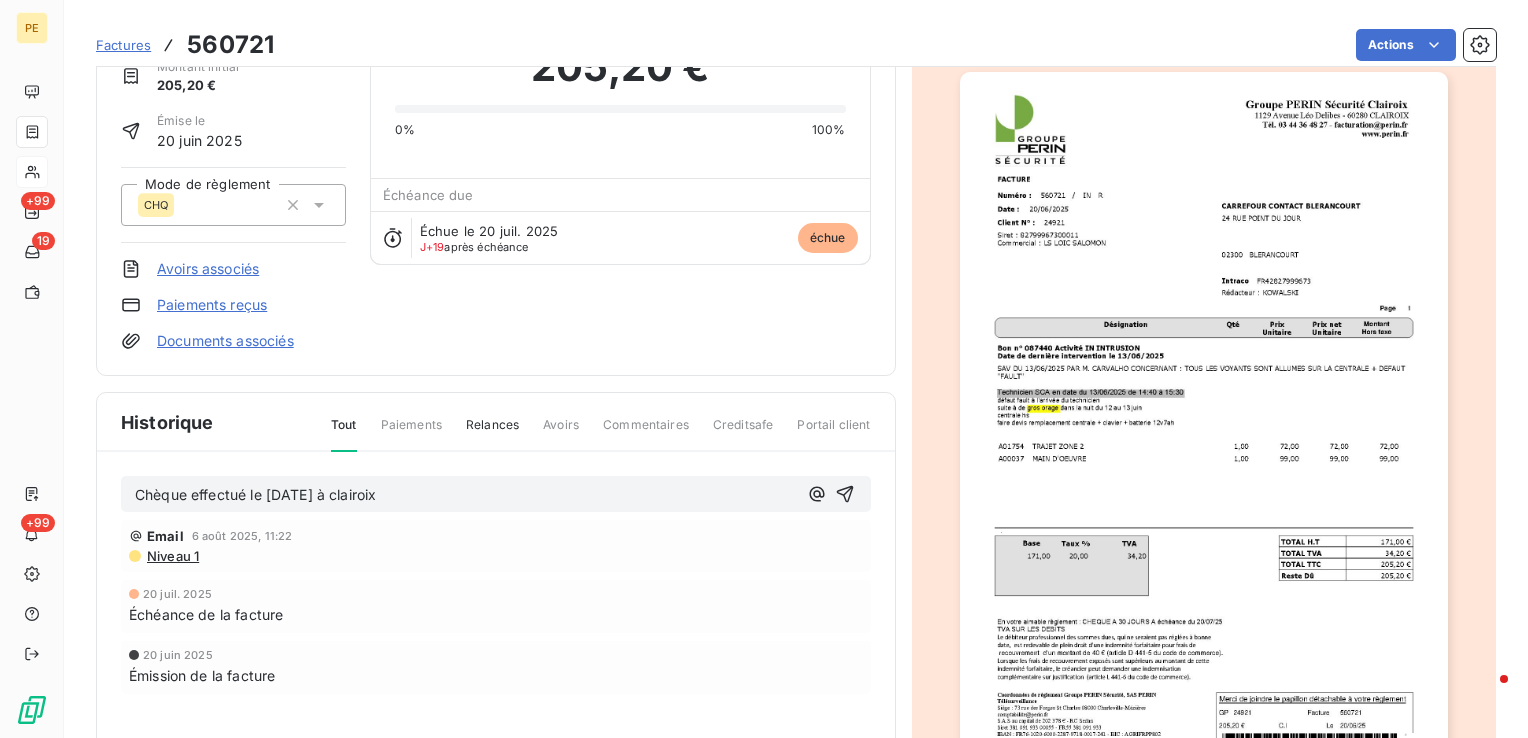 click on "Chèque effectué le [DATE] à clairoix" at bounding box center (255, 494) 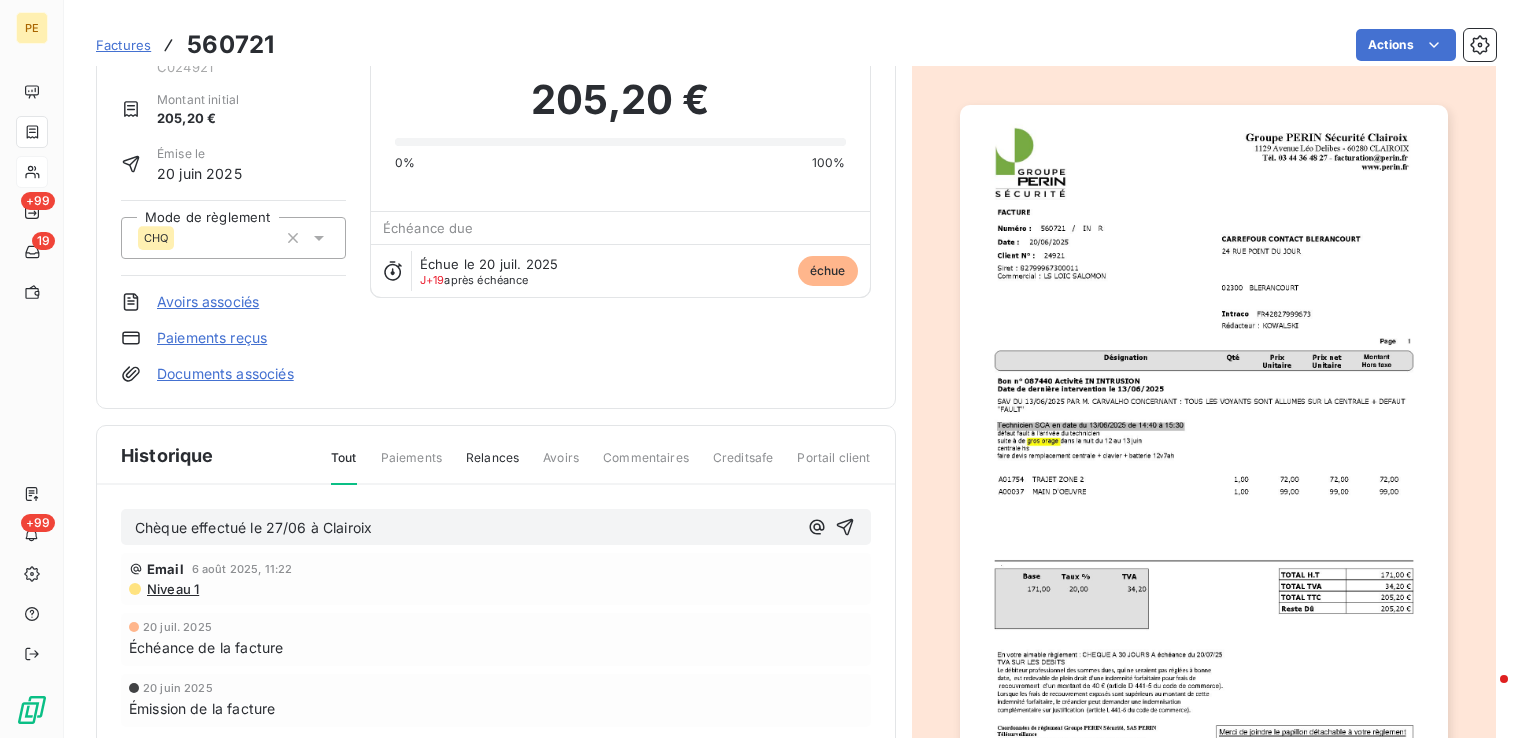 scroll, scrollTop: 200, scrollLeft: 0, axis: vertical 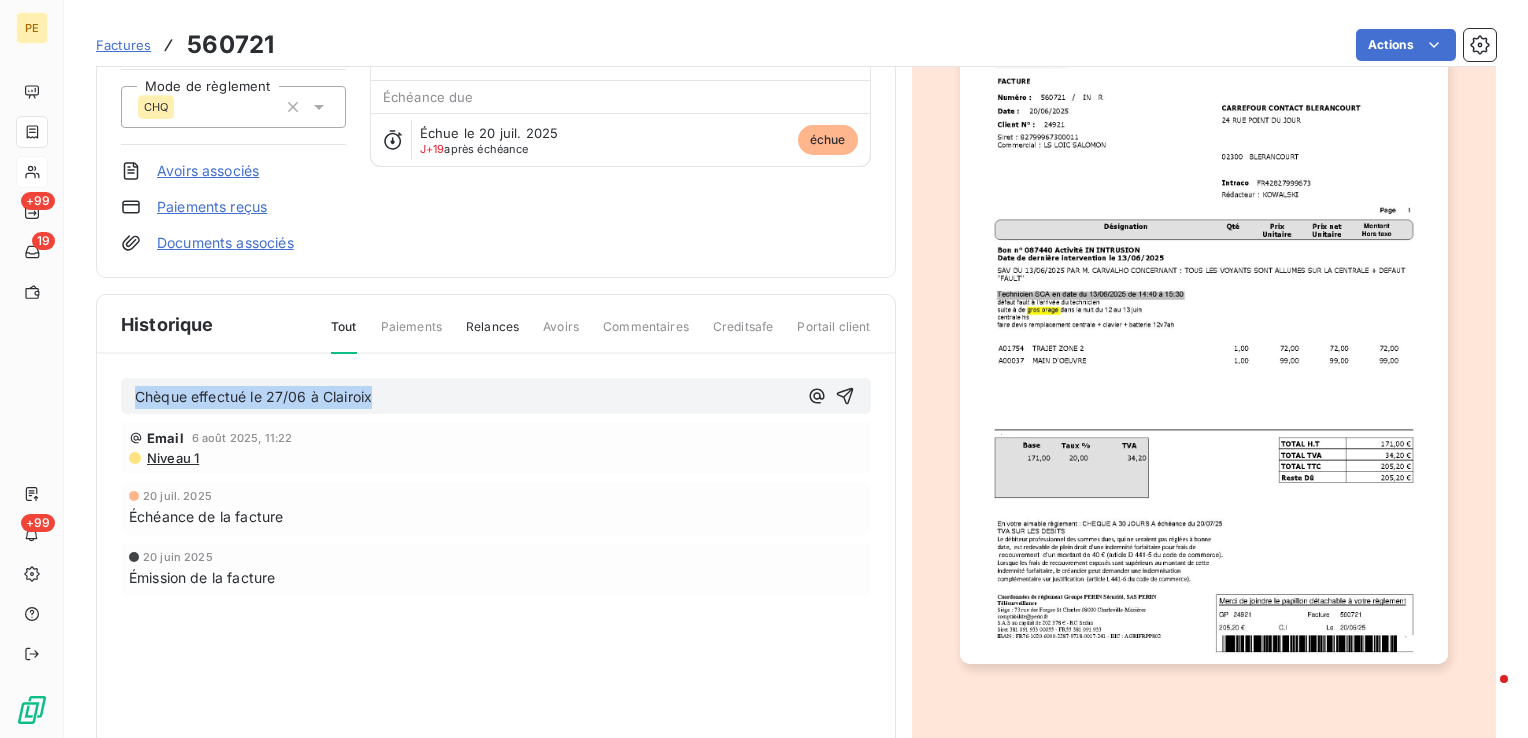 drag, startPoint x: 404, startPoint y: 398, endPoint x: 68, endPoint y: 400, distance: 336.00595 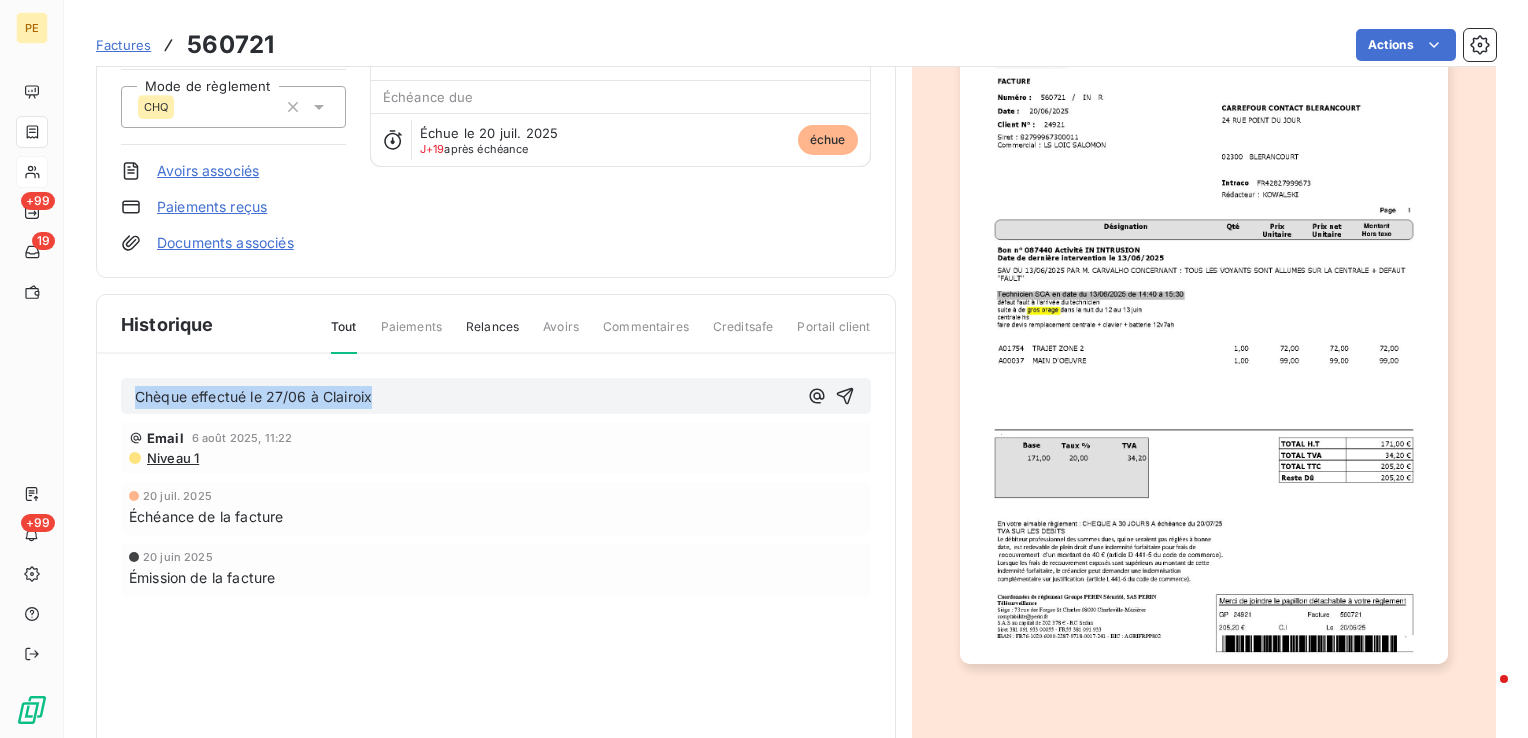 click on "Chèque effectué le 27/06 à Clairoix" at bounding box center (466, 397) 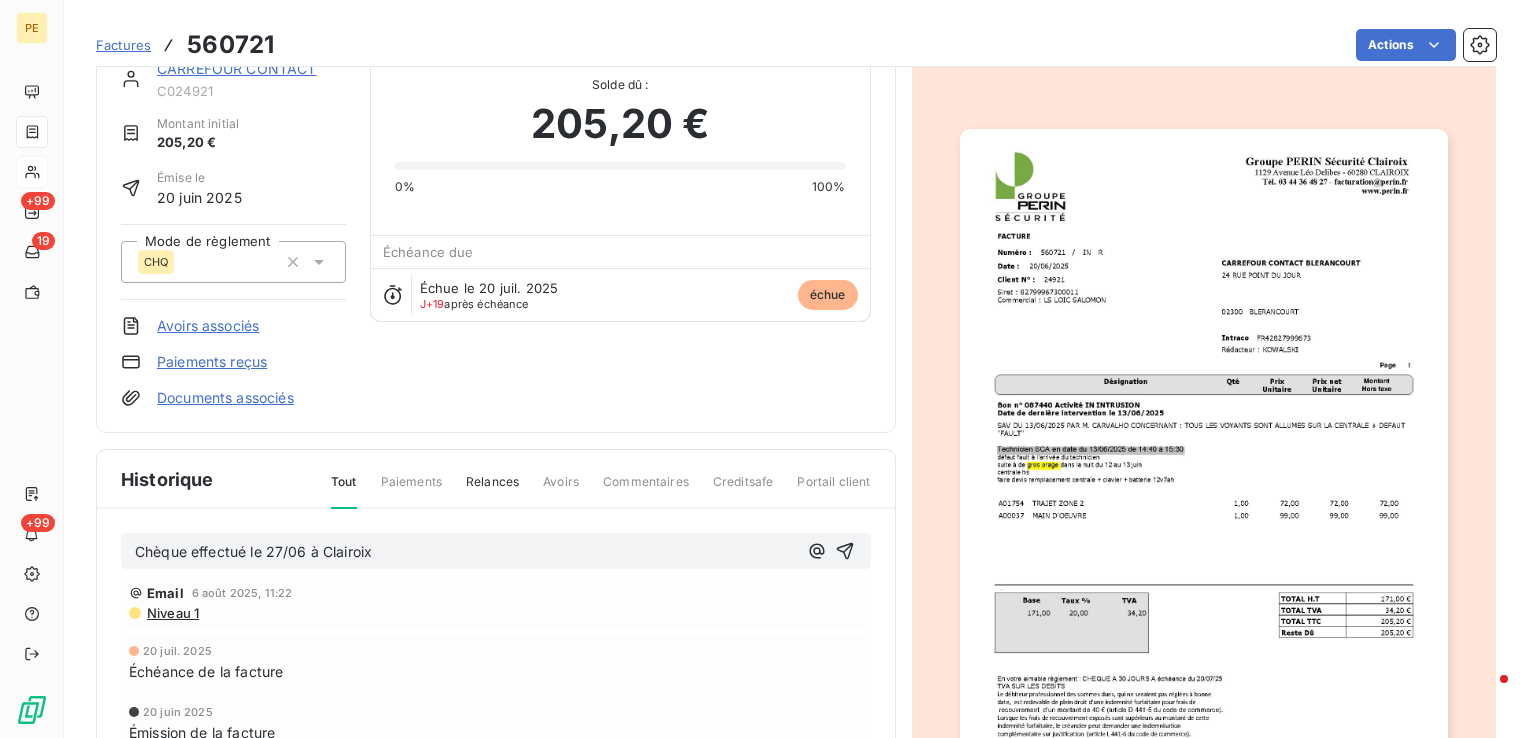 scroll, scrollTop: 0, scrollLeft: 0, axis: both 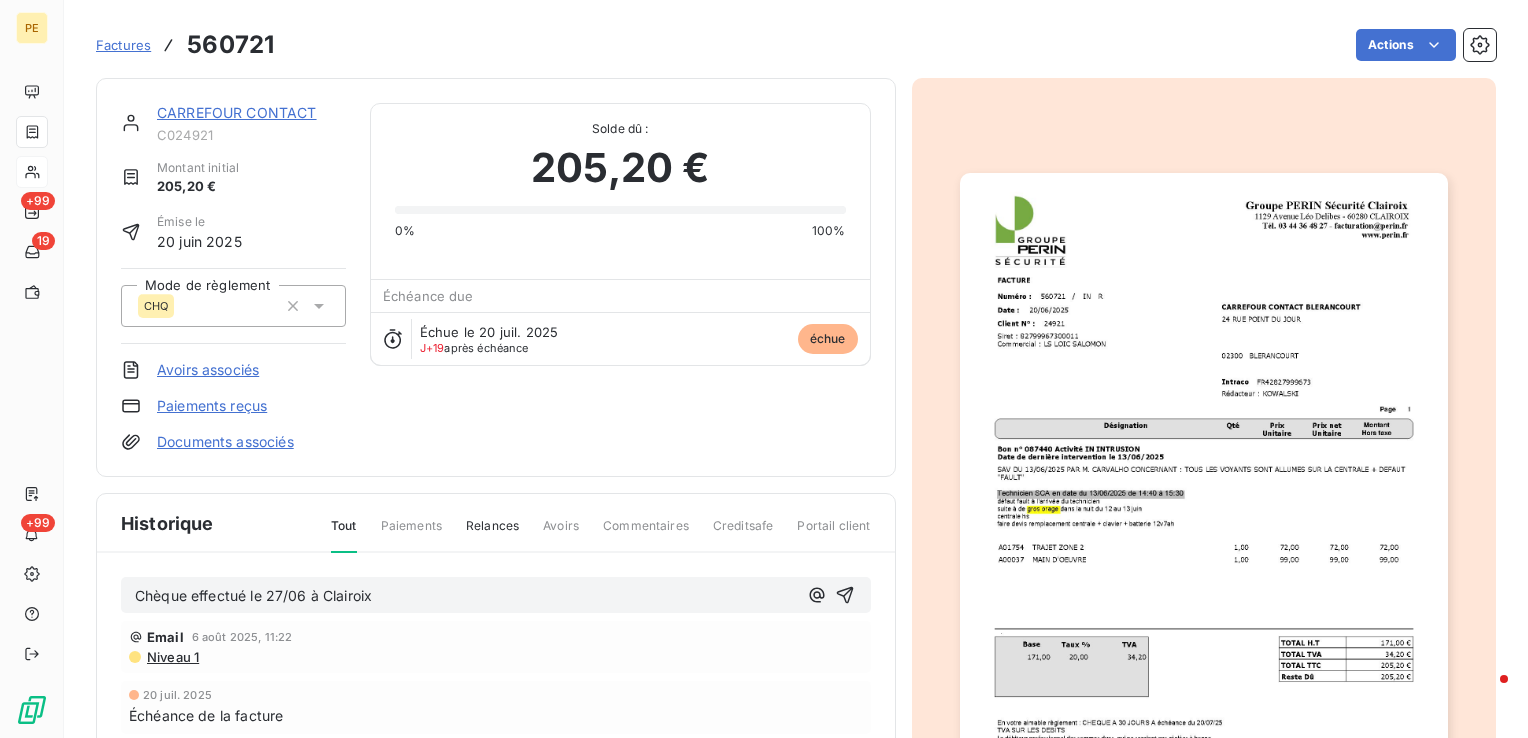 click on "Chèque effectué le 27/06 à Clairoix" at bounding box center (466, 596) 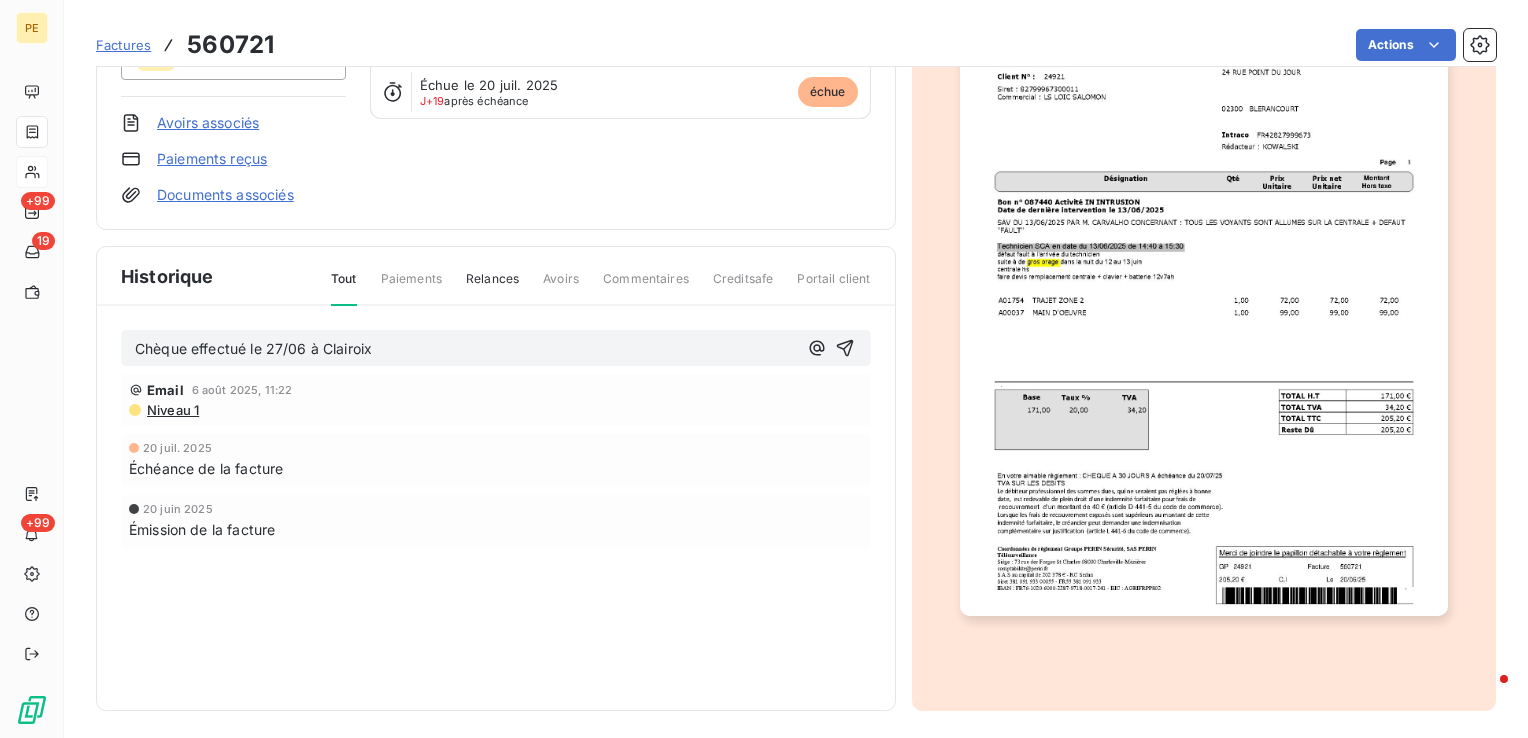 scroll, scrollTop: 251, scrollLeft: 0, axis: vertical 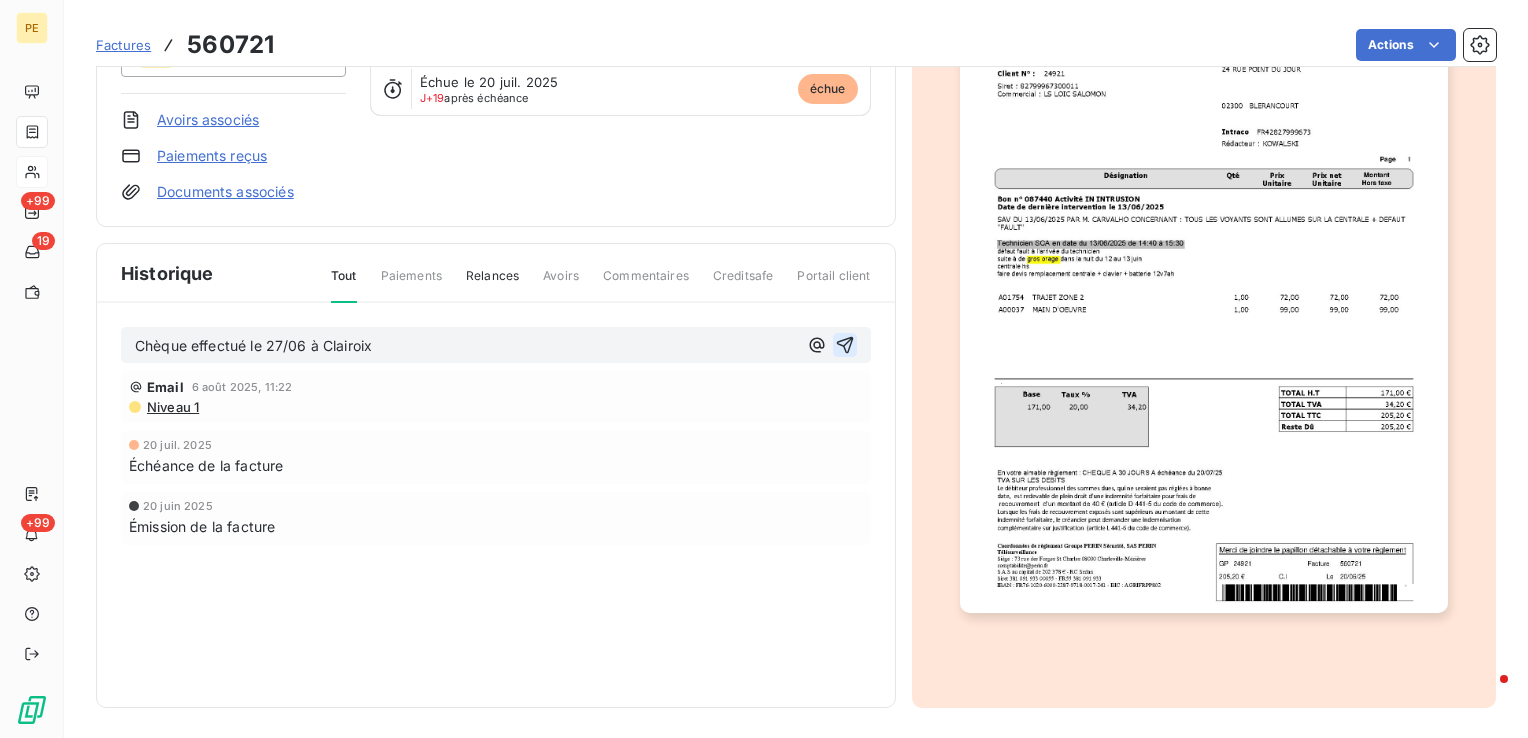 click 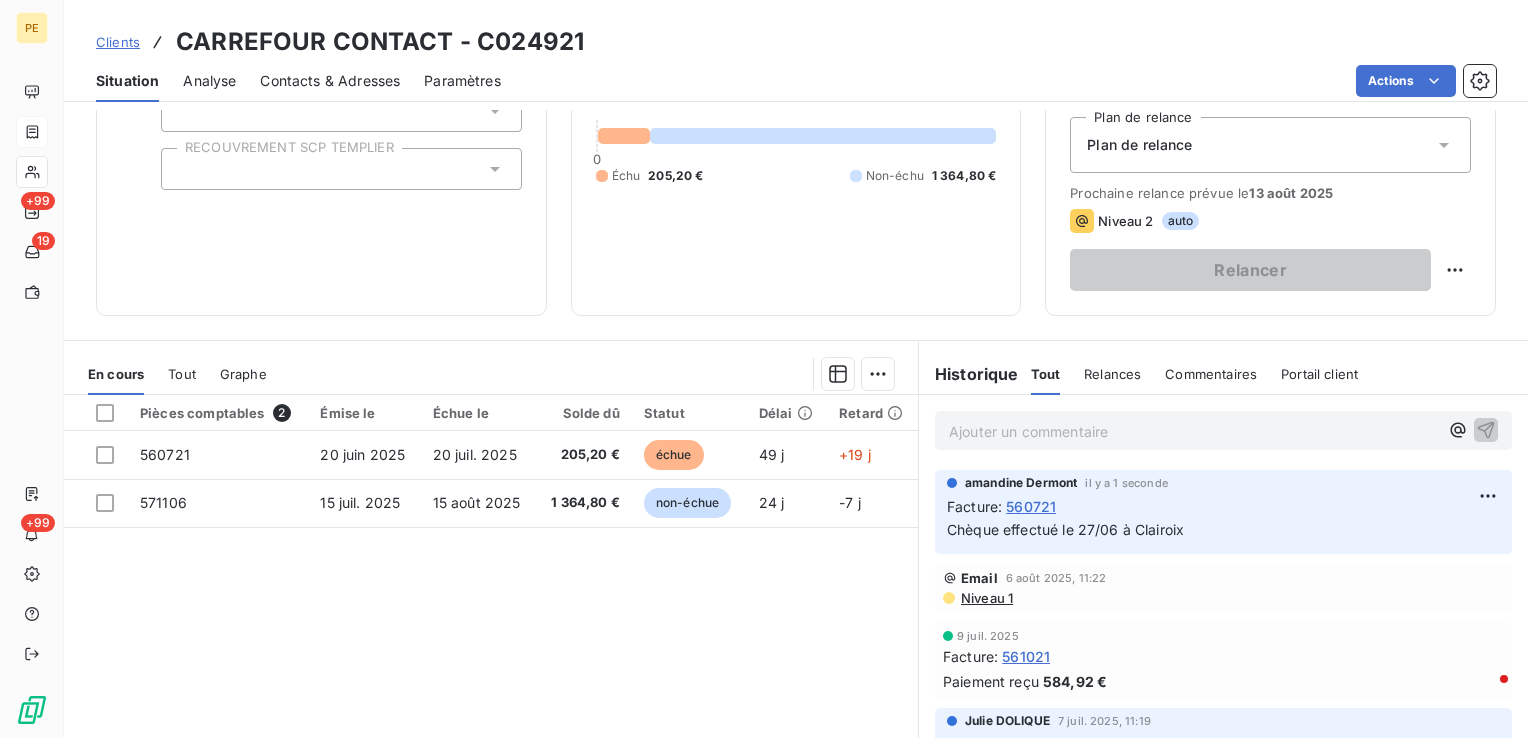 scroll, scrollTop: 316, scrollLeft: 0, axis: vertical 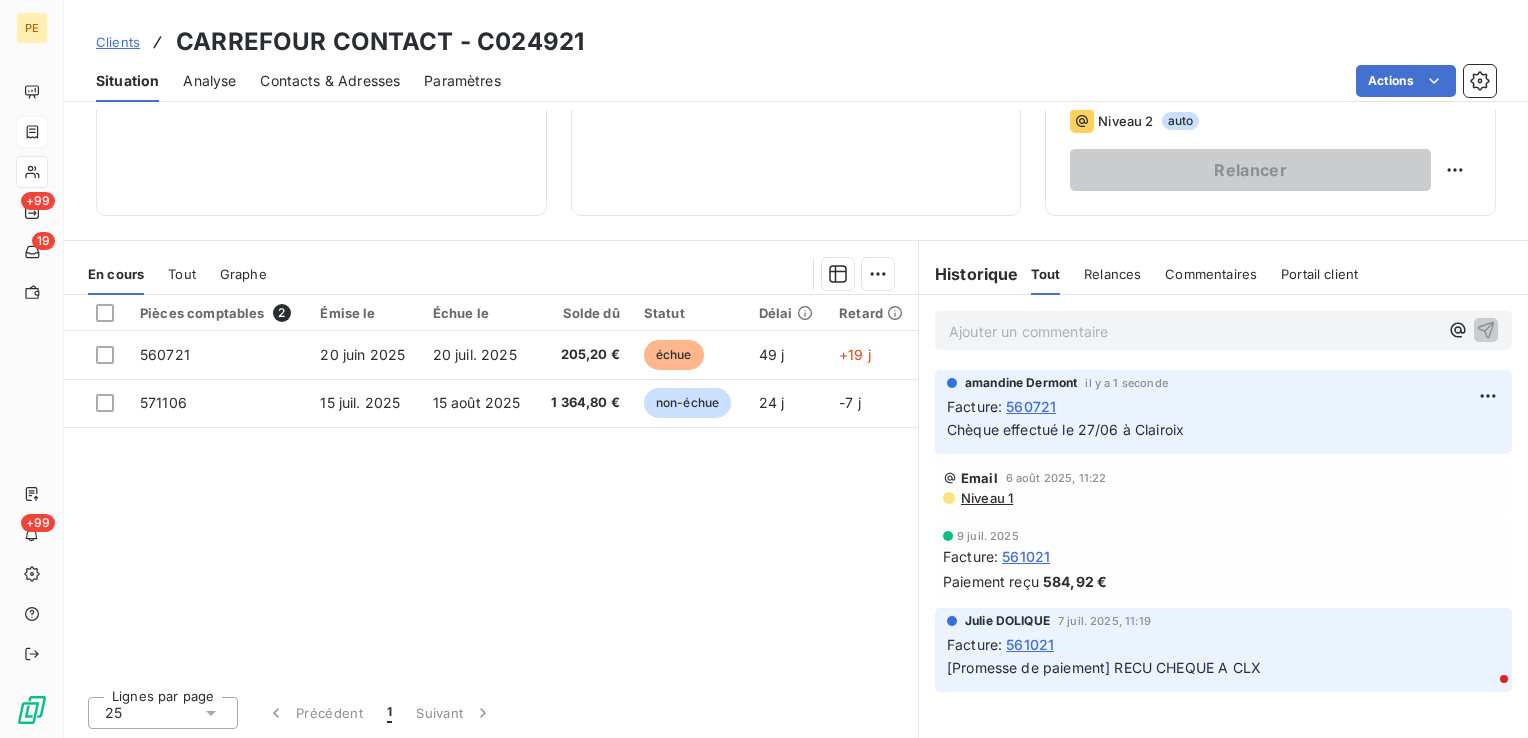 click on "561021" at bounding box center (1030, 644) 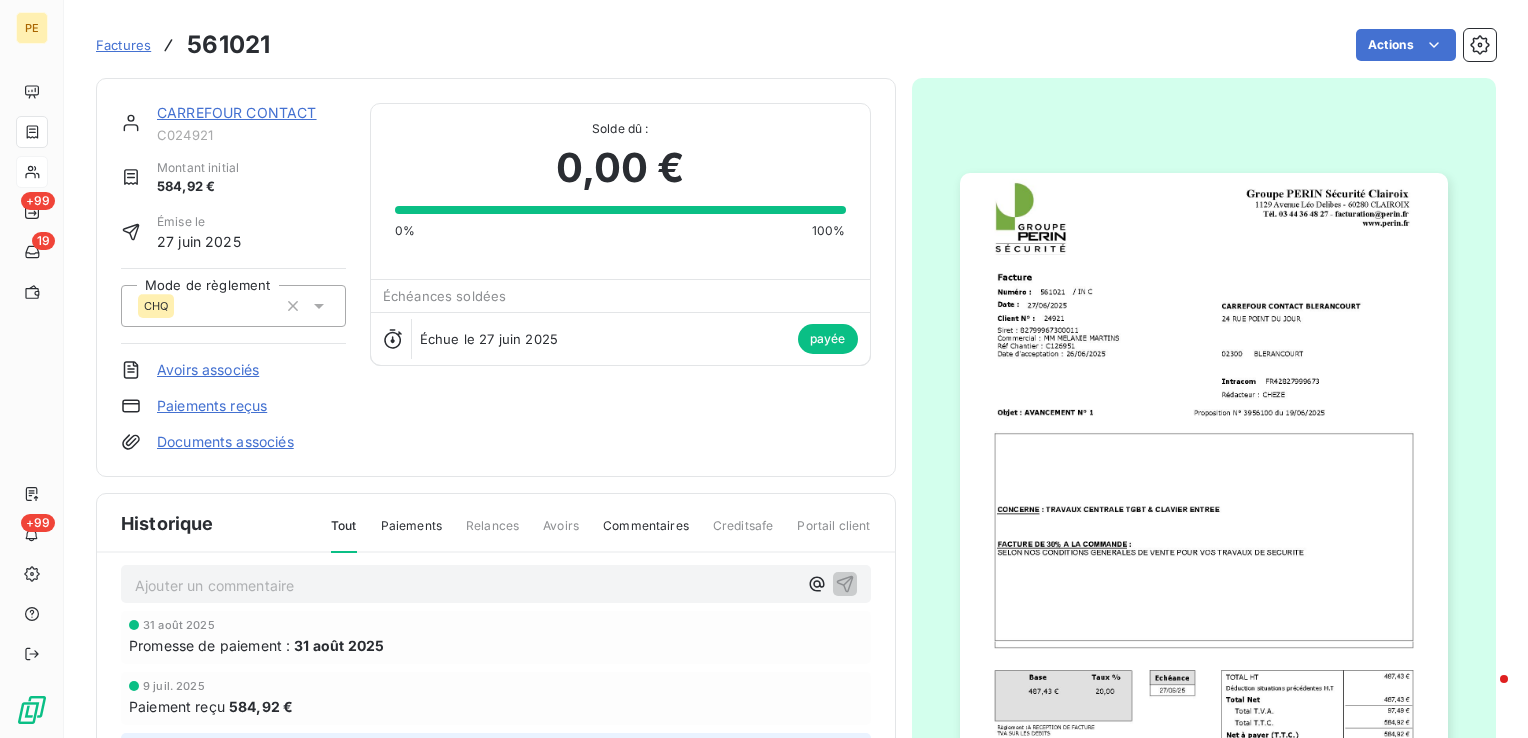 scroll, scrollTop: 16, scrollLeft: 0, axis: vertical 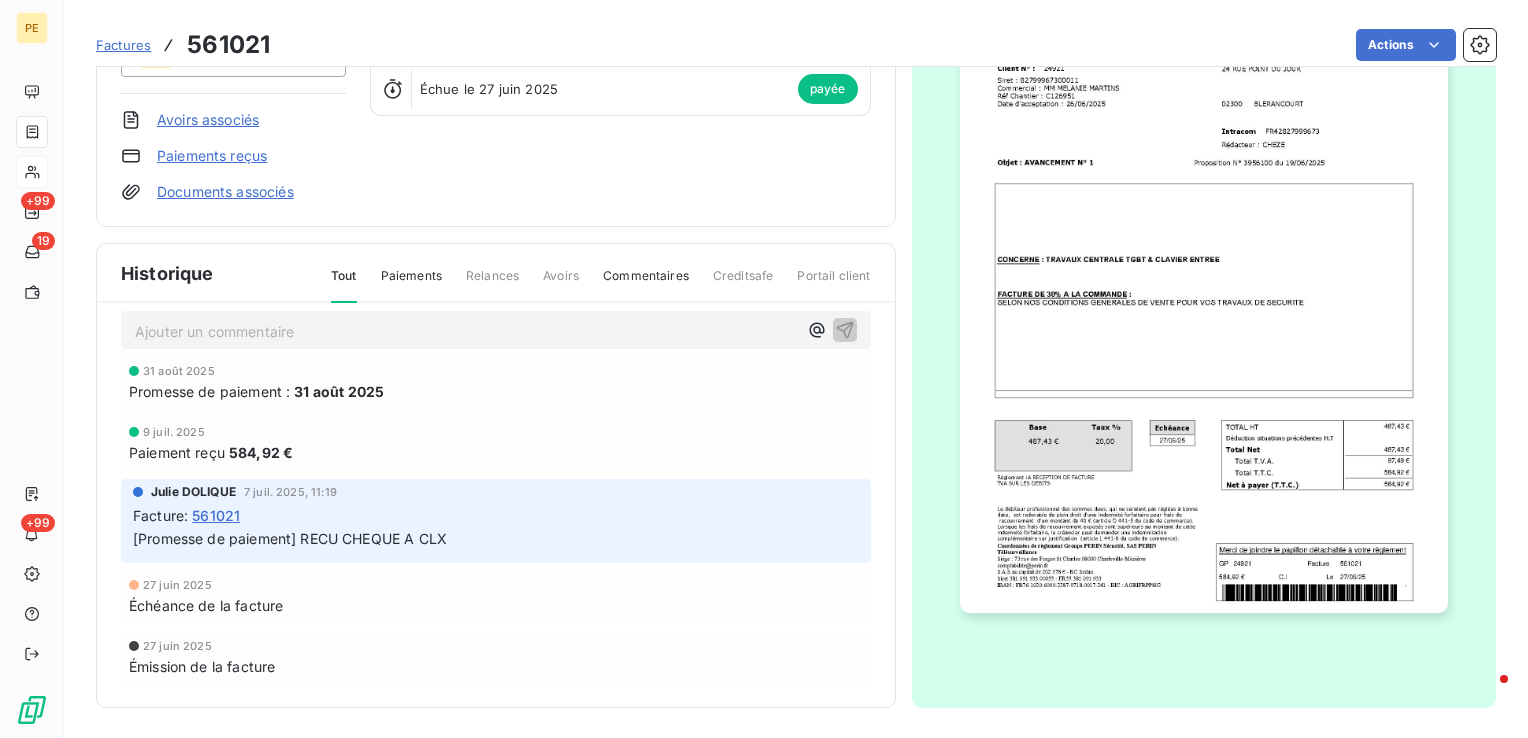click at bounding box center (1204, 268) 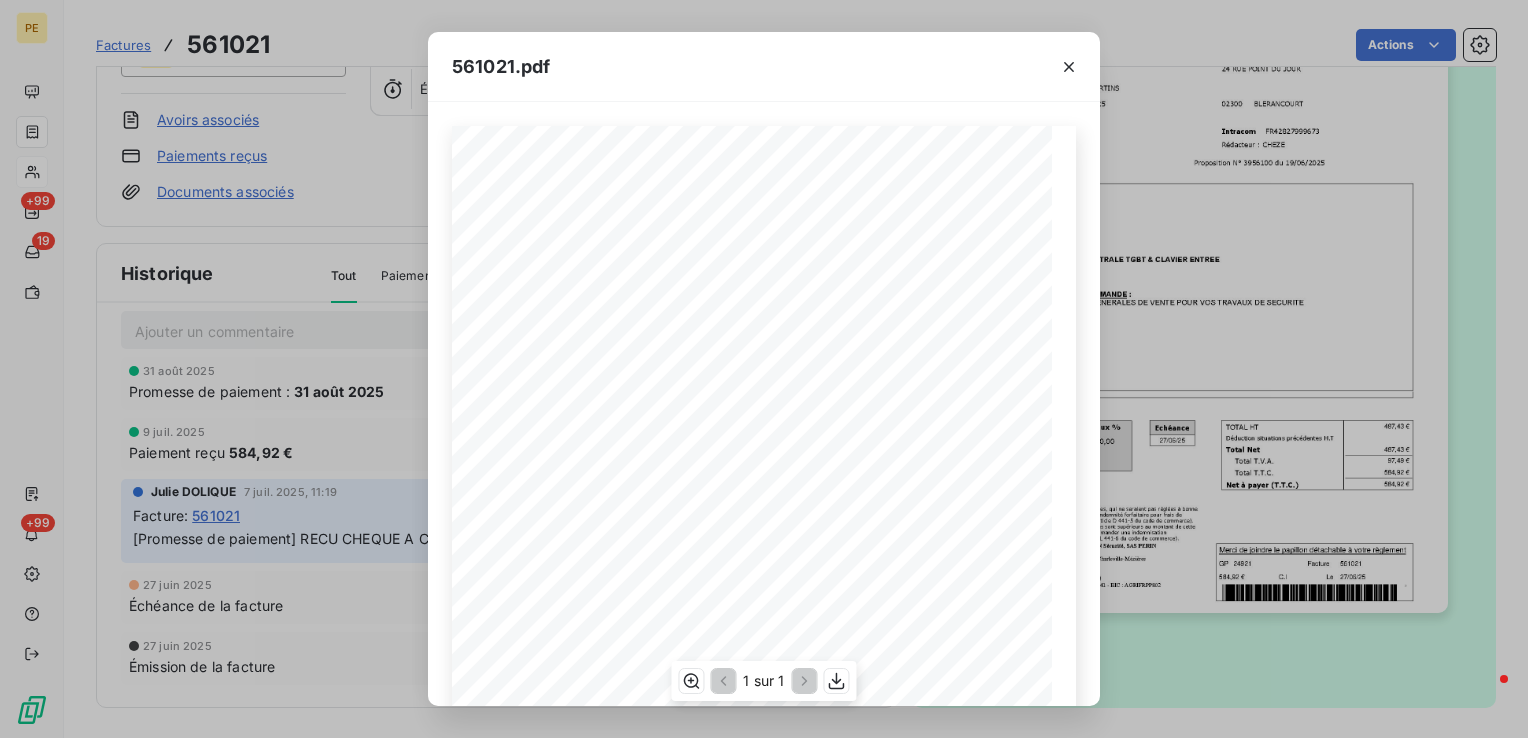 scroll, scrollTop: 291, scrollLeft: 0, axis: vertical 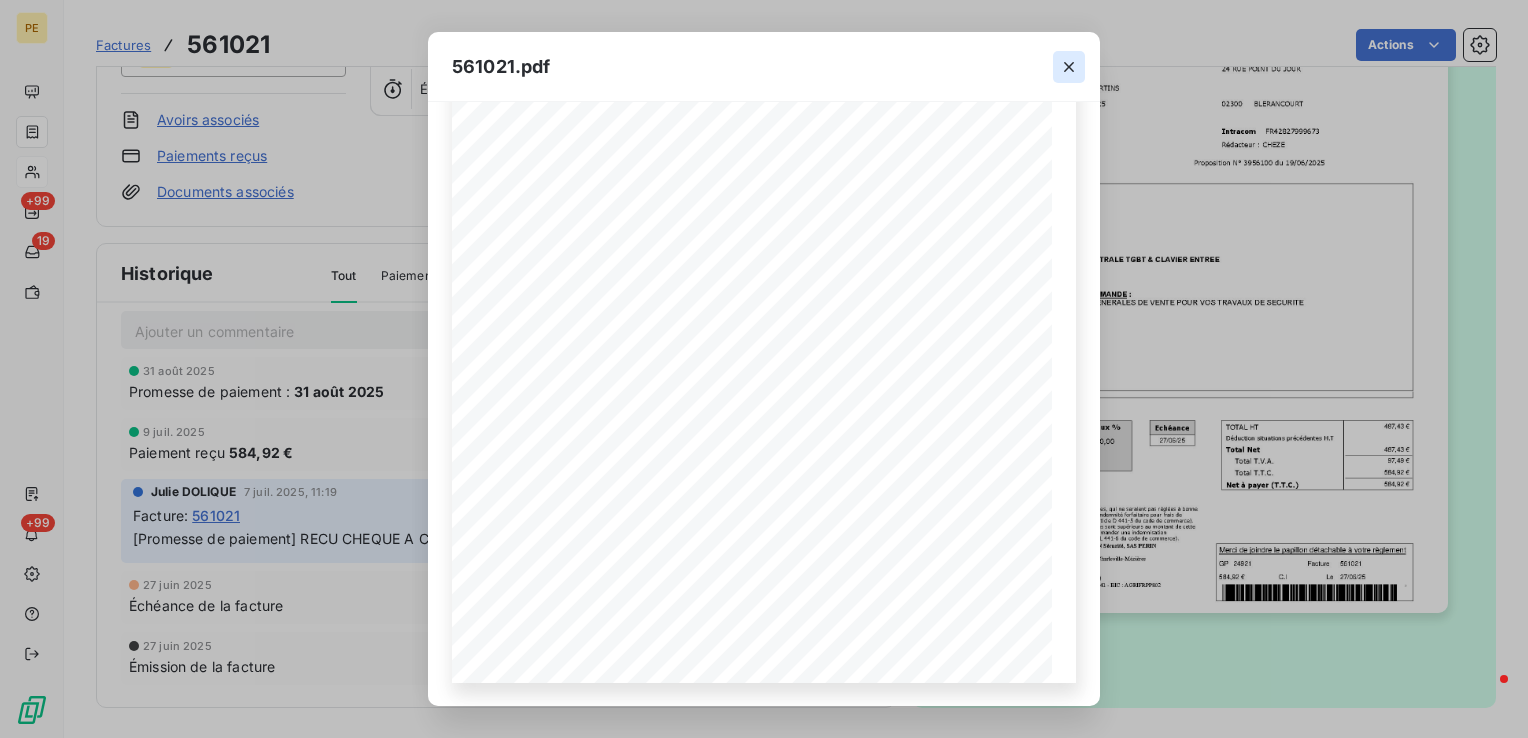 click 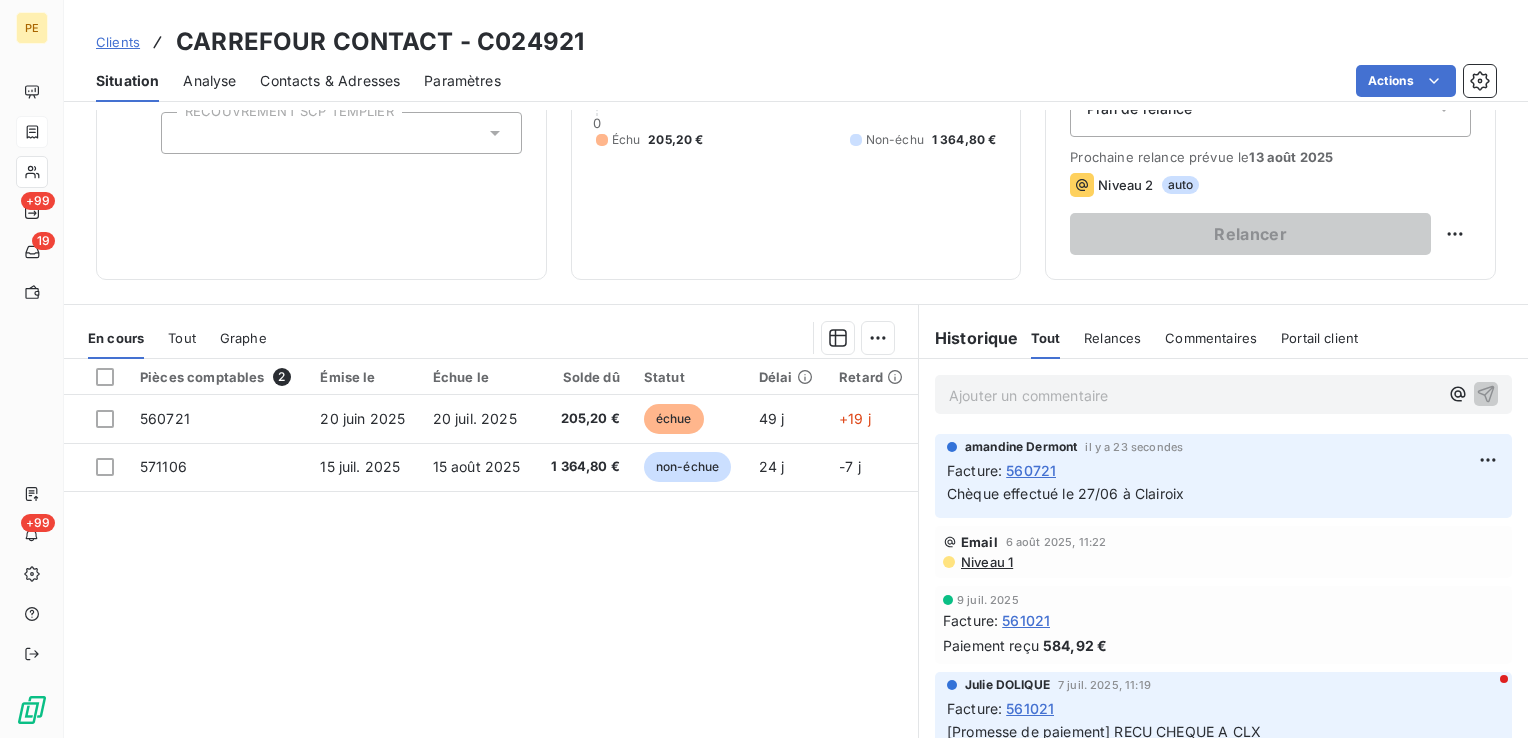 scroll, scrollTop: 216, scrollLeft: 0, axis: vertical 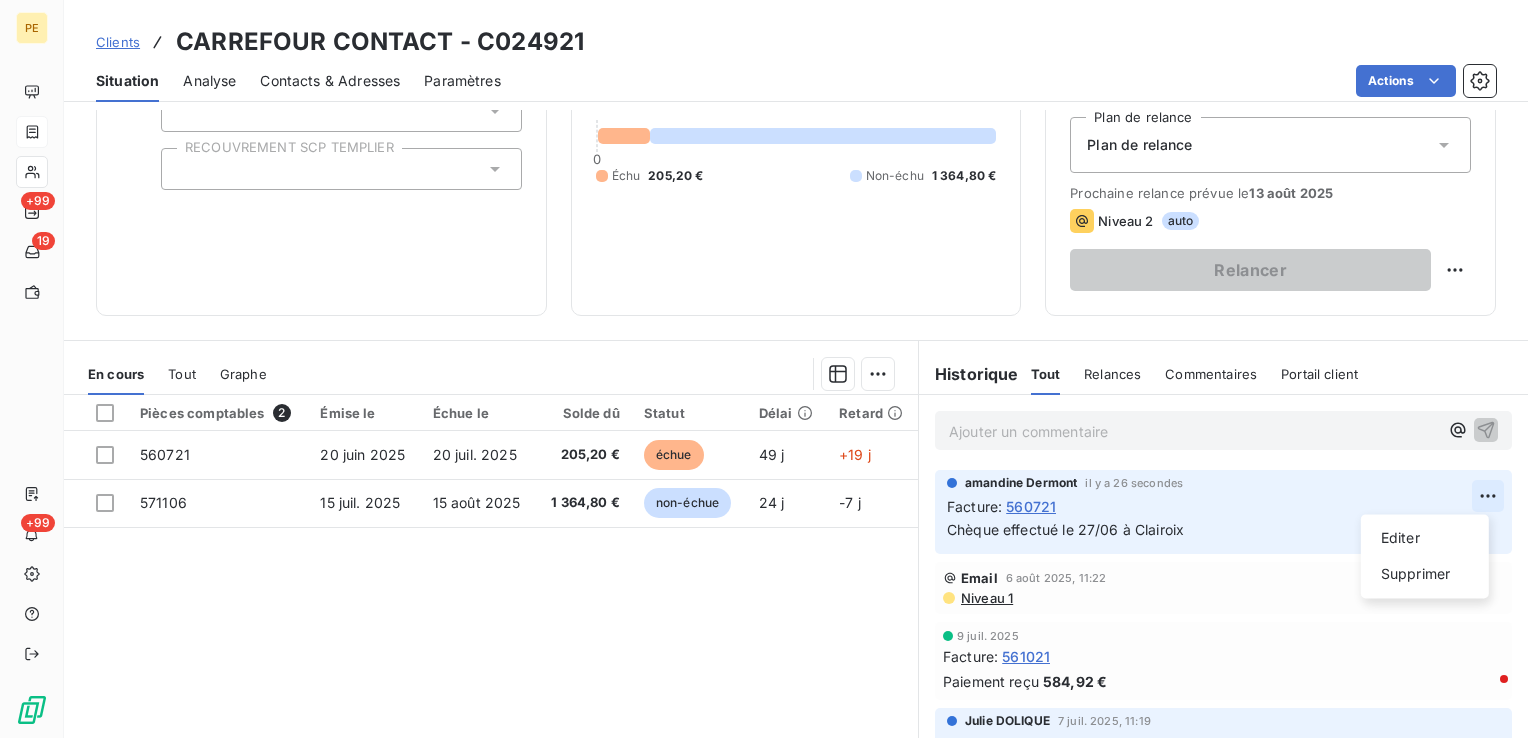 click on "PE +99 19 +99 Clients CARREFOUR CONTACT - C024921 Situation Analyse Contacts & Adresses Paramètres Actions Informations client Propriétés Client liquidation judiciaire Redressement Judiciaire RECOUVREMENT SCP TEMPLIER Encours client 1 570,00 € 0 Échu 205,20 € Non-échu 1 364,80 € Limite d’encours Ajouter une limite d’encours autorisé Gestion du risque Surveiller ce client en intégrant votre outil de gestion des risques client. Relance Plan de relance Plan de relance Prochaine relance prévue le 13 août 2025 Niveau 2 auto Relancer En cours Tout Graphe Pièces comptables 2 Émise le Échue le Solde dû Statut Délai Retard 560721 20 juin 2025 20 juil. 2025 205,20 € échue 49 j +19 j 571106 15 juil. 2025 15 août 2025 1 364,80 € non-échue 24 j -7 j Lignes par page 25 Précédent 1 Suivant Historique Tout Relances Commentaires Portail client Tout Relances Commentaires Portail client Ajouter un commentaire ﻿ amandine Dermont il y a 26 secondes Facture :" at bounding box center (764, 369) 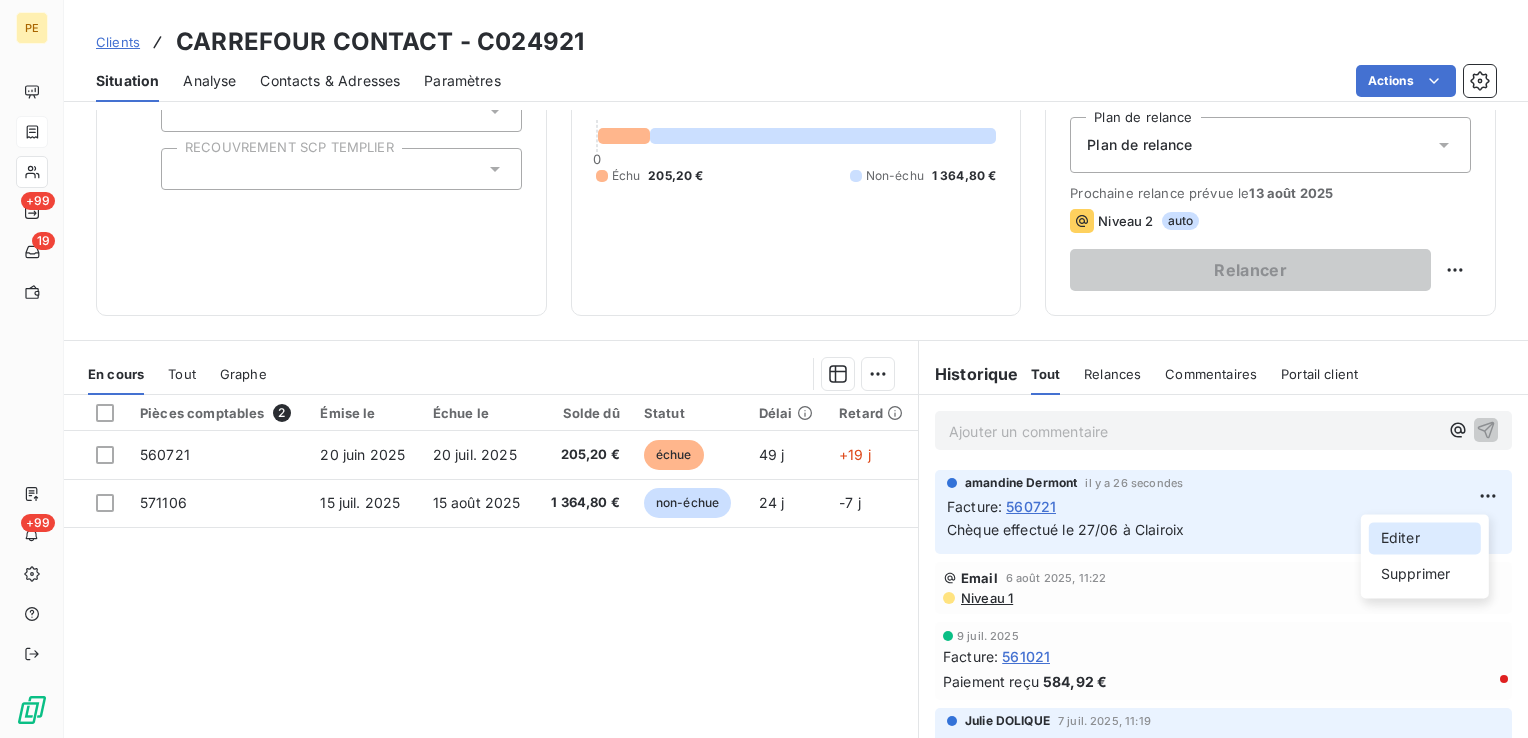 click on "Editer" at bounding box center [1425, 538] 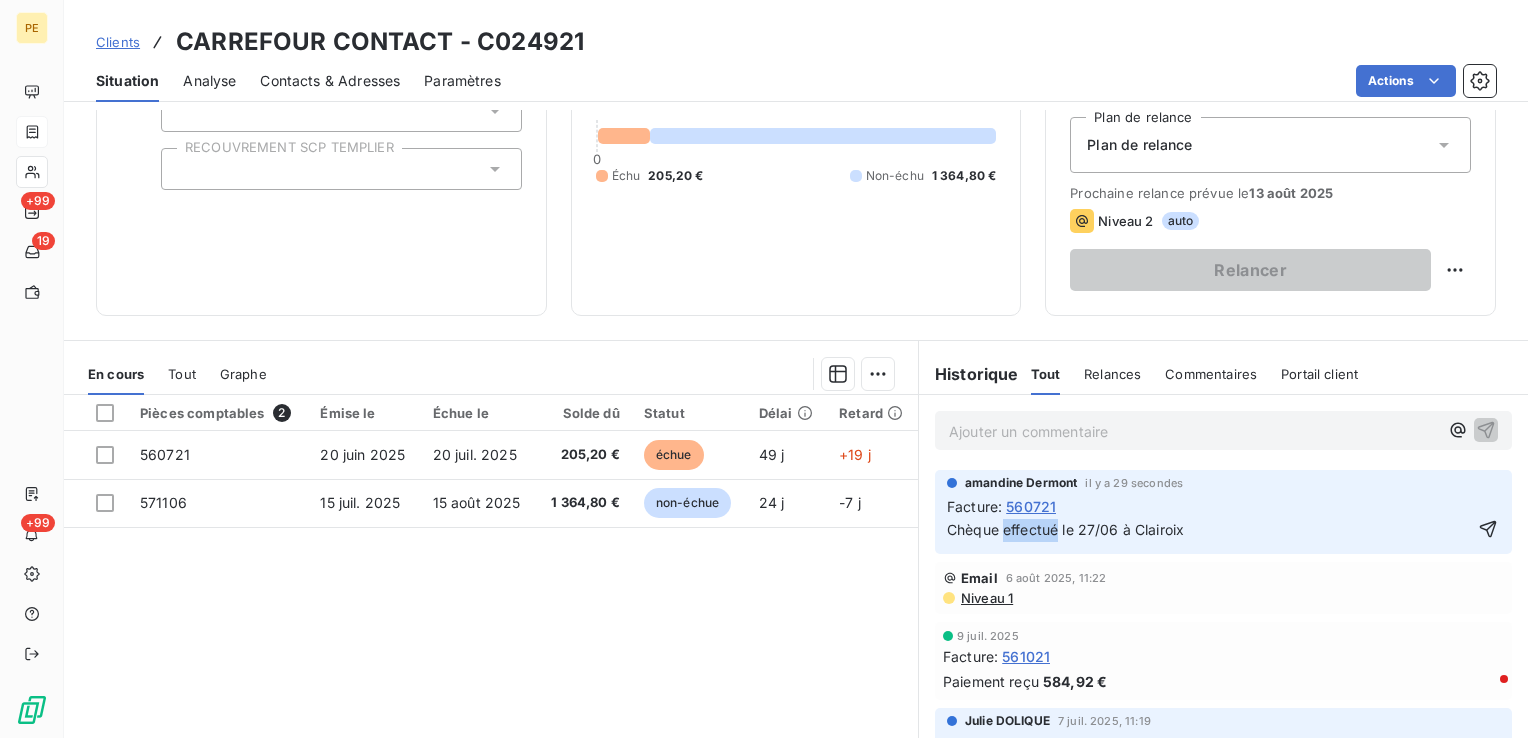 drag, startPoint x: 1048, startPoint y: 536, endPoint x: 994, endPoint y: 537, distance: 54.00926 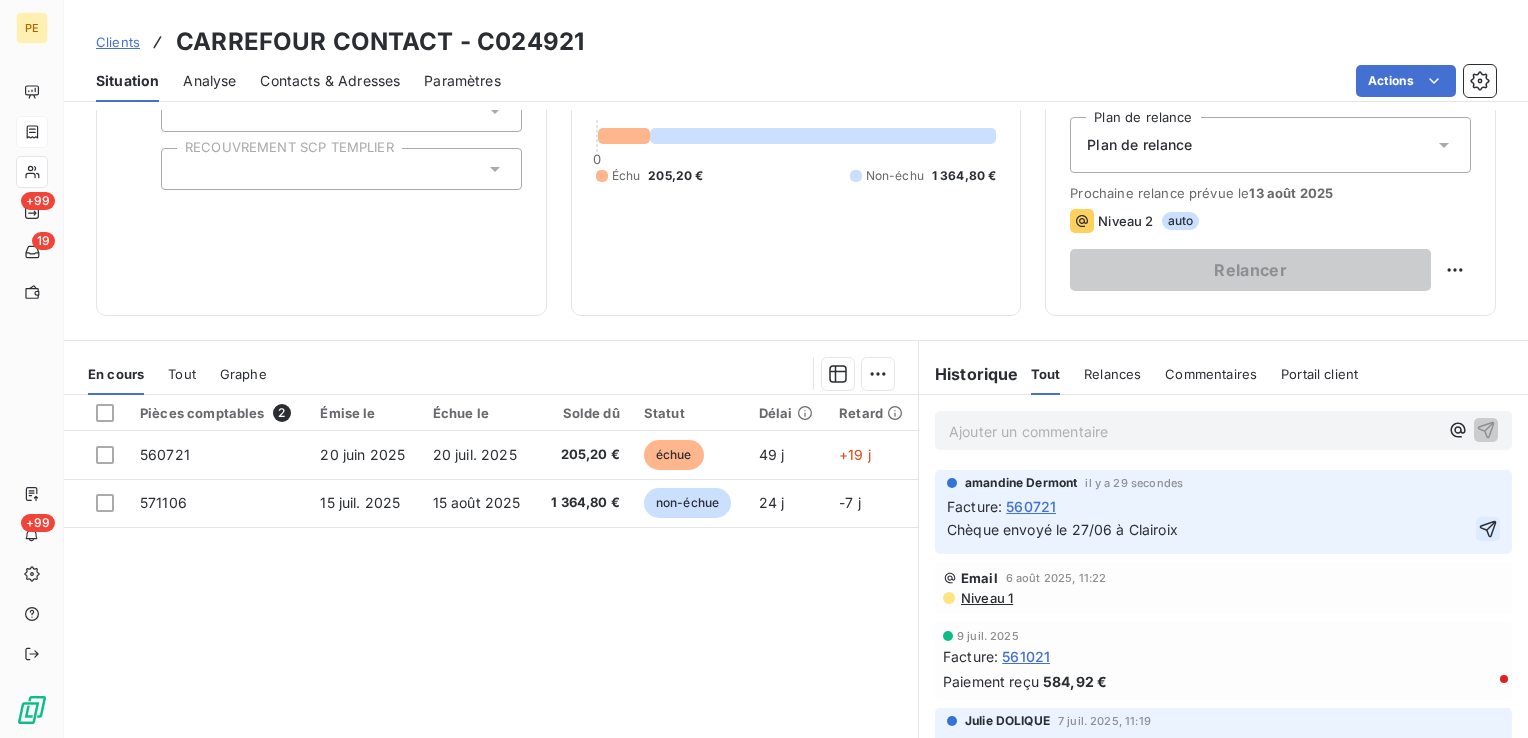 click 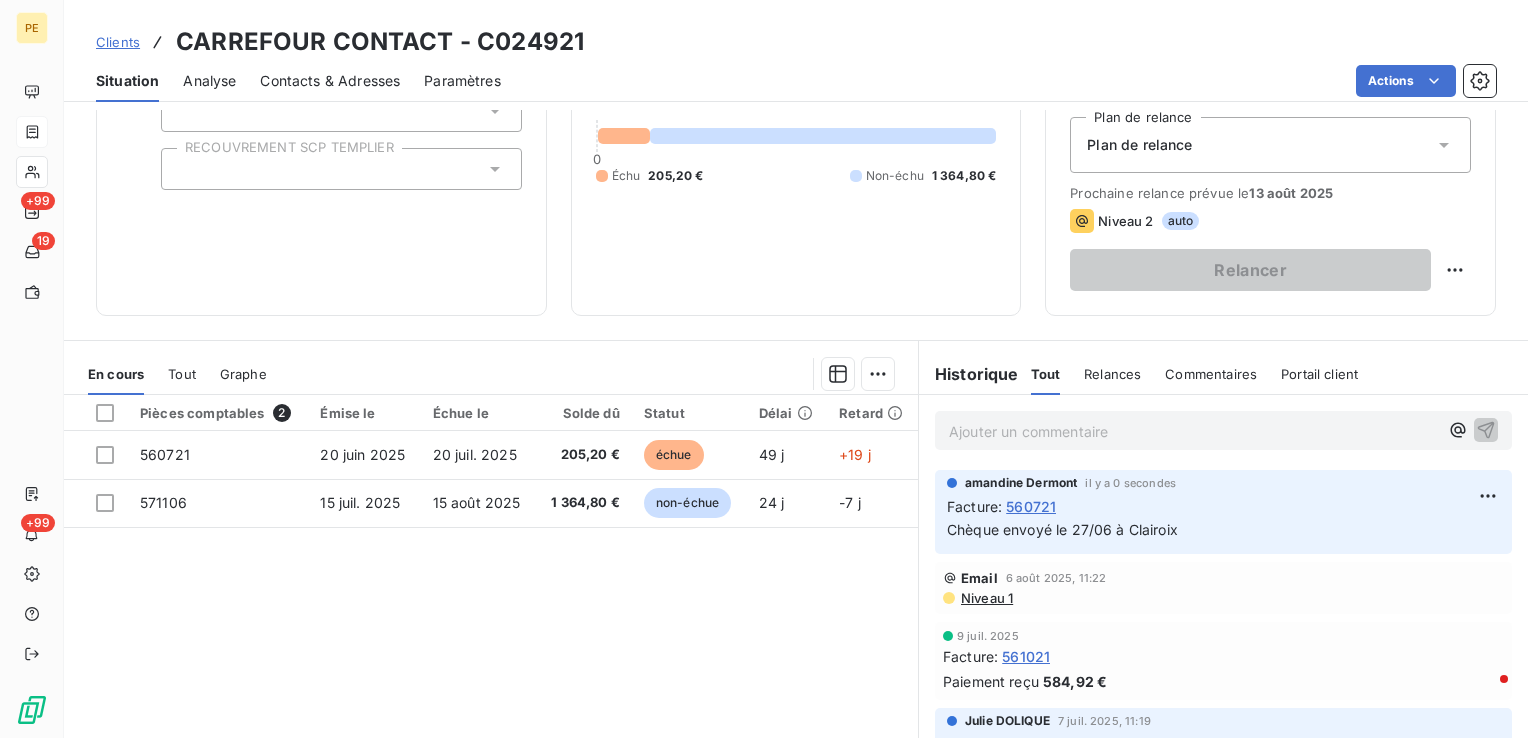 click on "Pièces comptables 2 Émise le Échue le Solde dû Statut Délai Retard 560721 20 juin 2025 20 juil. 2025 205,20 € échue 49 j +19 j 571106 15 juil. 2025 15 août 2025 1 364,80 € non-échue 24 j -7 j" at bounding box center [491, 587] 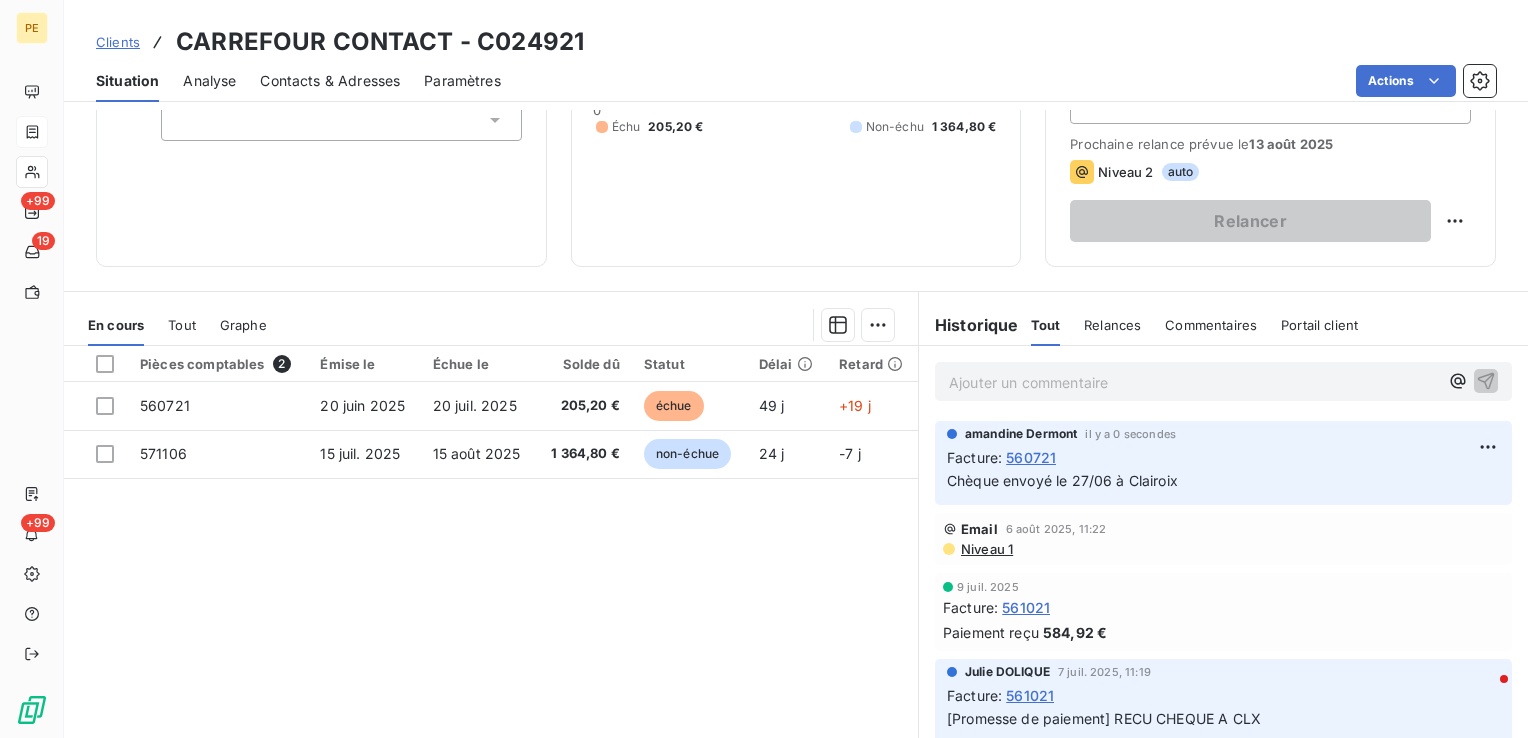 scroll, scrollTop: 300, scrollLeft: 0, axis: vertical 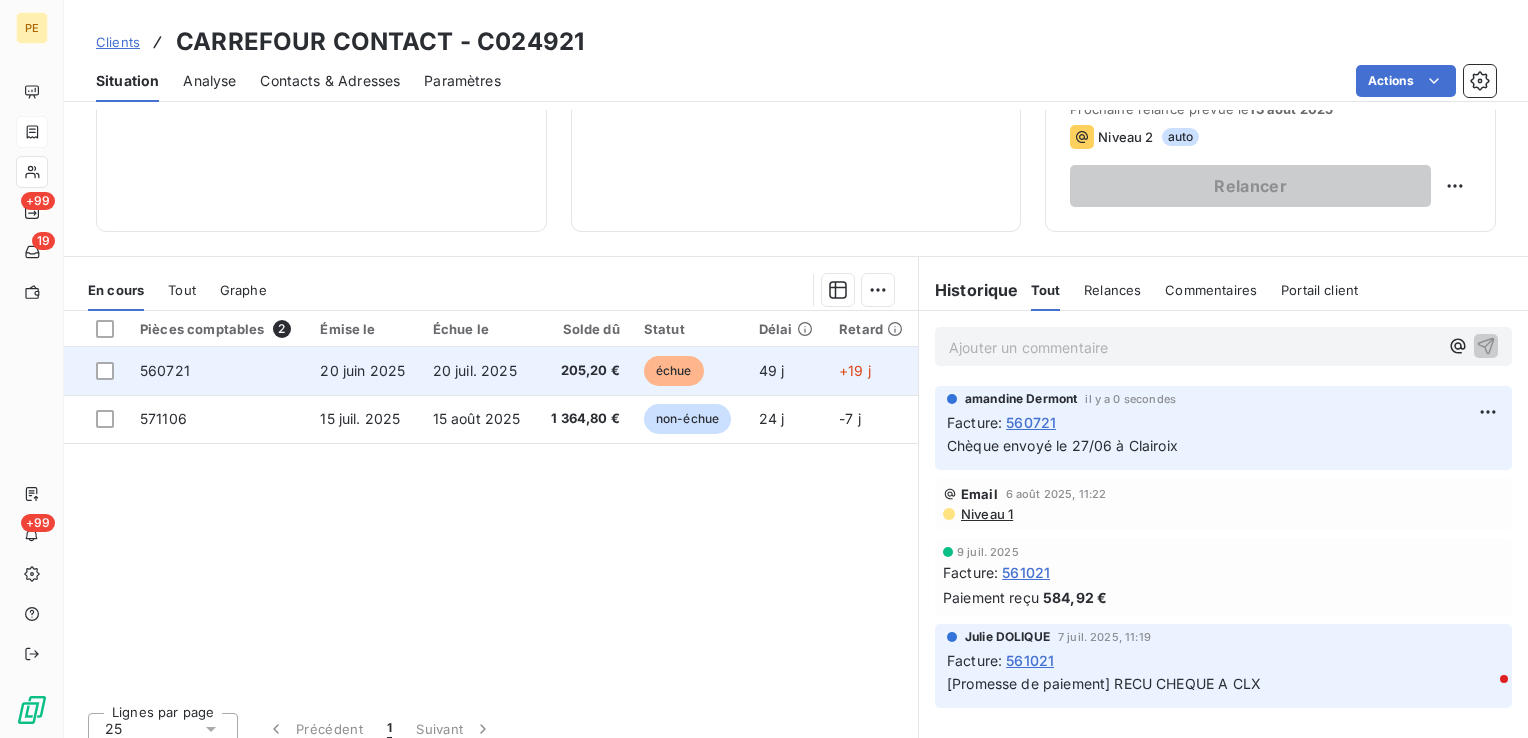 click on "20 juin 2025" at bounding box center [362, 370] 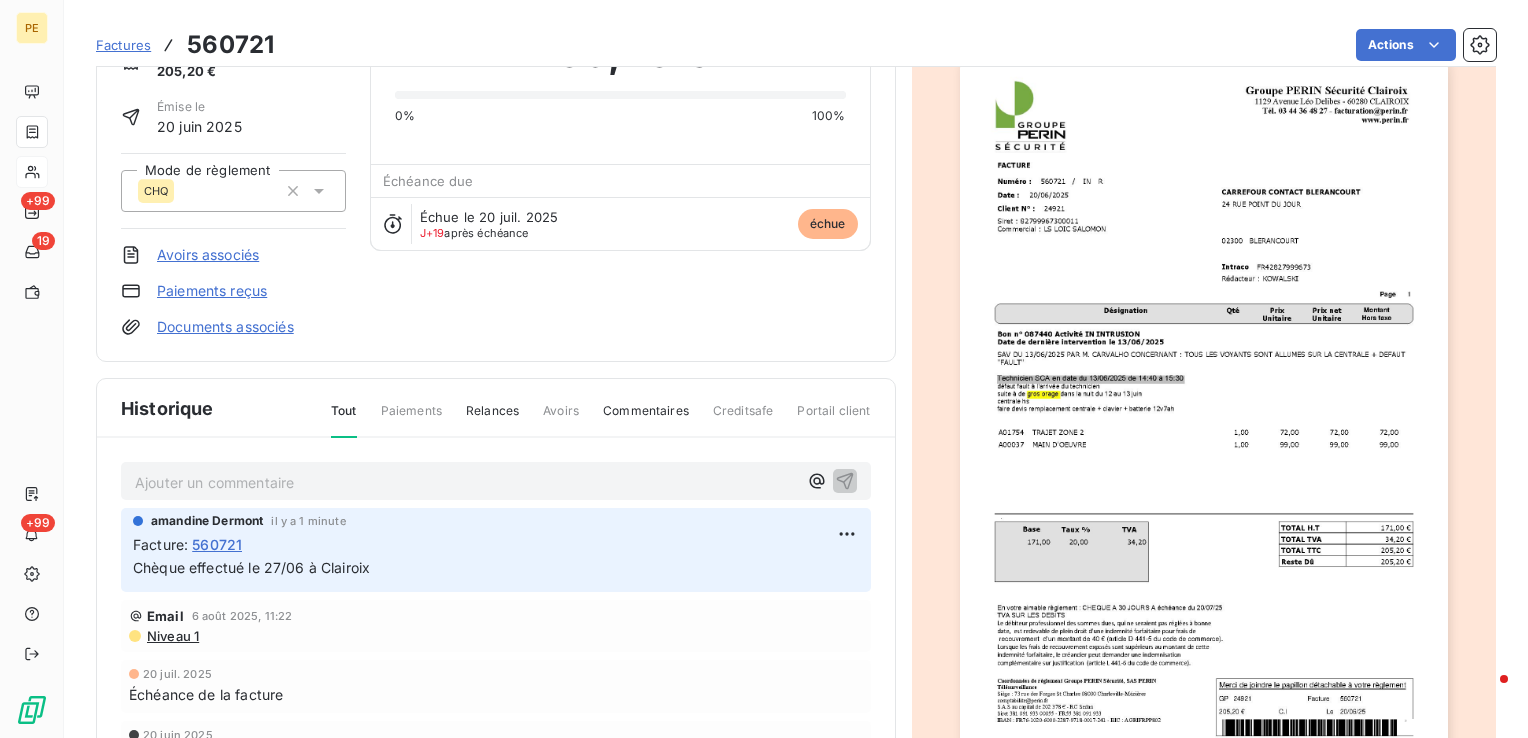 scroll, scrollTop: 151, scrollLeft: 0, axis: vertical 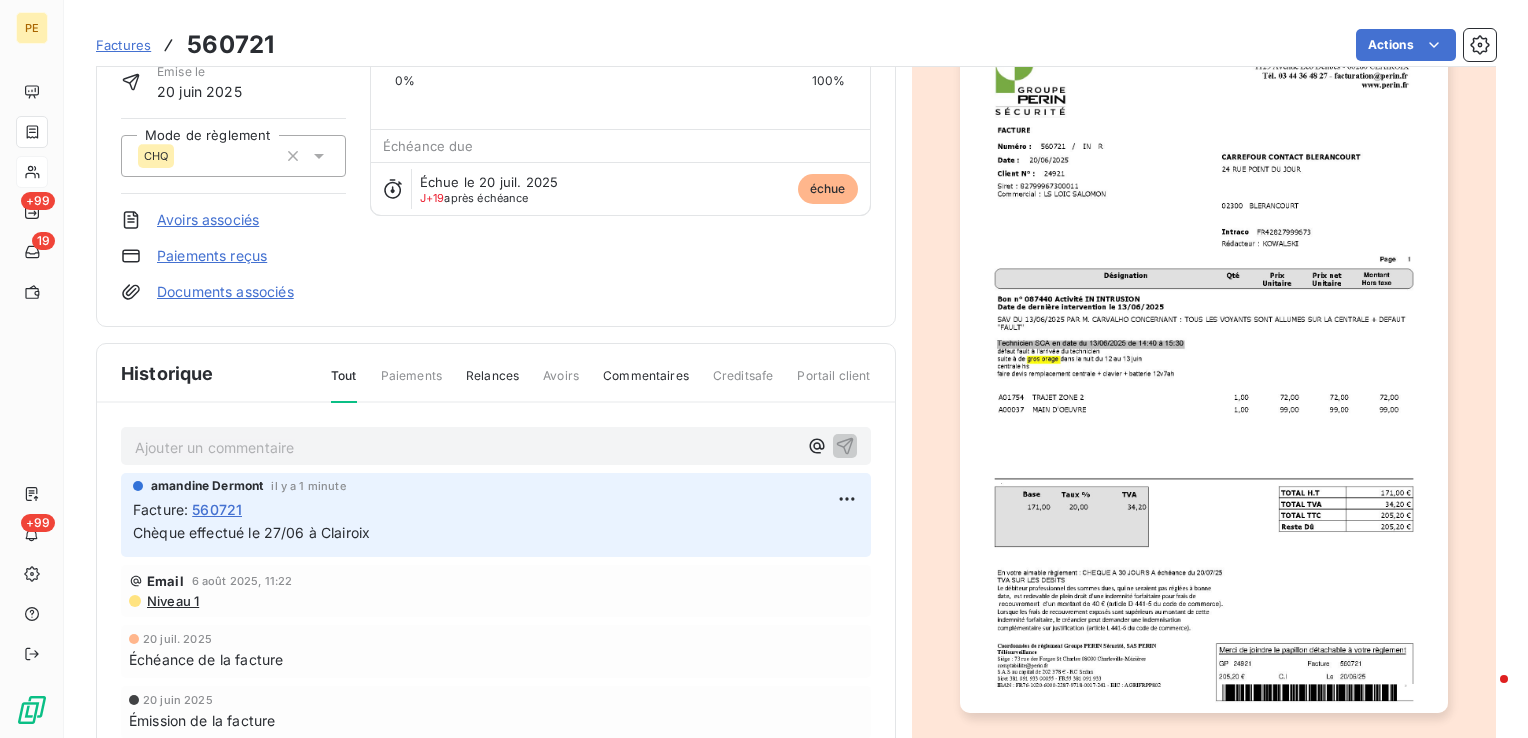 click at bounding box center [1204, 368] 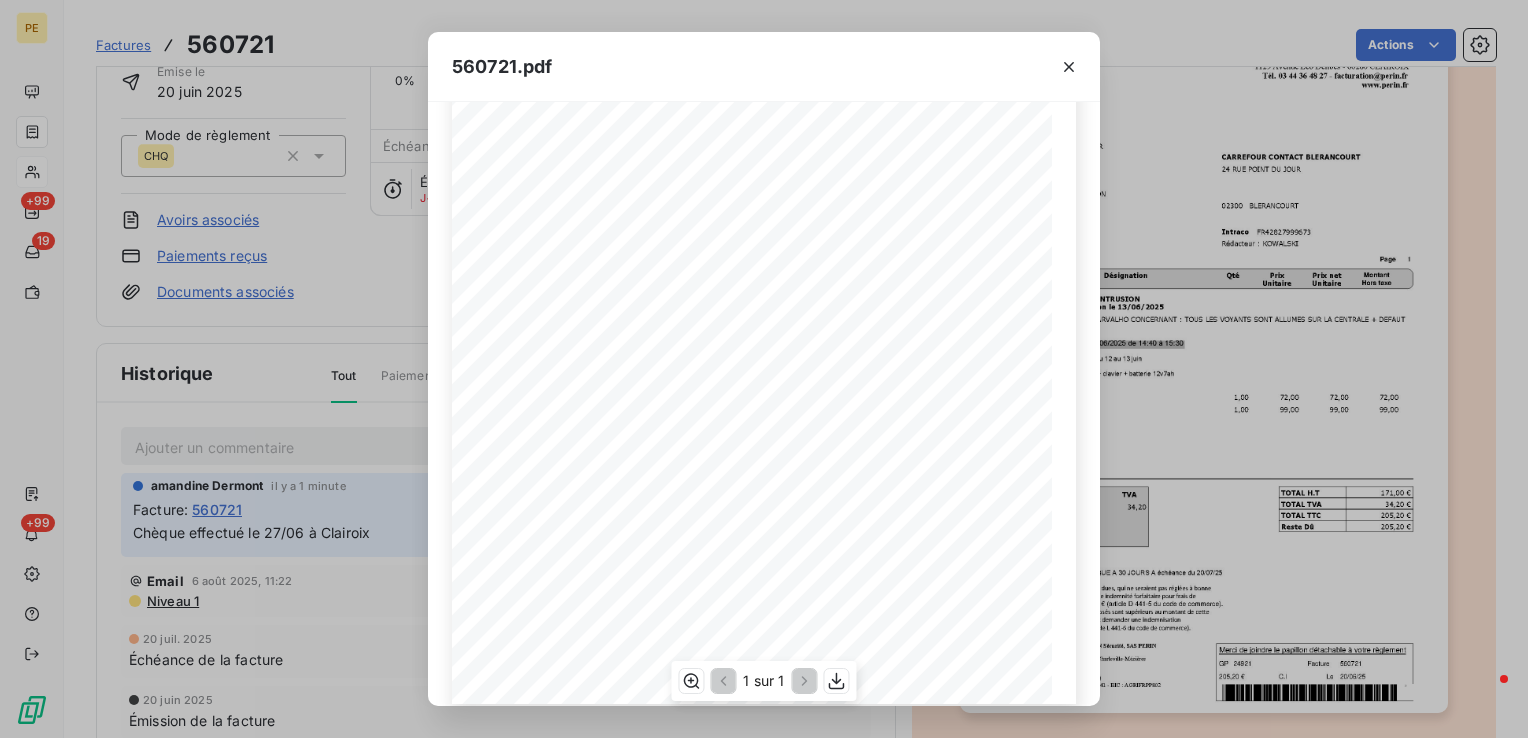 scroll, scrollTop: 291, scrollLeft: 0, axis: vertical 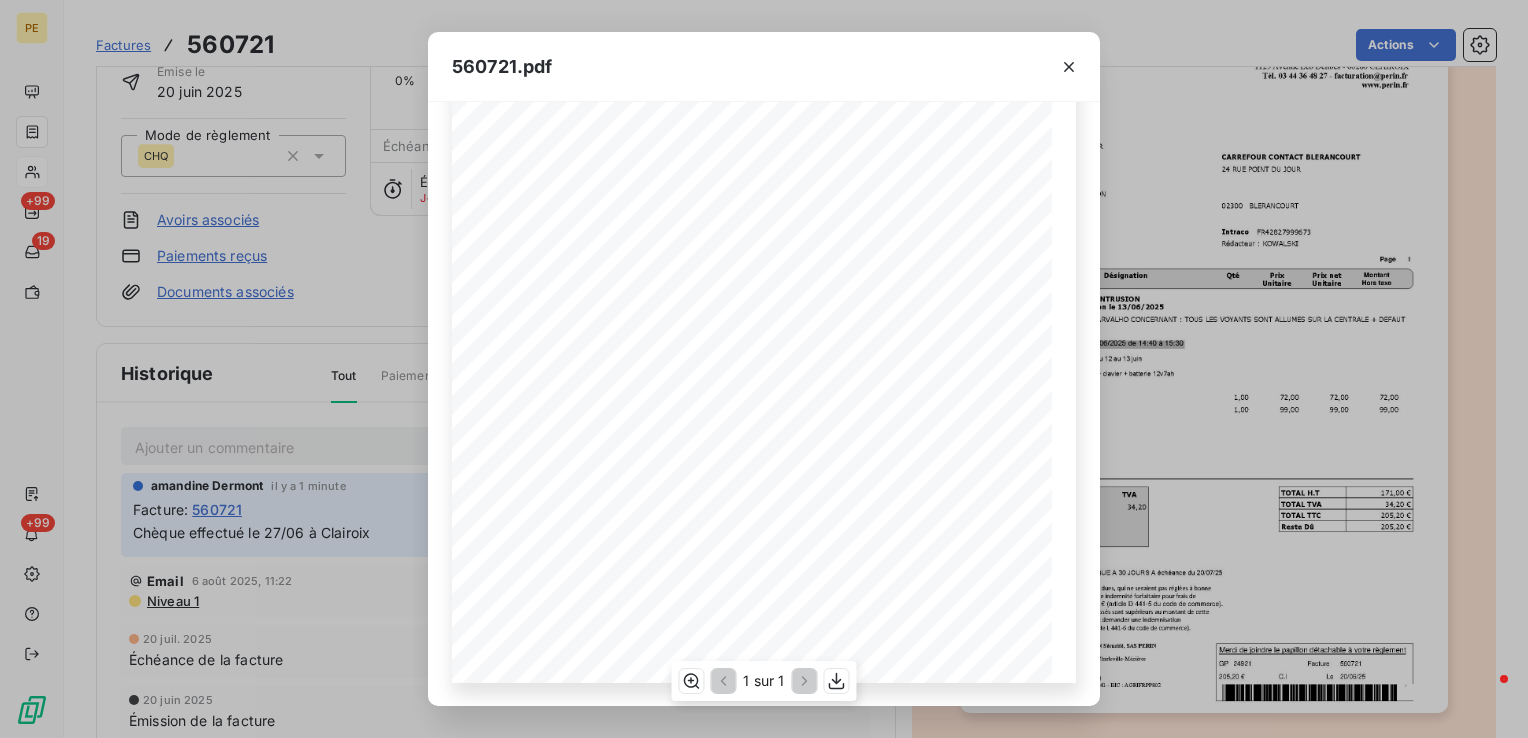 click on "Groupe PERIN SÈcuritÈ Clairoix [NUMBER] Avenue LÈo Delibes - [POSTAL_CODE] [CITY] TÈl. [PHONE] - [EMAIL] www.perin.fr CARREFOUR CONTACT BLERANCOURT [NUMBER] RUE POINT DU JOUR [POSTAL_CODE] Client N∞ : FACTURE 560721 / R RÈdacteur : KOWALSKI BLERANCOURT 24921 FR42827999673 Date : [DATE] IN NumÈro : Intraco Siret : 82799967300011 Commercial : LS LOIC SALOMON Page 1 DÈsignation QtÈ Prix Unitaire Prix net Unitaire Montant Hors taxe Bon n∞ 087440 ActivitÈ IN INTRUSION Date de derniËre intervention le [DATE] SAV DU [DATE] PAR M. [LAST] CONCERNANT : TOUS LES VOYANTS SONT ALLUMES SUR LA CENTRALE + DEFAUT "FAULT" Technicien SCA en date du [DATE] de [TIME] ‡ [TIME] dÈfaut fault ‡ l'arrivÈe du technicien suite ‡ de gros orage dans la nuit du 12 au 13 juin centrale hs faire devis remplacement centrale + clavier + batterie 12v7ah A01754 1,00 72,00 72,00 72,00 TRAJET ZONE 2 A00037 1,00 99,00 99,00 99,00 MAIN D'OEUVRE 20,00 171,00 TOTAL H.T TOTAL TVA TOTAL TTC" at bounding box center [764, 259] 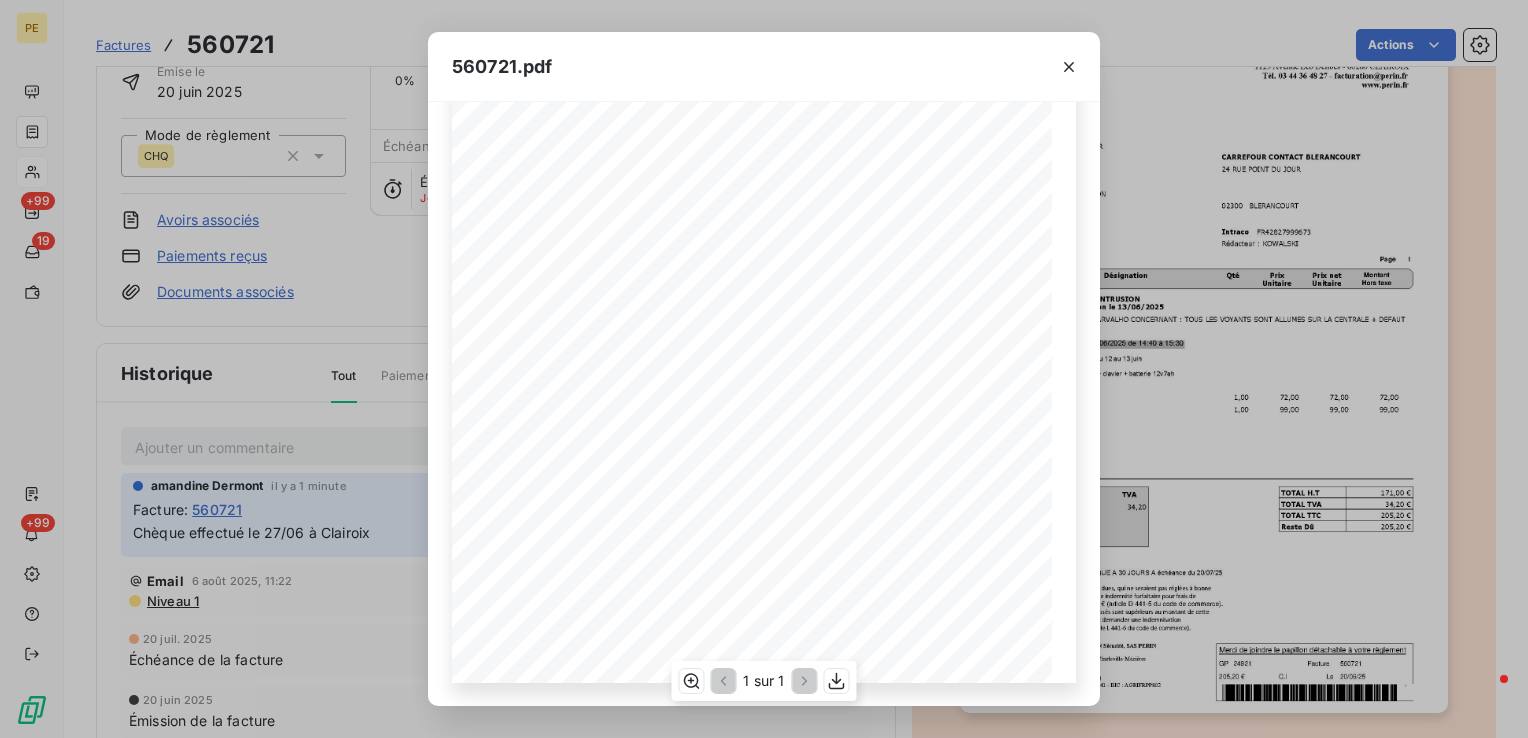 scroll, scrollTop: 0, scrollLeft: 0, axis: both 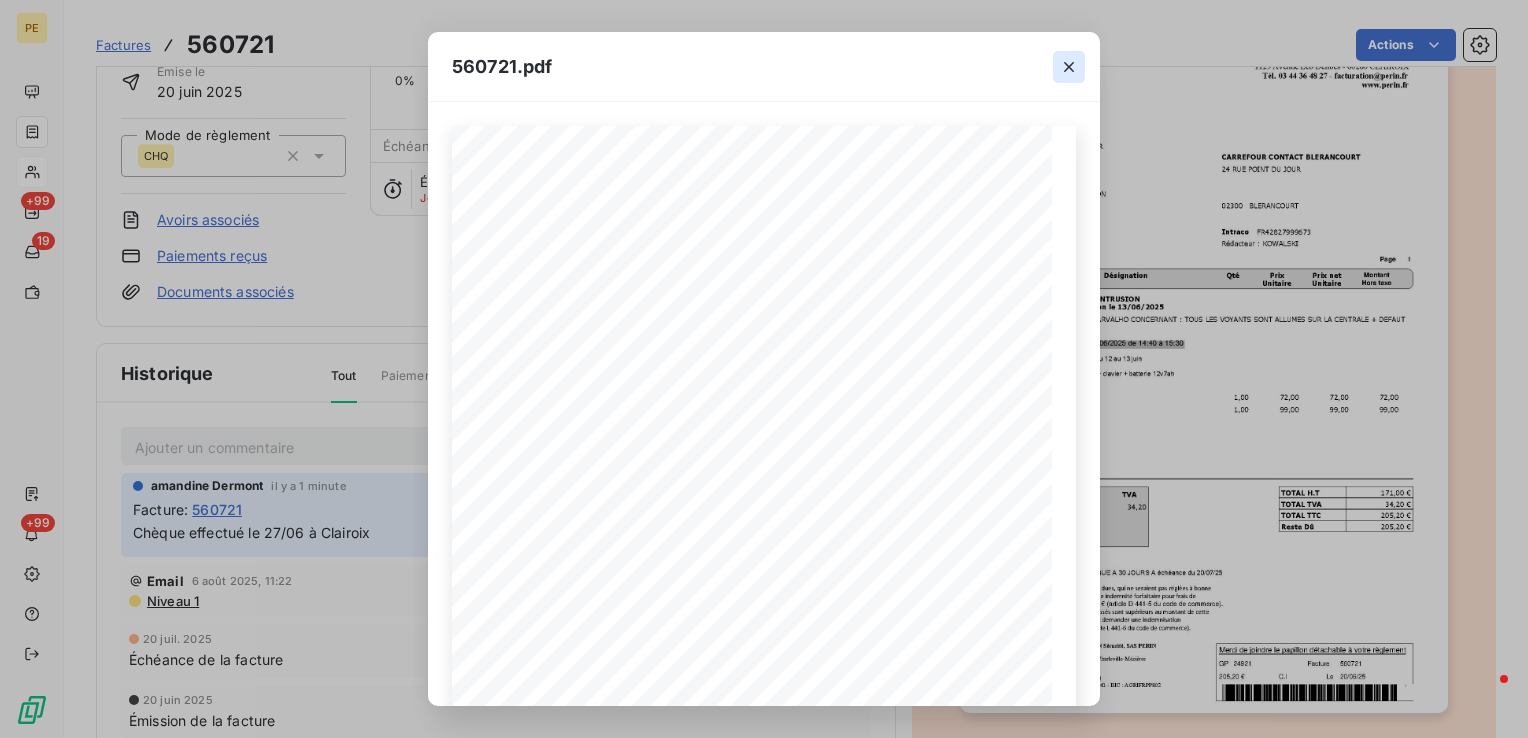click 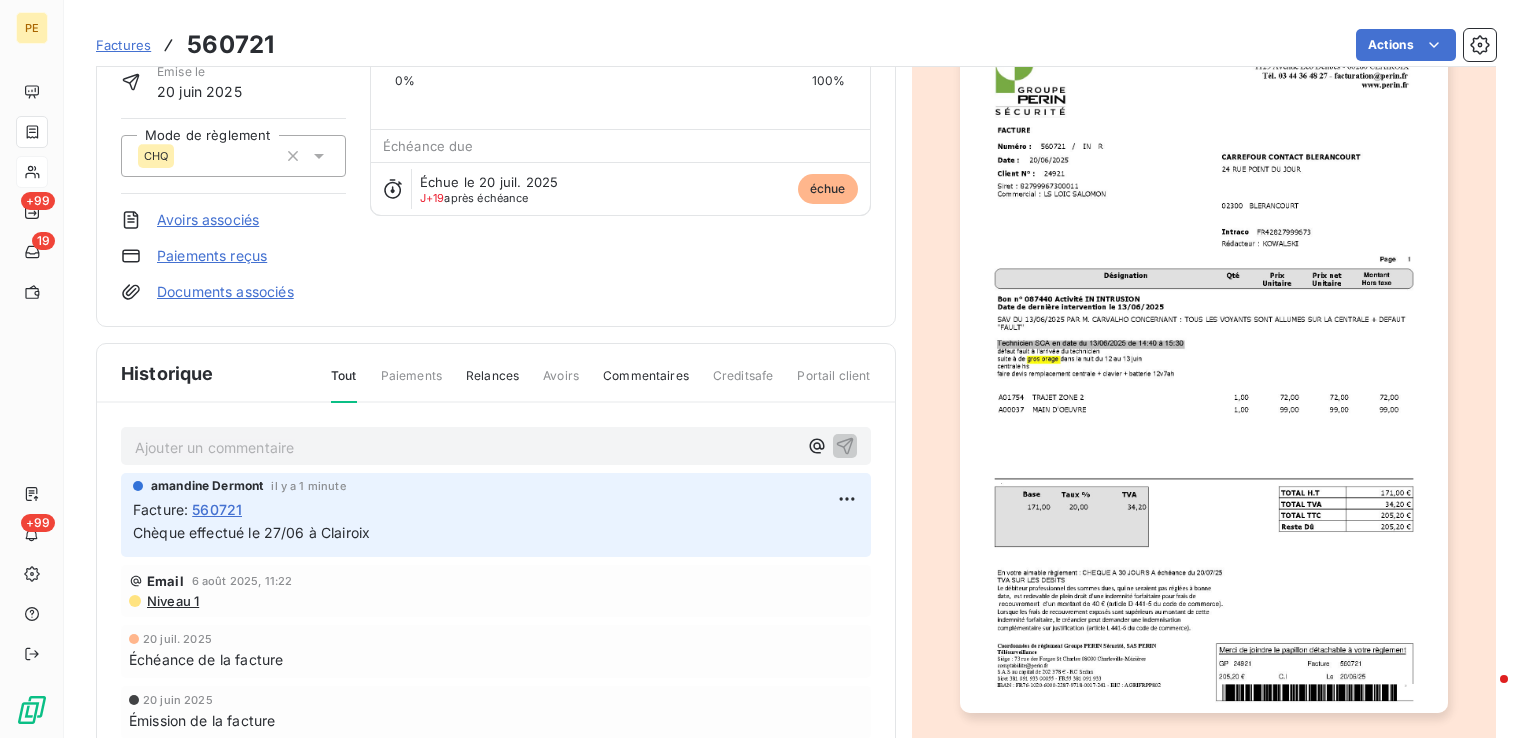 click on "Échéance de la facture" at bounding box center (496, 659) 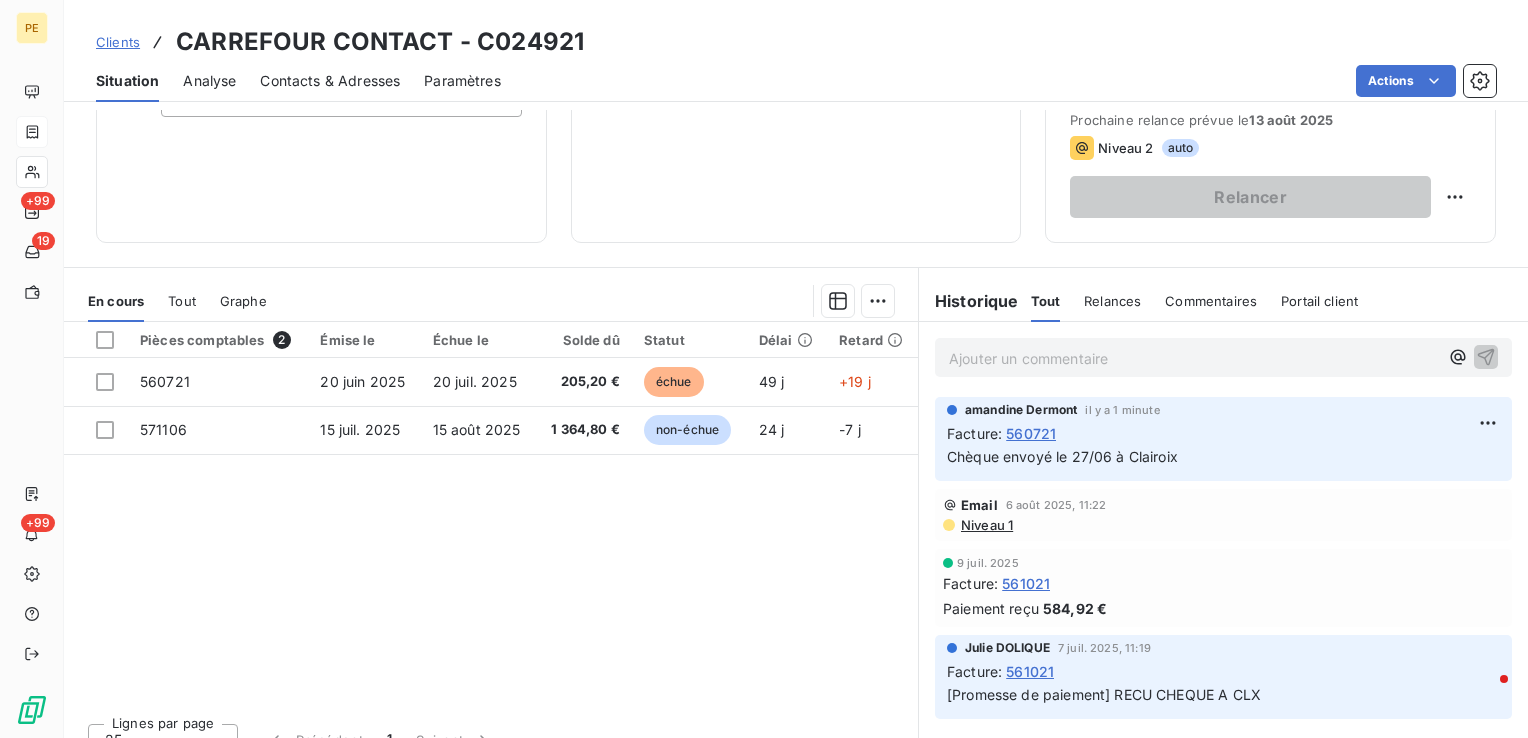 scroll, scrollTop: 316, scrollLeft: 0, axis: vertical 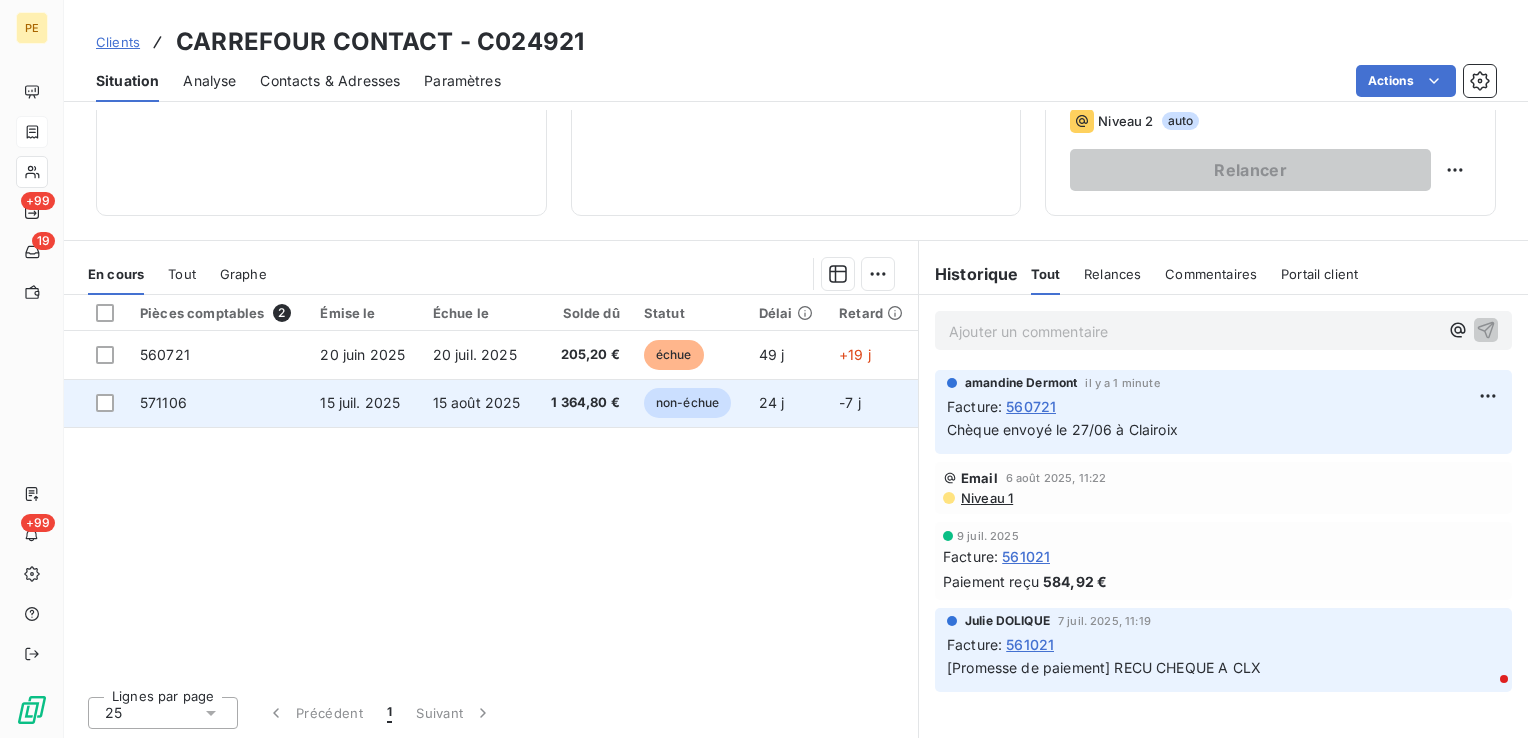 click on "15 juil. 2025" at bounding box center (360, 402) 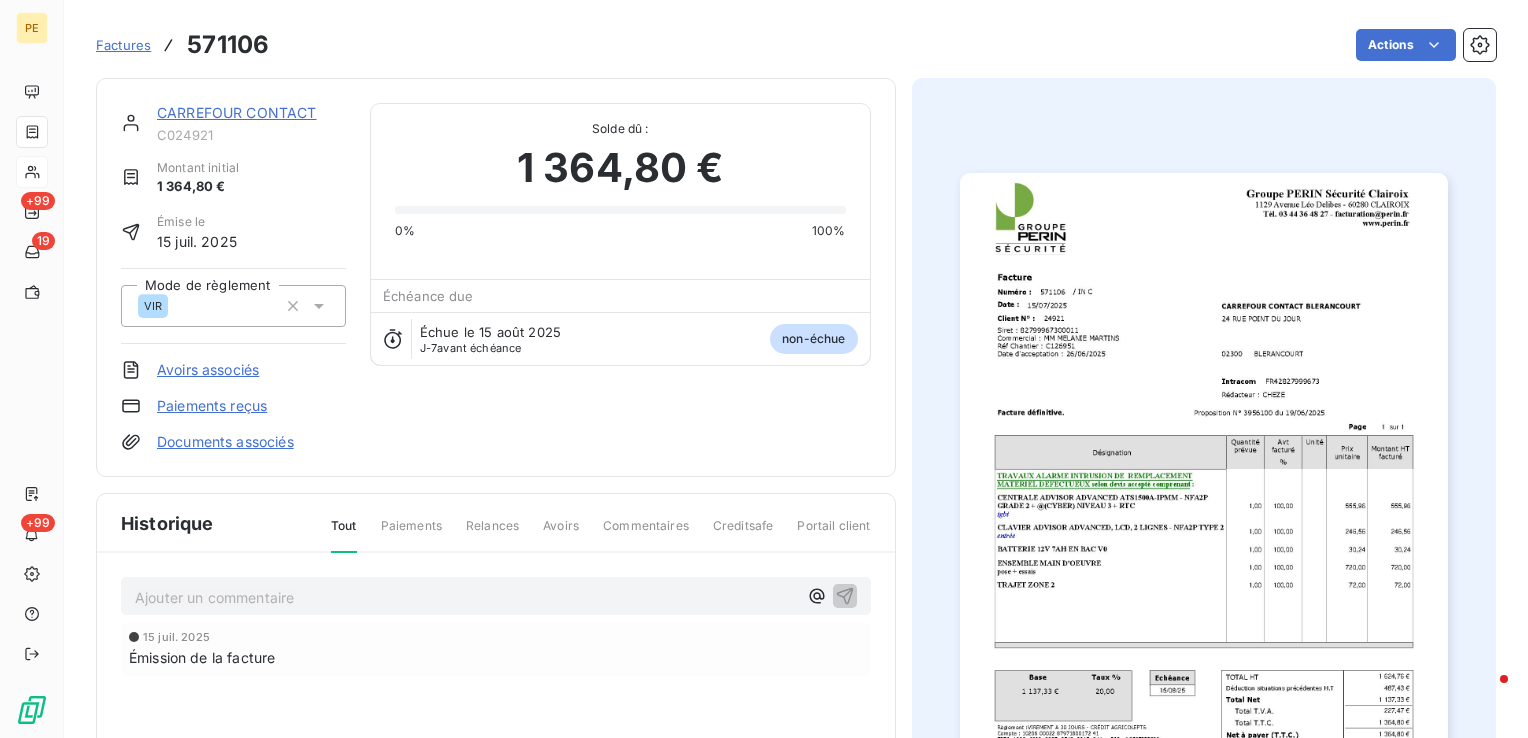 click at bounding box center (1204, 518) 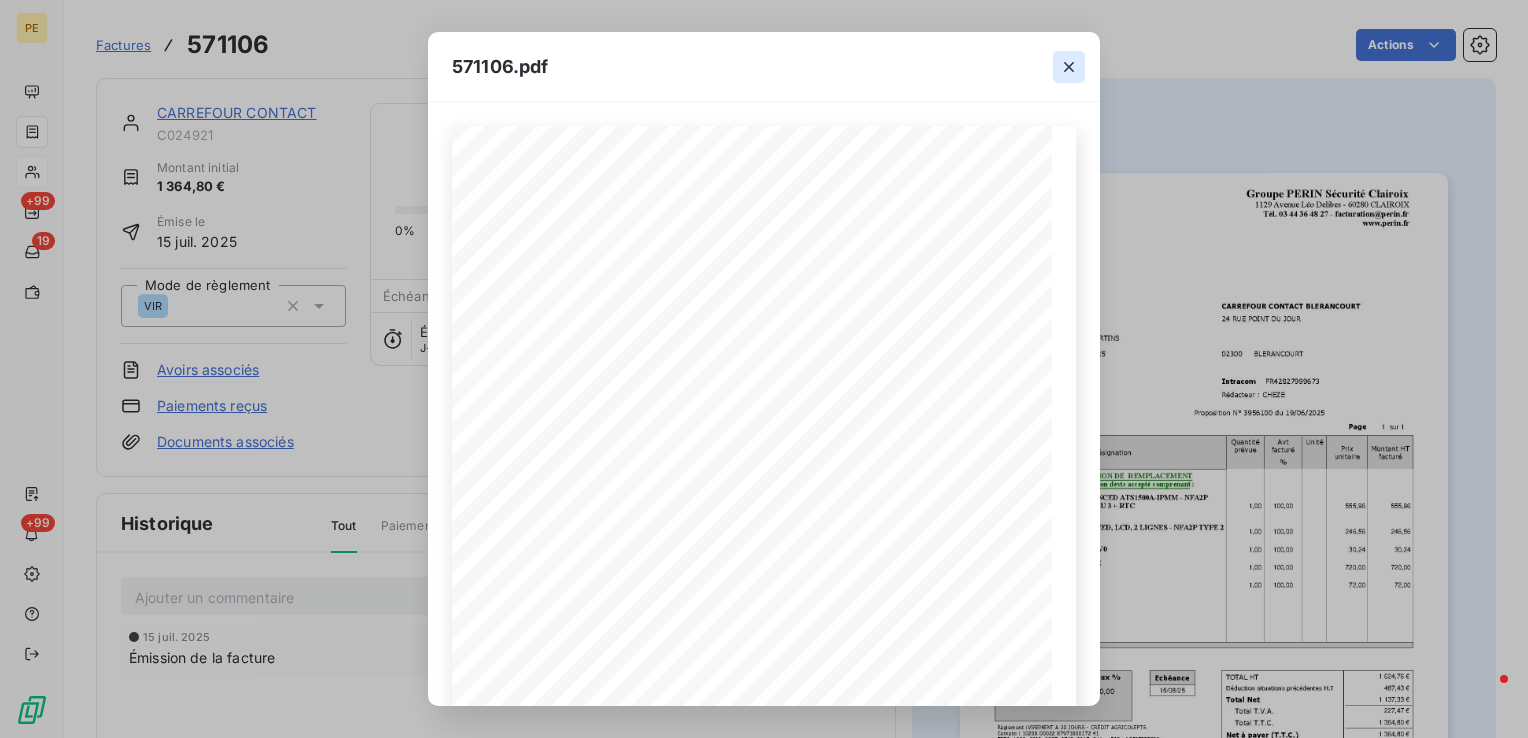click 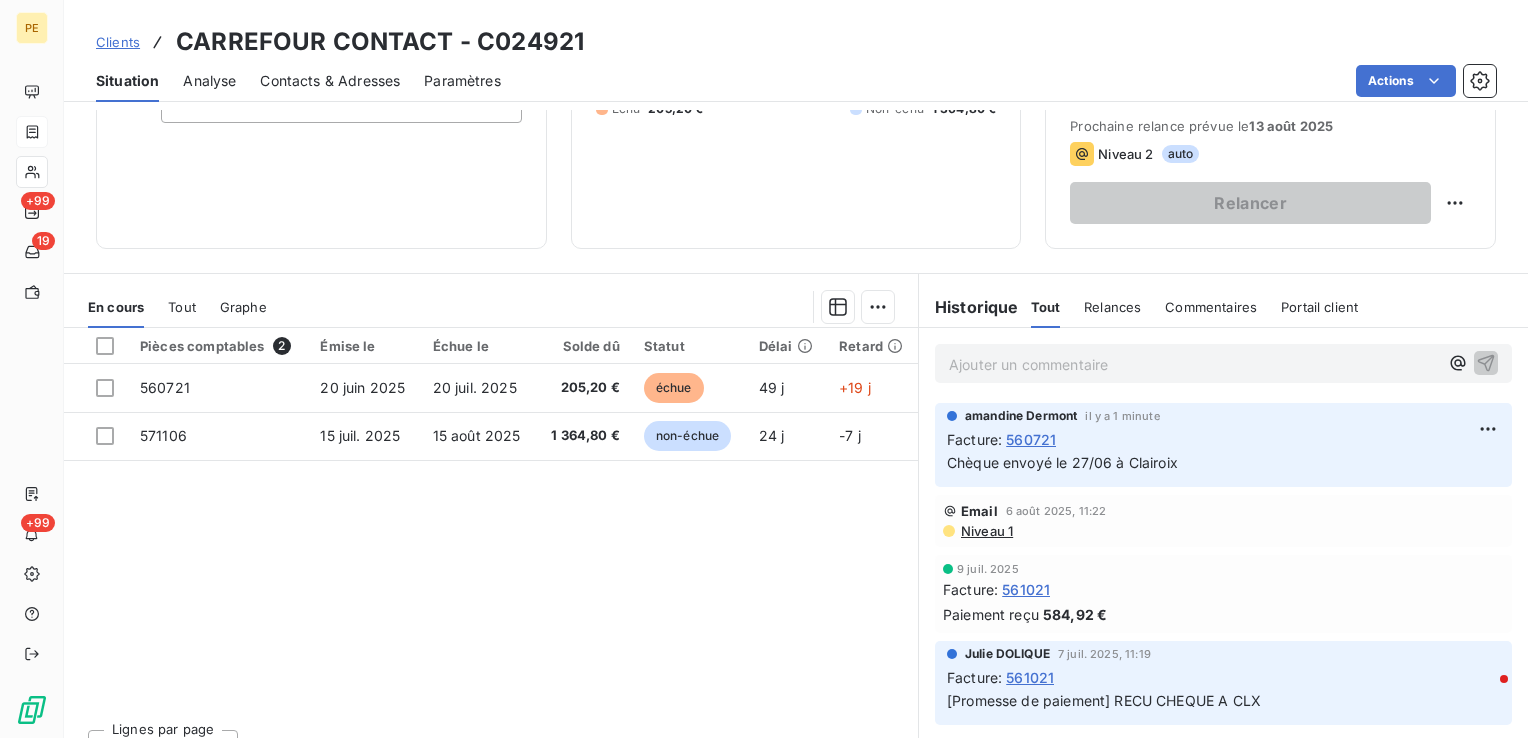 scroll, scrollTop: 316, scrollLeft: 0, axis: vertical 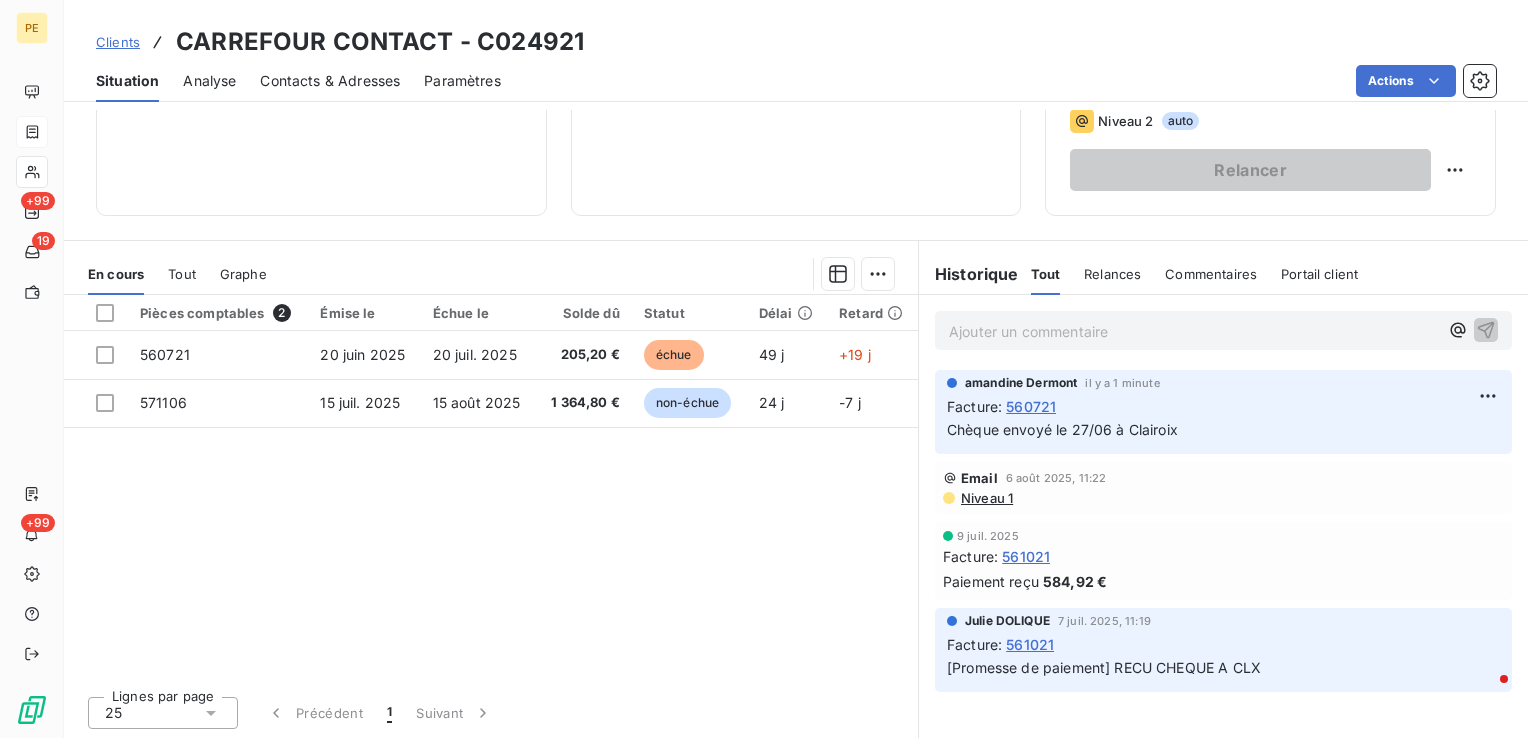 click on "Pièces comptables 2 Émise le Échue le Solde dû Statut Délai Retard 560721 20 juin 2025 20 juil. 2025 205,20 € échue 49 j +19 j 571106 15 juil. 2025 15 août 2025 1 364,80 € non-échue 24 j -7 j" at bounding box center [491, 487] 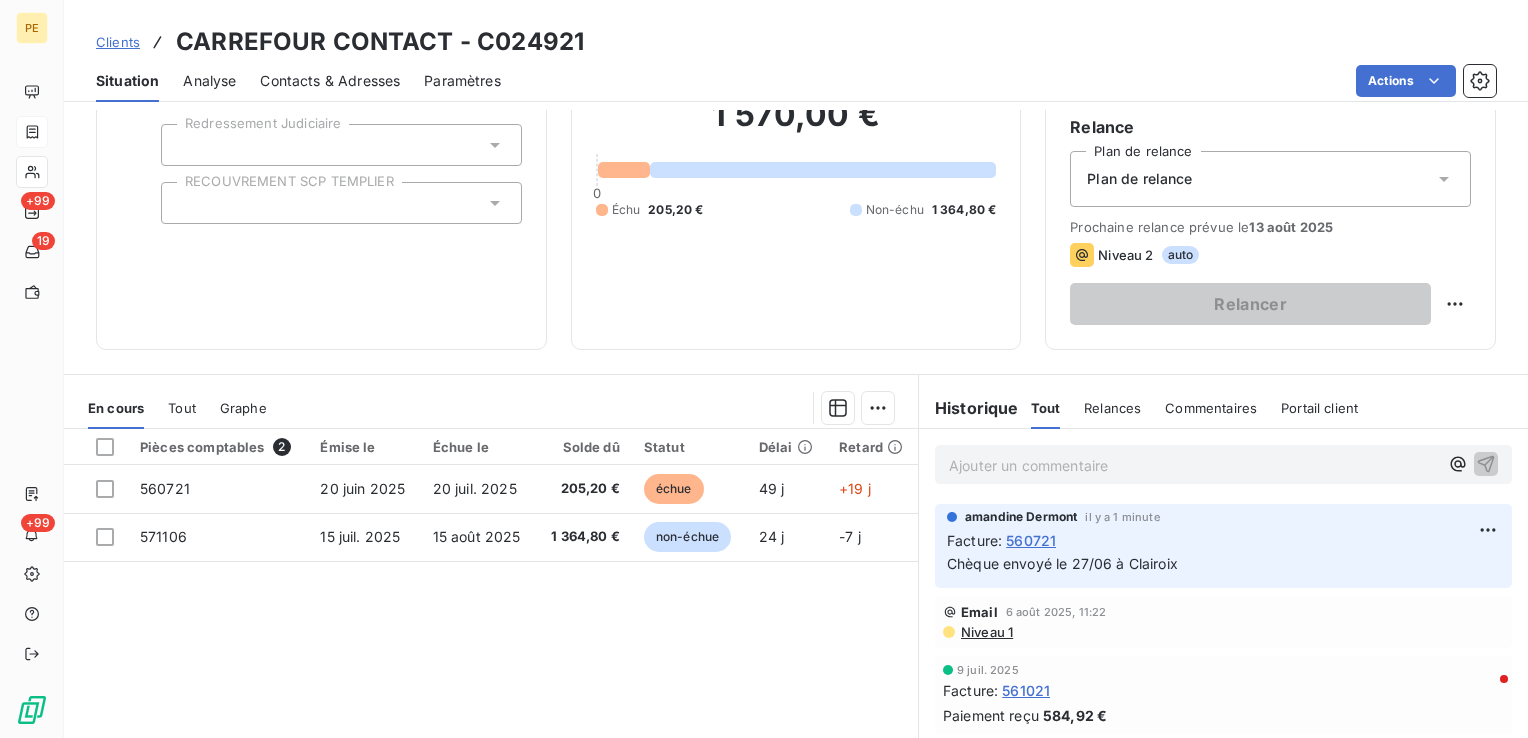 scroll, scrollTop: 200, scrollLeft: 0, axis: vertical 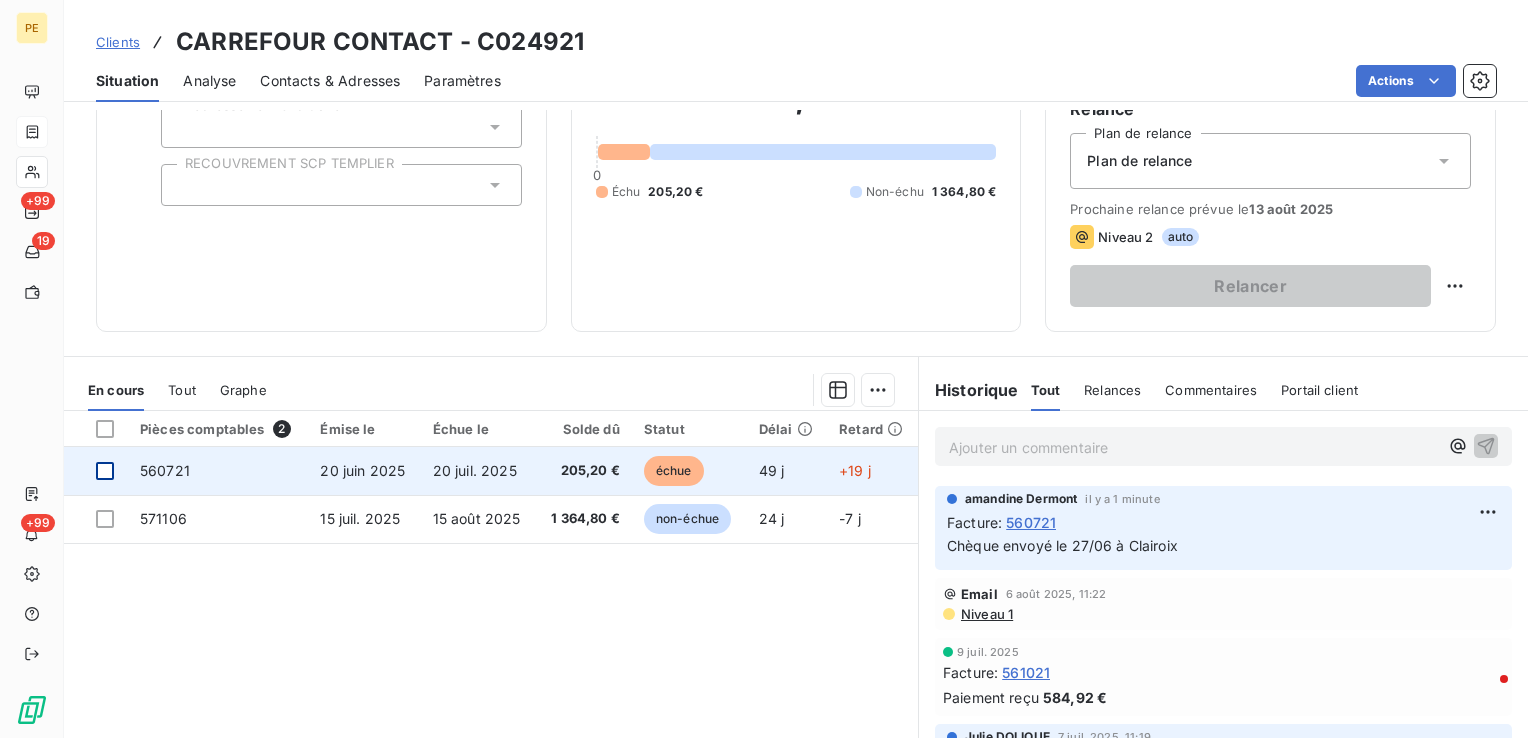 click at bounding box center (105, 471) 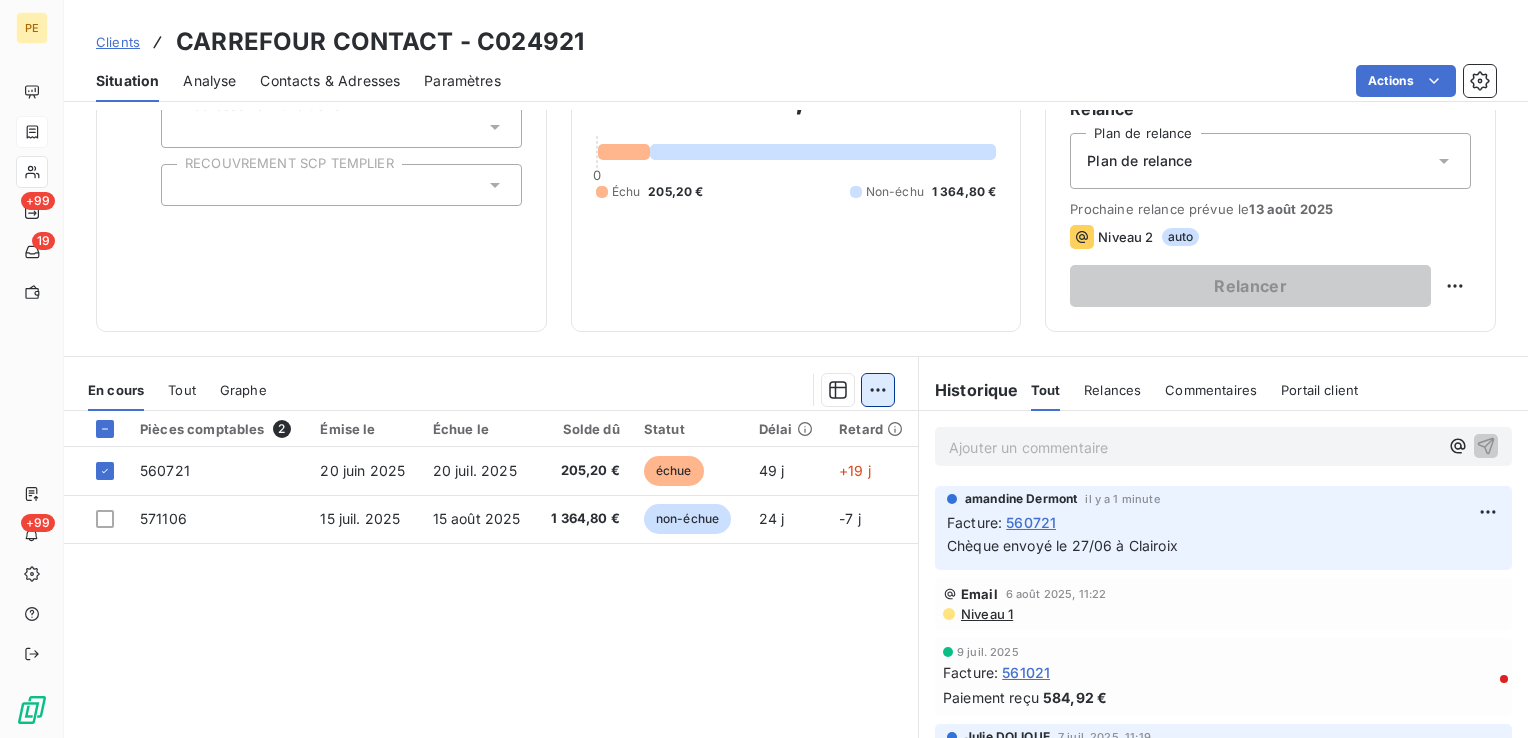 click on "PE +99 19 +99 Clients CARREFOUR CONTACT - C024921 Situation Analyse Contacts & Adresses Paramètres Actions Informations client Propriétés Client liquidation judiciaire Redressement Judiciaire RECOUVREMENT SCP TEMPLIER Encours client 1 570,00 € 0 Échu 205,20 € Non-échu 1 364,80 € Limite d’encours Ajouter une limite d’encours autorisé Gestion du risque Surveiller ce client en intégrant votre outil de gestion des risques client. Relance Plan de relance Plan de relance Prochaine relance prévue le 13 août 2025 Niveau 2 auto Relancer En cours Tout Graphe Pièces comptables 2 Émise le Échue le Solde dû Statut Délai Retard 560721 20 juin 2025 20 juil. 2025 205,20 € échue 49 j +19 j 571106 15 juil. 2025 15 août 2025 1 364,80 € non-échue 24 j -7 j Lignes par page 25 Précédent 1 Suivant Historique Tout Relances Commentaires Portail client Tout Relances Commentaires Portail client Ajouter un commentaire ﻿ amandine Dermont il y a 1 minute Facture : :" at bounding box center [764, 369] 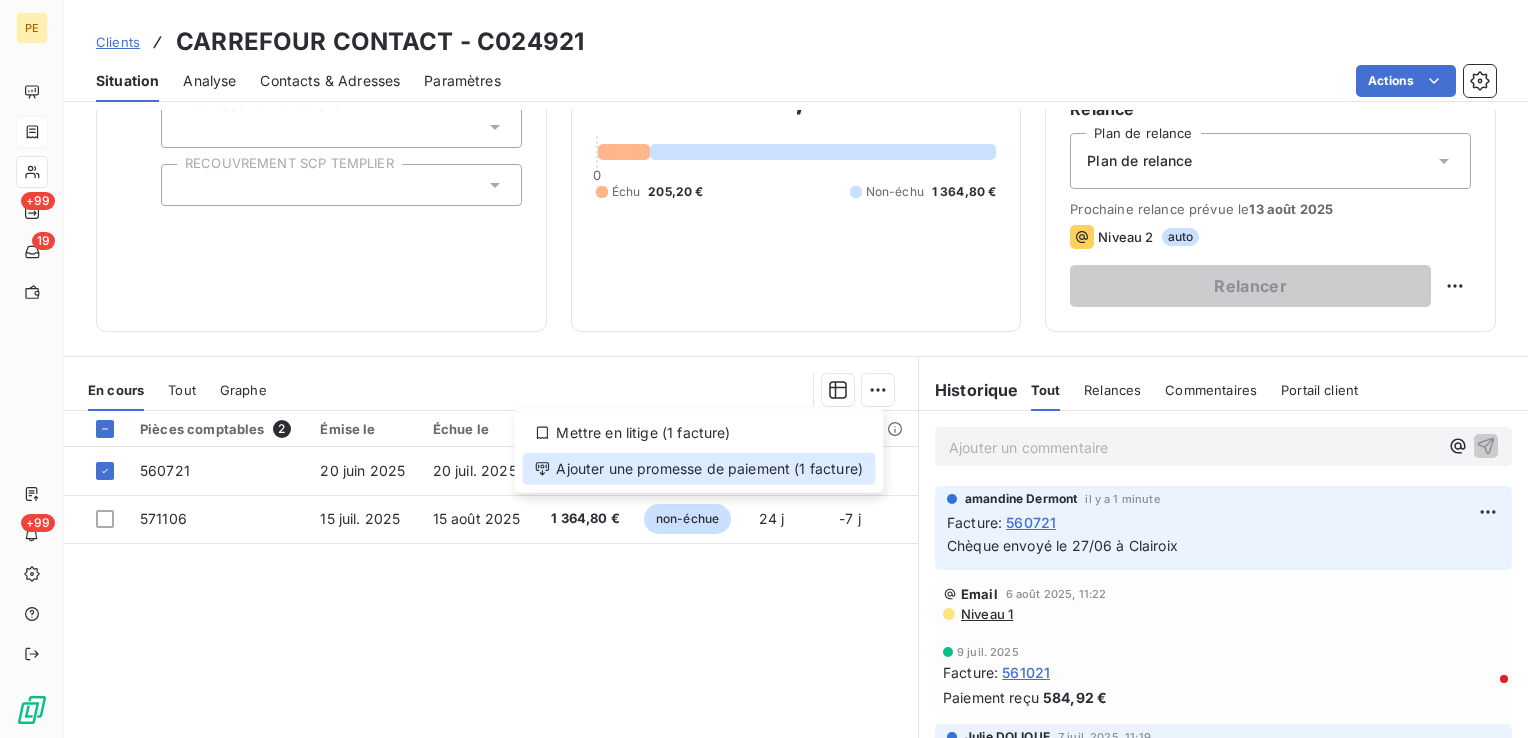 click on "Ajouter une promesse de paiement (1 facture)" at bounding box center (698, 469) 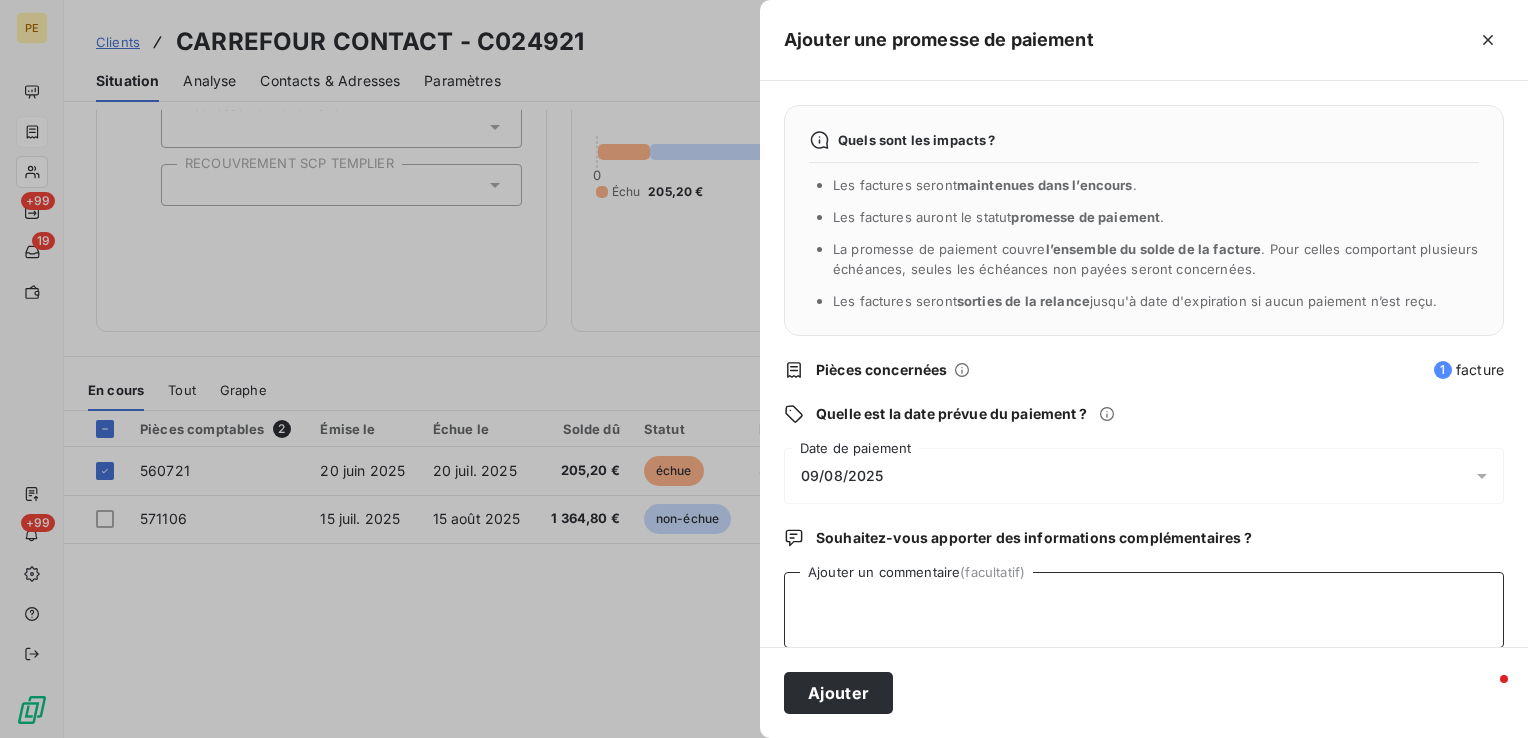 click on "Ajouter un commentaire  (facultatif)" at bounding box center (1144, 610) 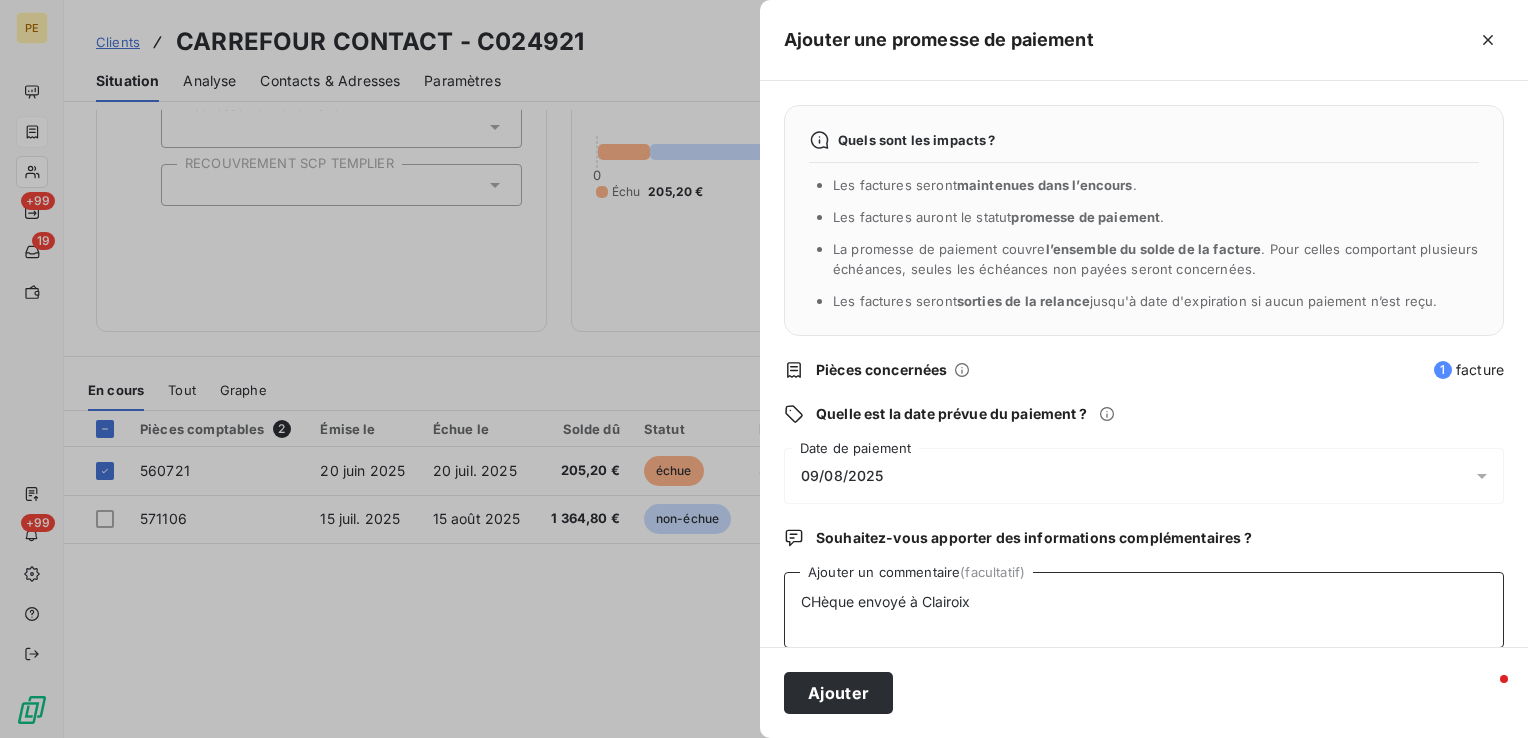 click on "CHèque envoyé à Clairoix" at bounding box center [1144, 610] 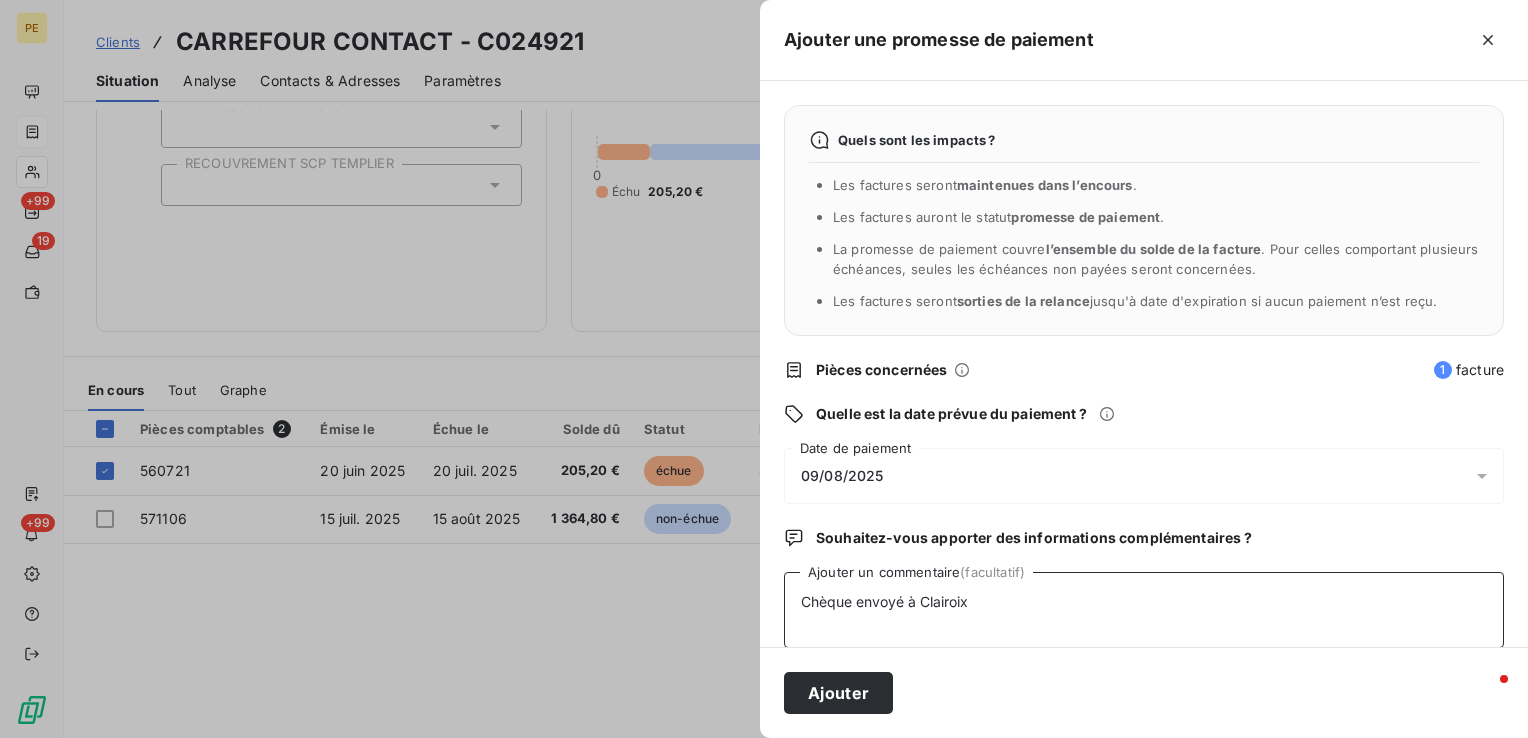 drag, startPoint x: 980, startPoint y: 591, endPoint x: 994, endPoint y: 597, distance: 15.231546 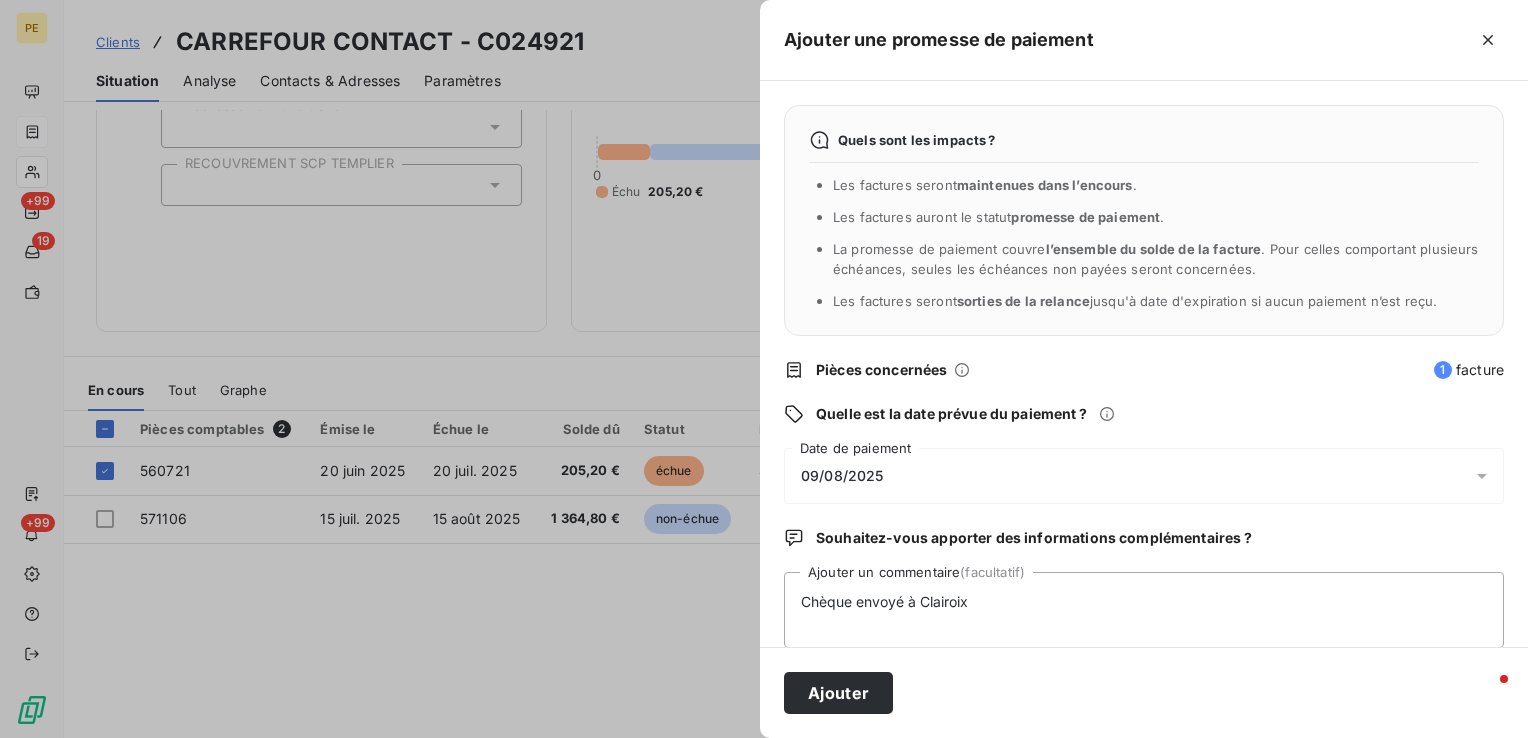 click on "09/08/2025" at bounding box center [842, 476] 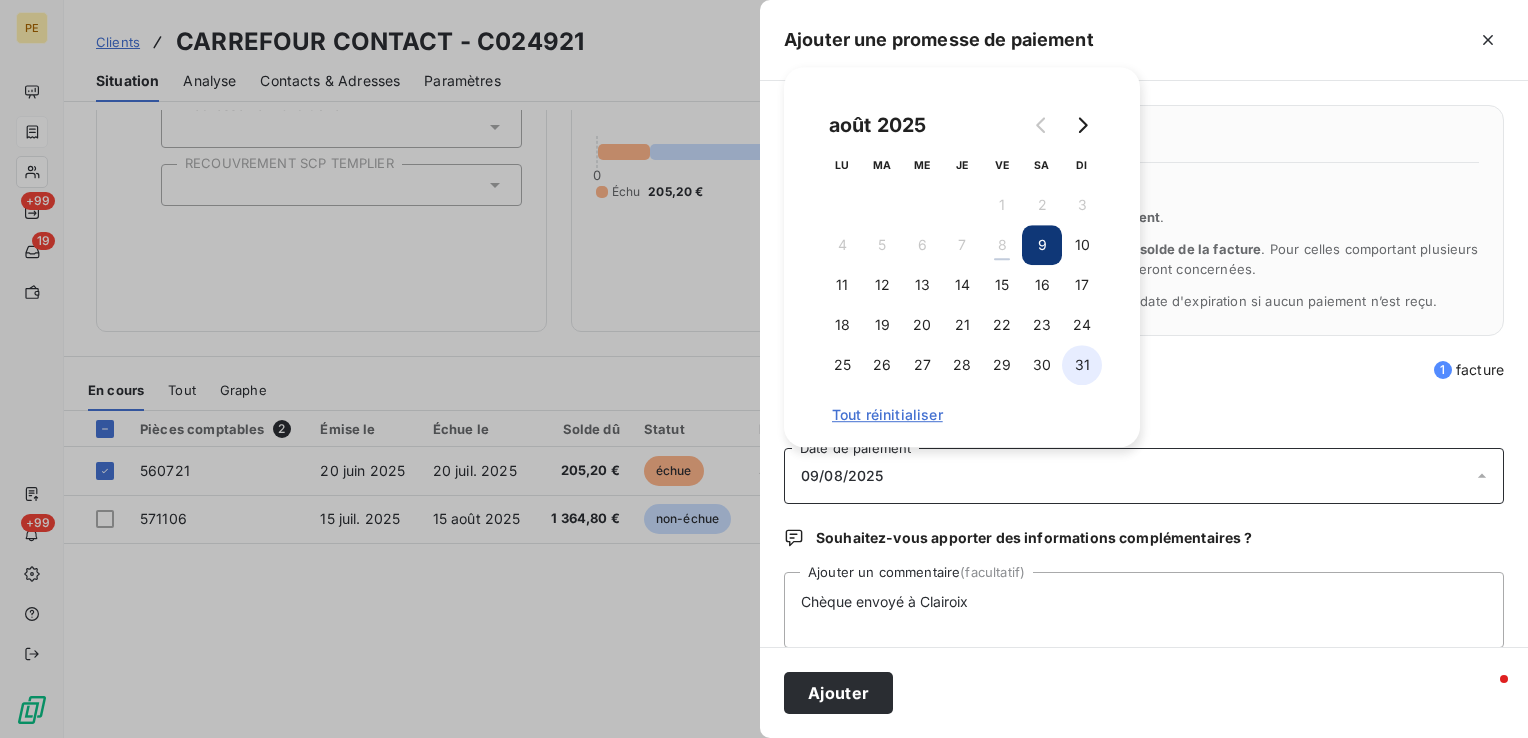 click on "31" at bounding box center (1082, 365) 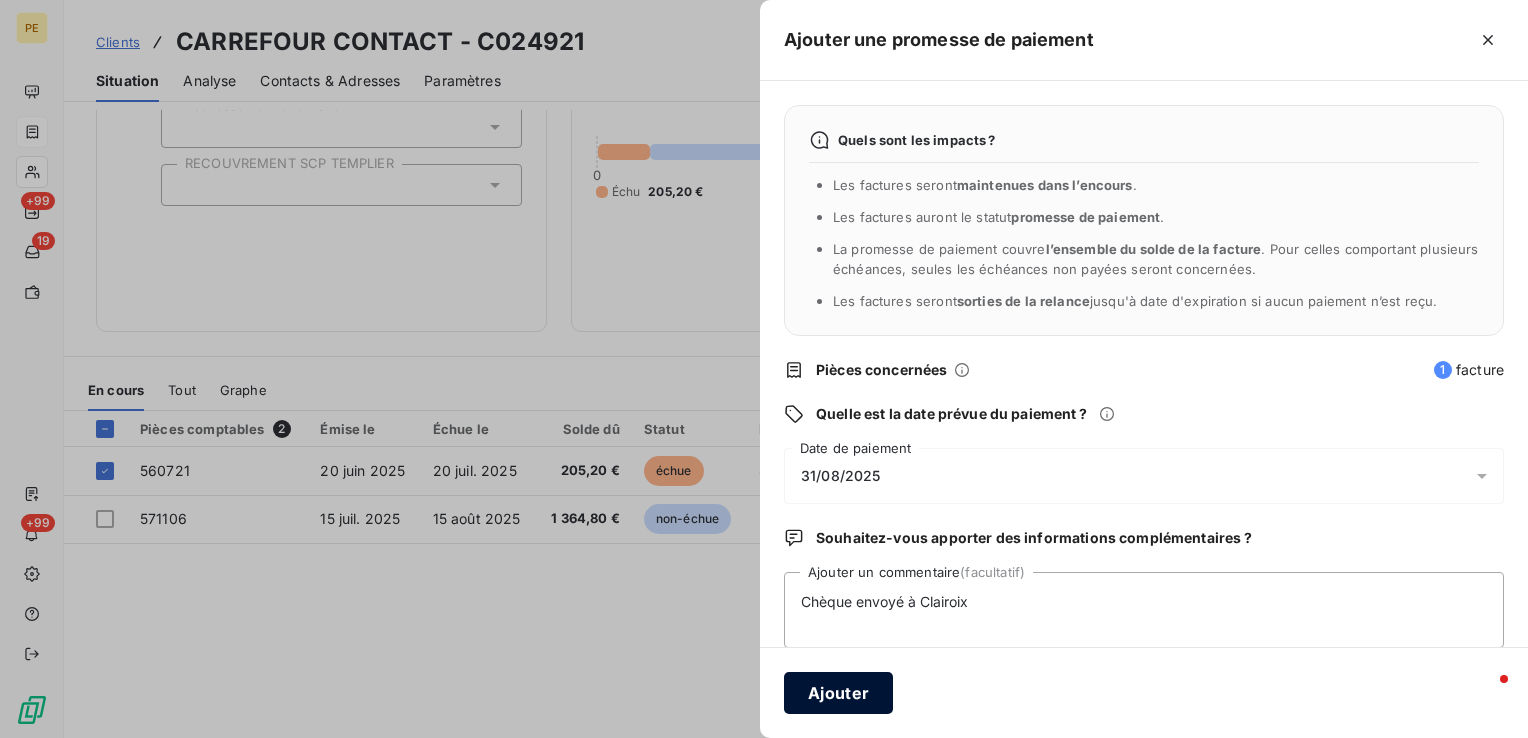 click on "Ajouter" at bounding box center (838, 693) 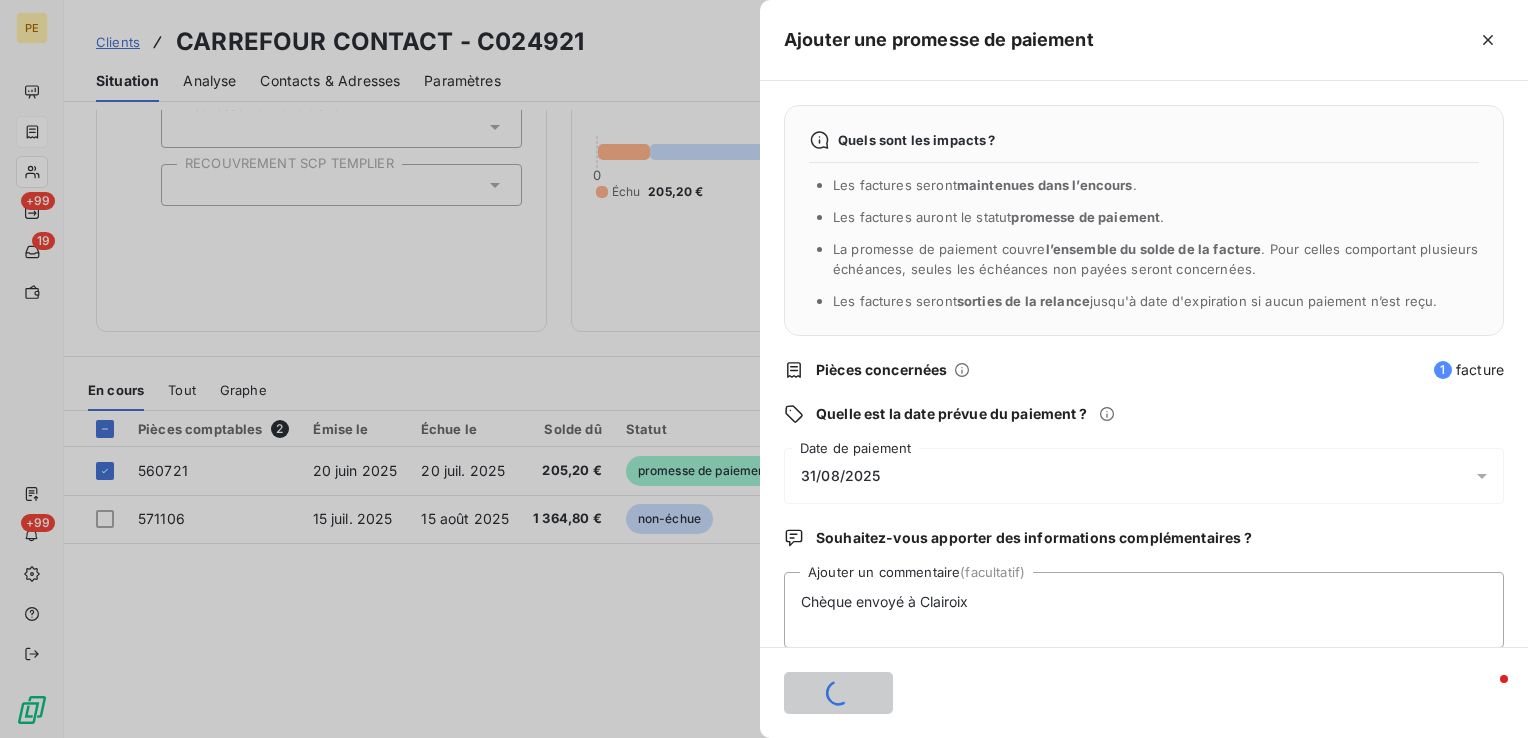 type 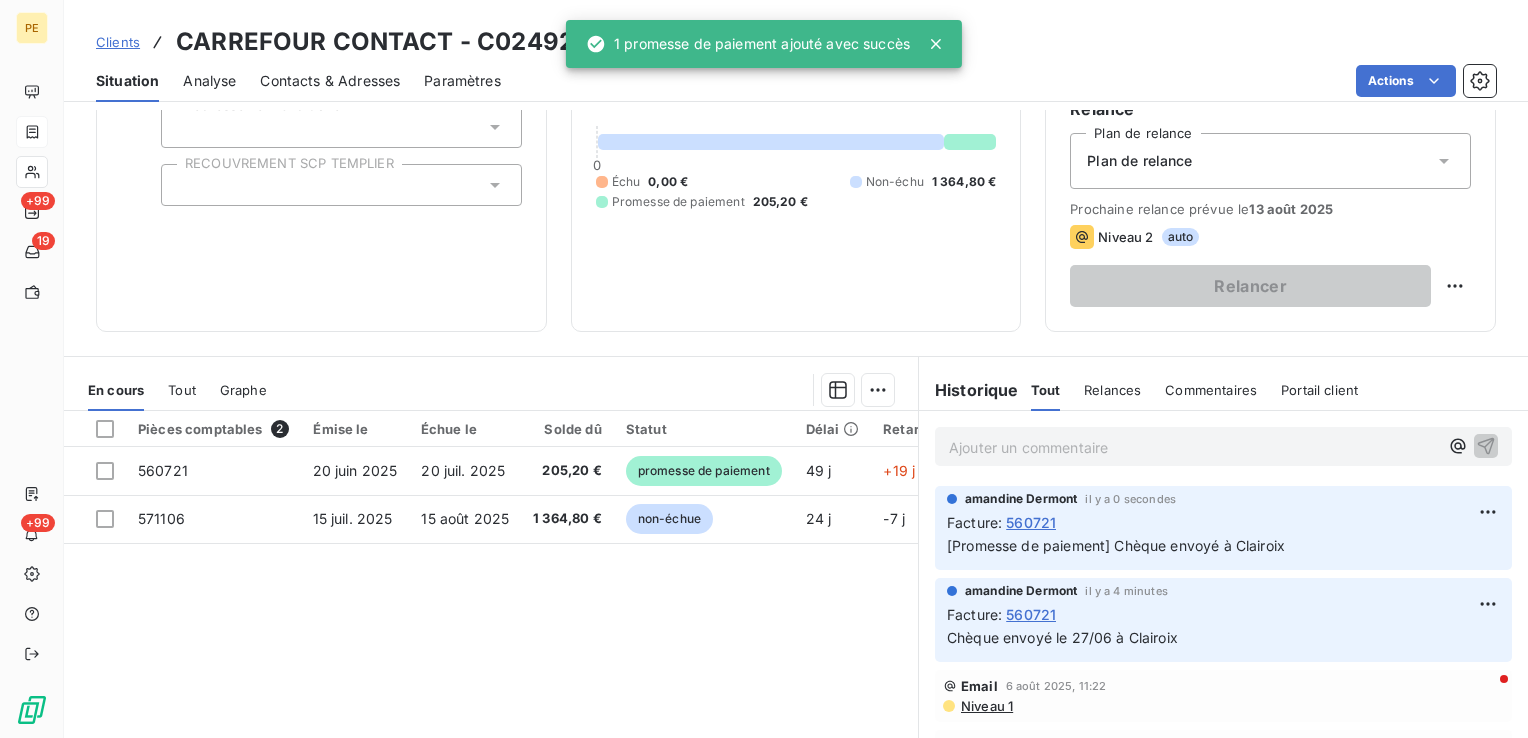 click on "Pièces comptables 2 Émise le Échue le Solde dû Statut Délai Retard 560721 20 juin 2025 20 juil. 2025 205,20 € promesse de paiement 49 j +19 j 571106 15 juil. 2025 15 août 2025 1 364,80 € non-échue 24 j -7 j" at bounding box center (491, 603) 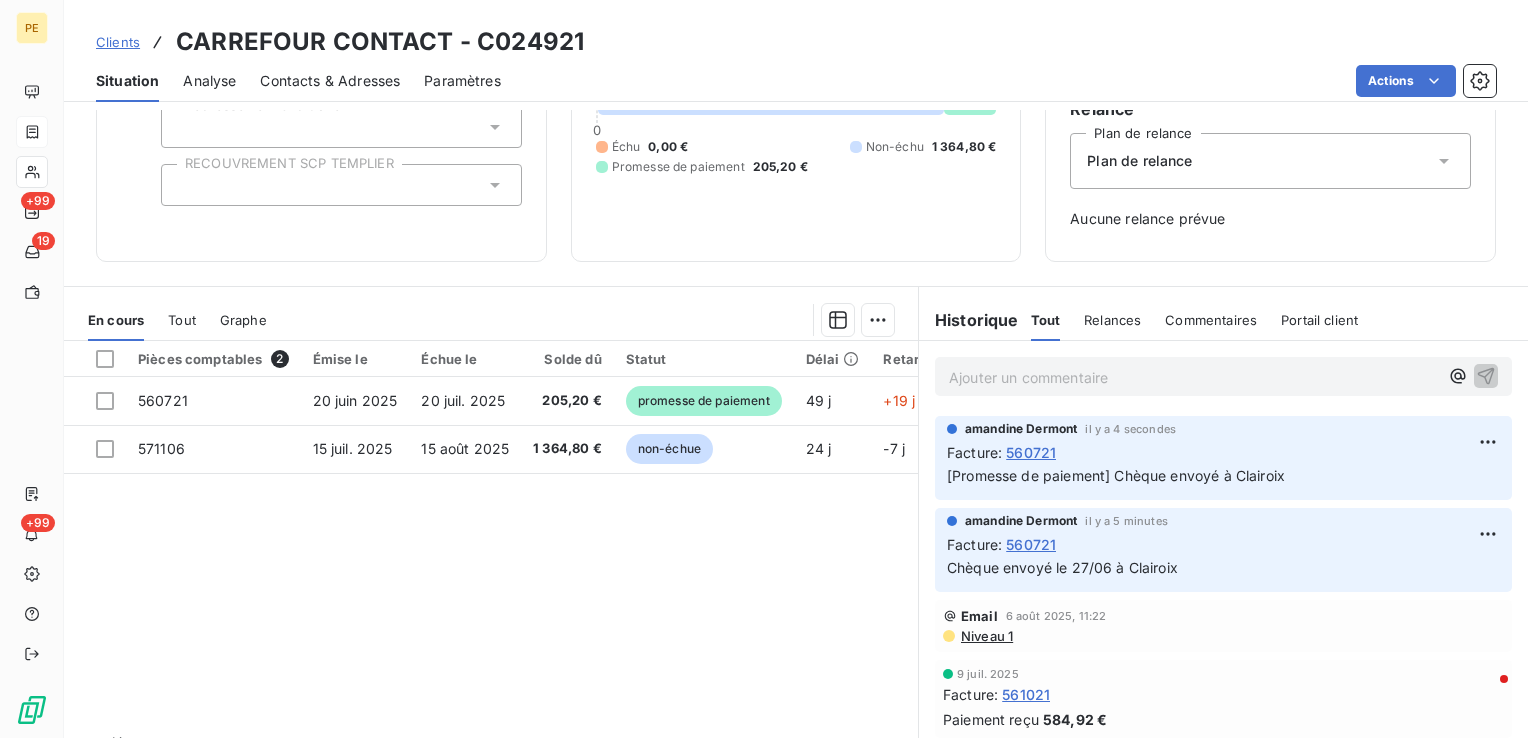 click on "Tout" at bounding box center (182, 320) 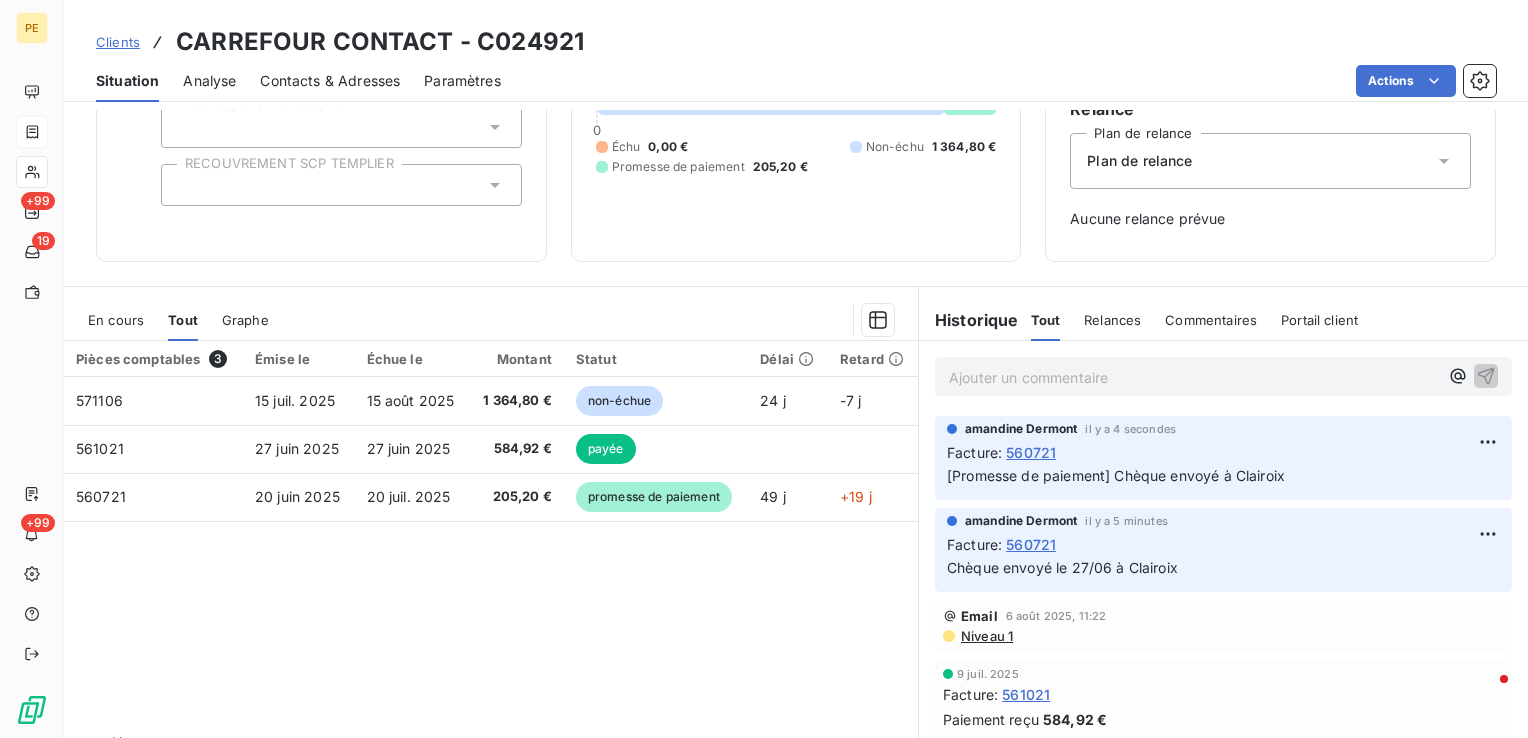 click on "En cours" at bounding box center [116, 320] 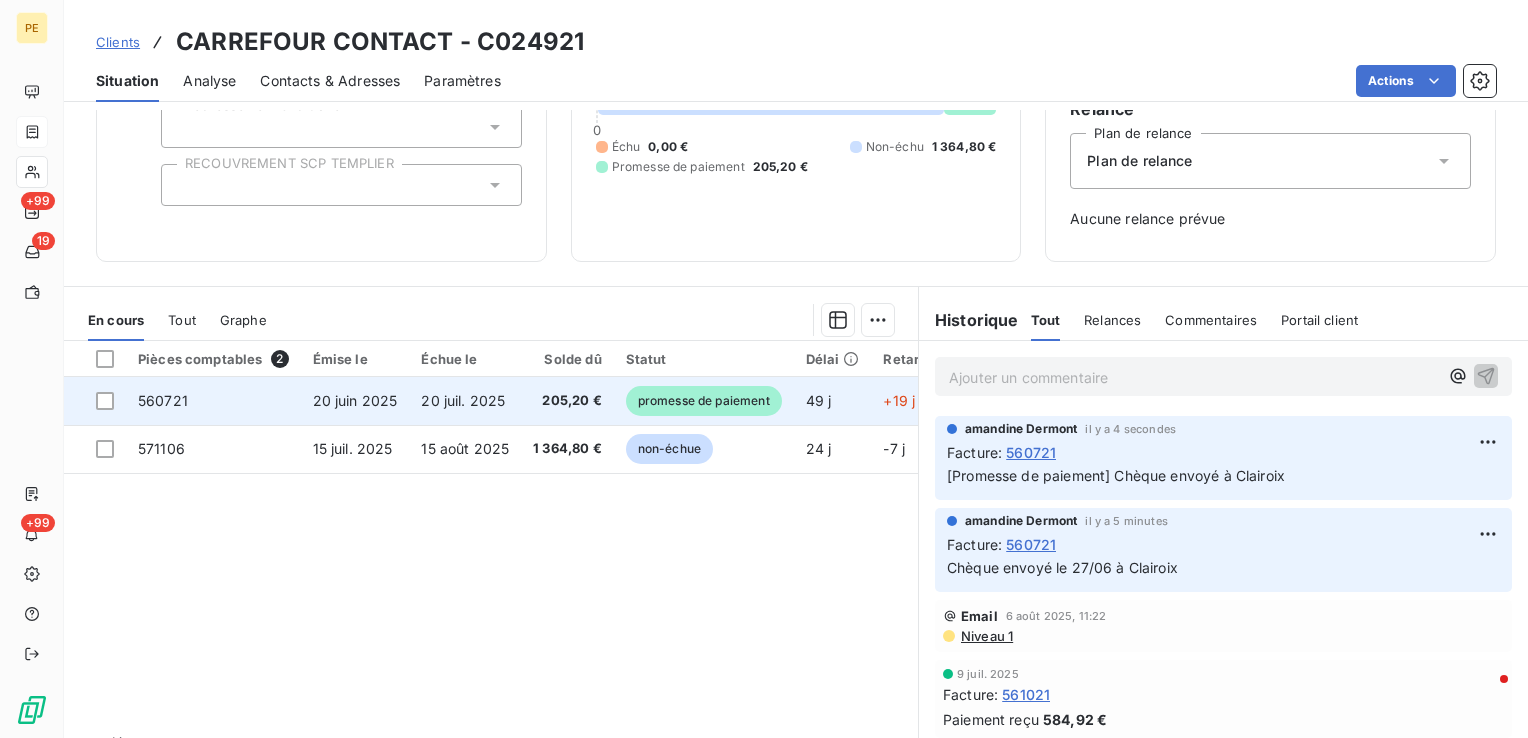 click on "560721" at bounding box center (163, 400) 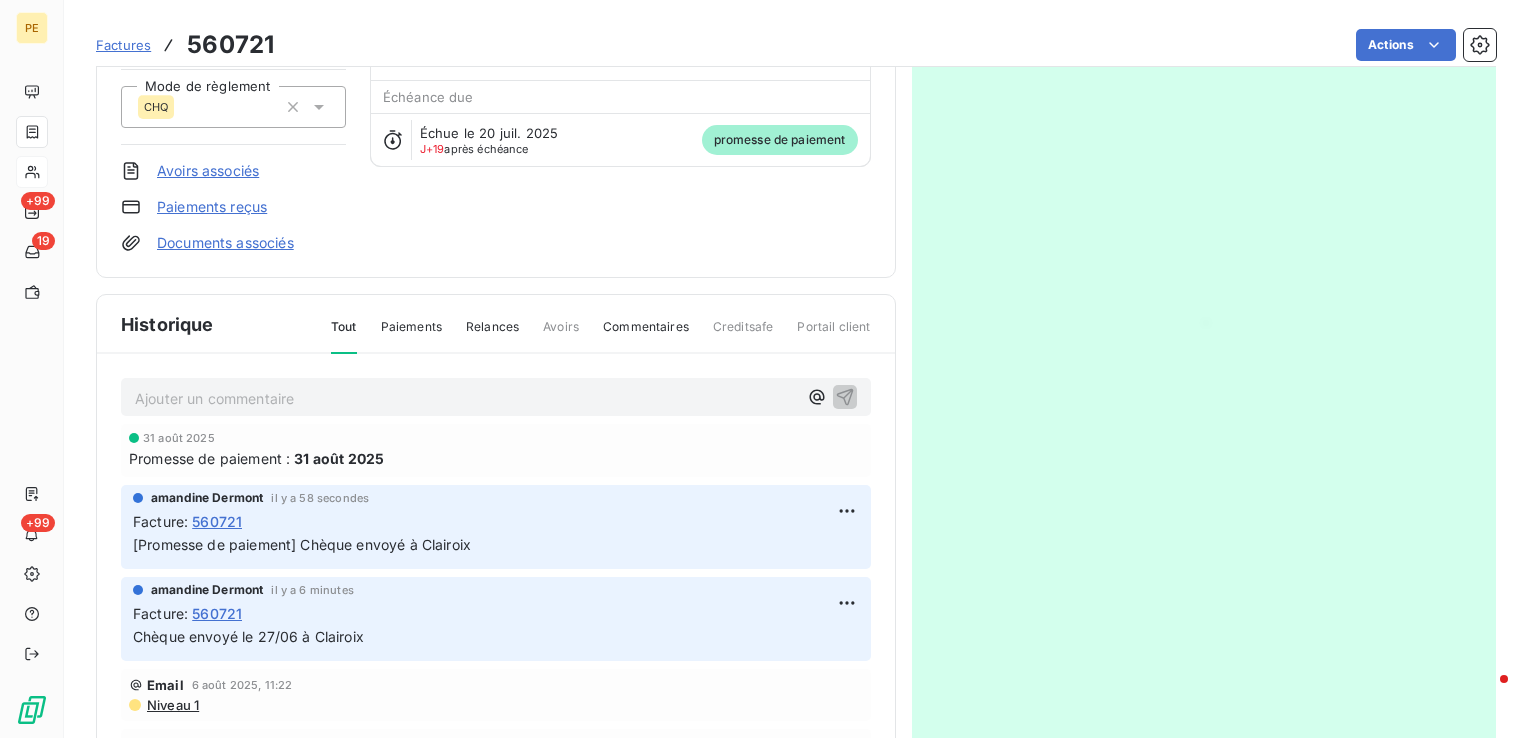 scroll, scrollTop: 251, scrollLeft: 0, axis: vertical 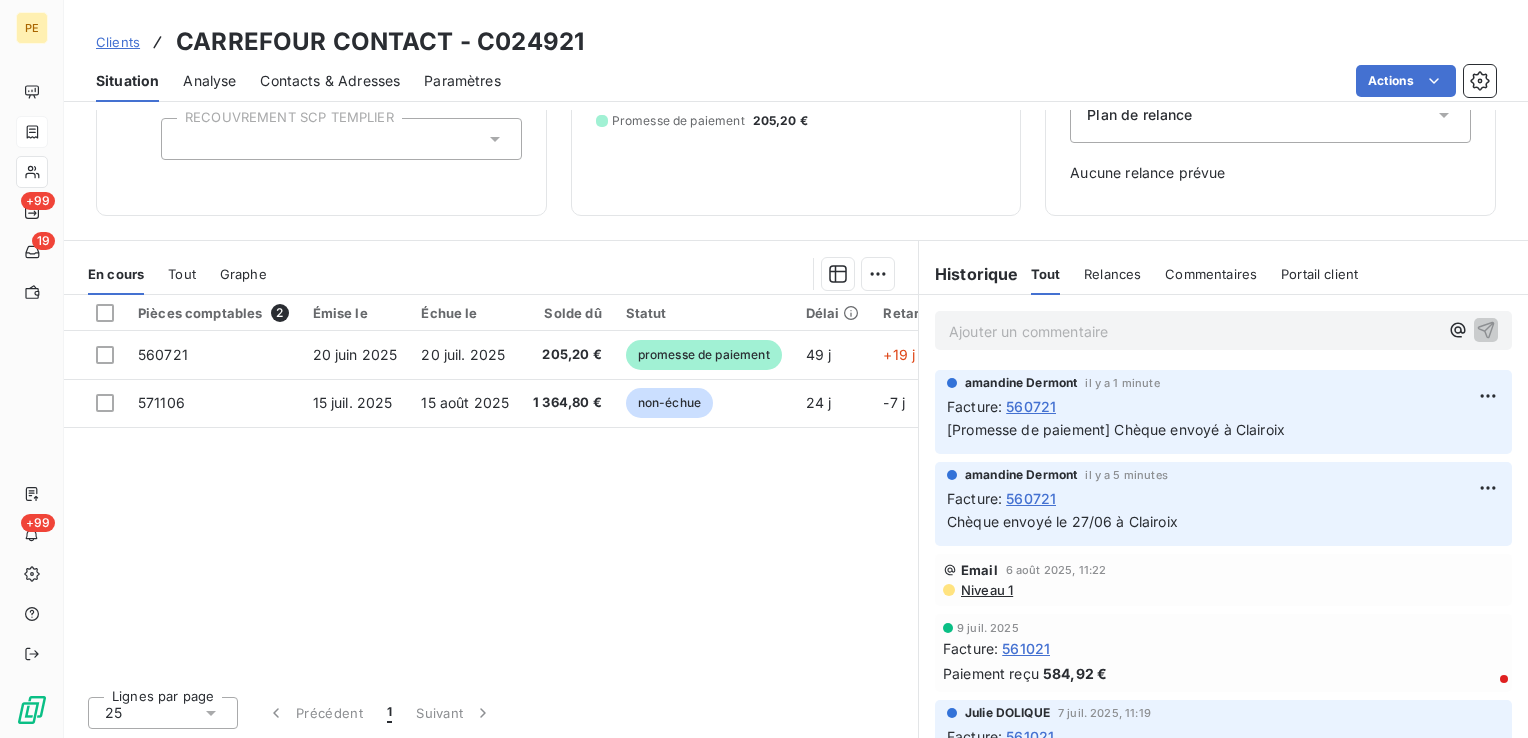 click on "Contacts & Adresses" at bounding box center [330, 81] 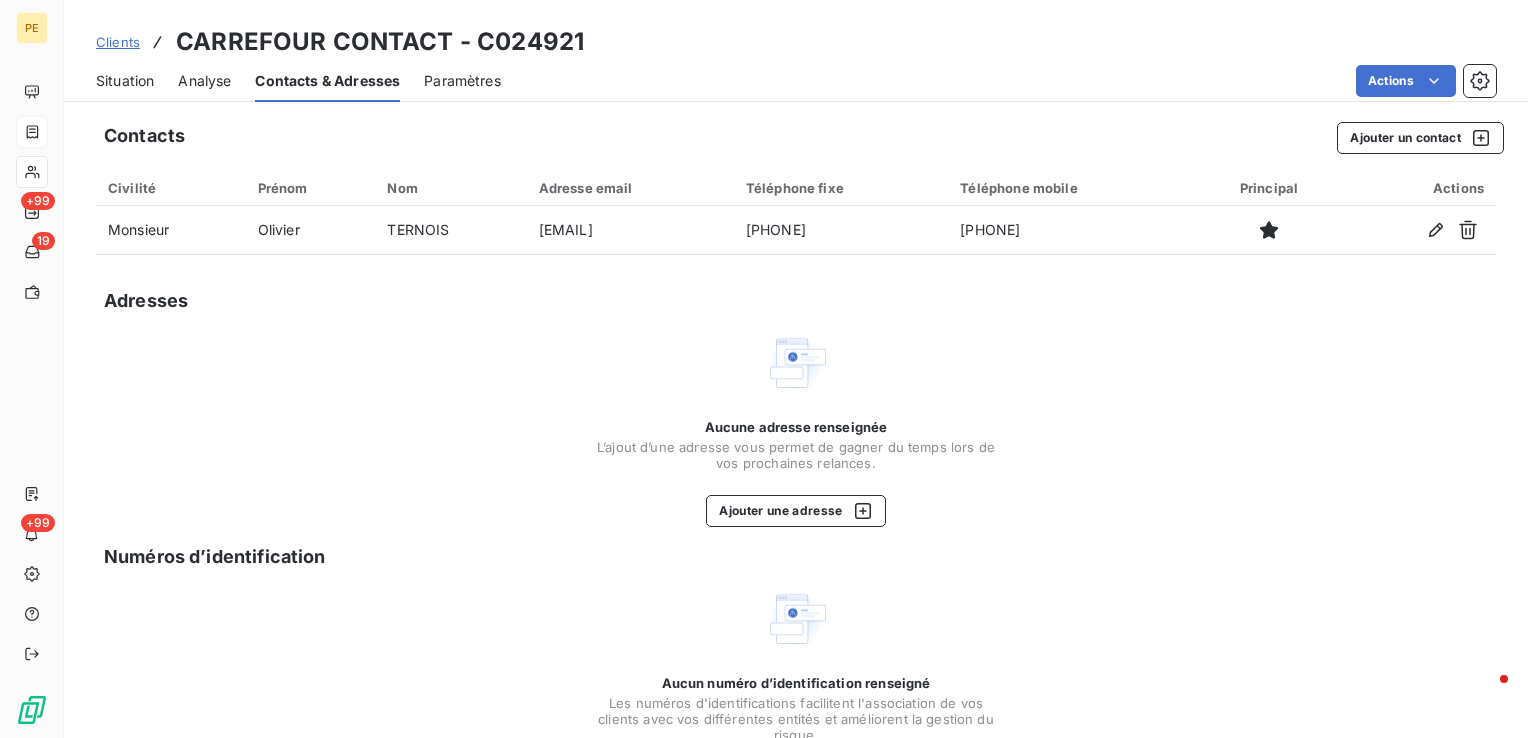 click on "Situation" at bounding box center (125, 81) 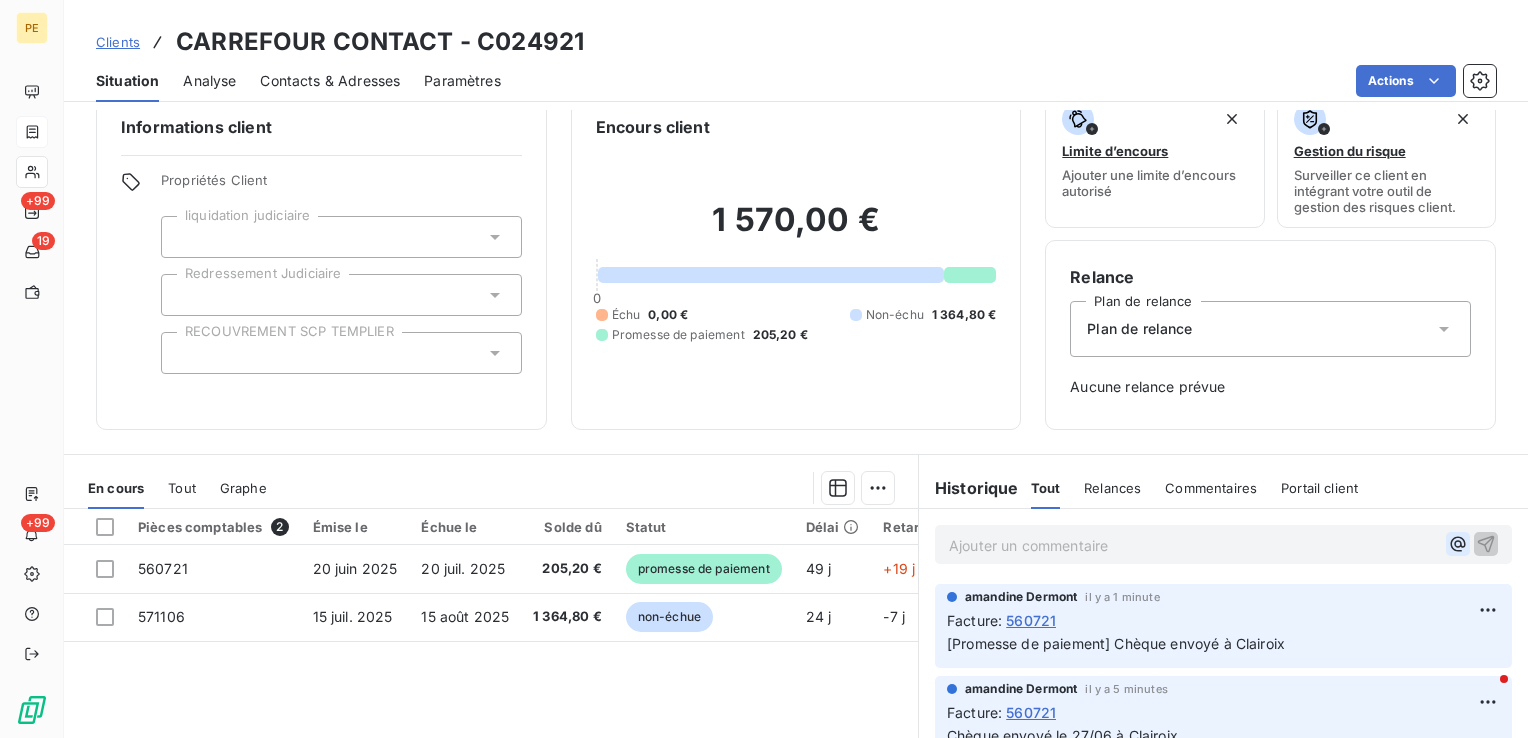 scroll, scrollTop: 0, scrollLeft: 0, axis: both 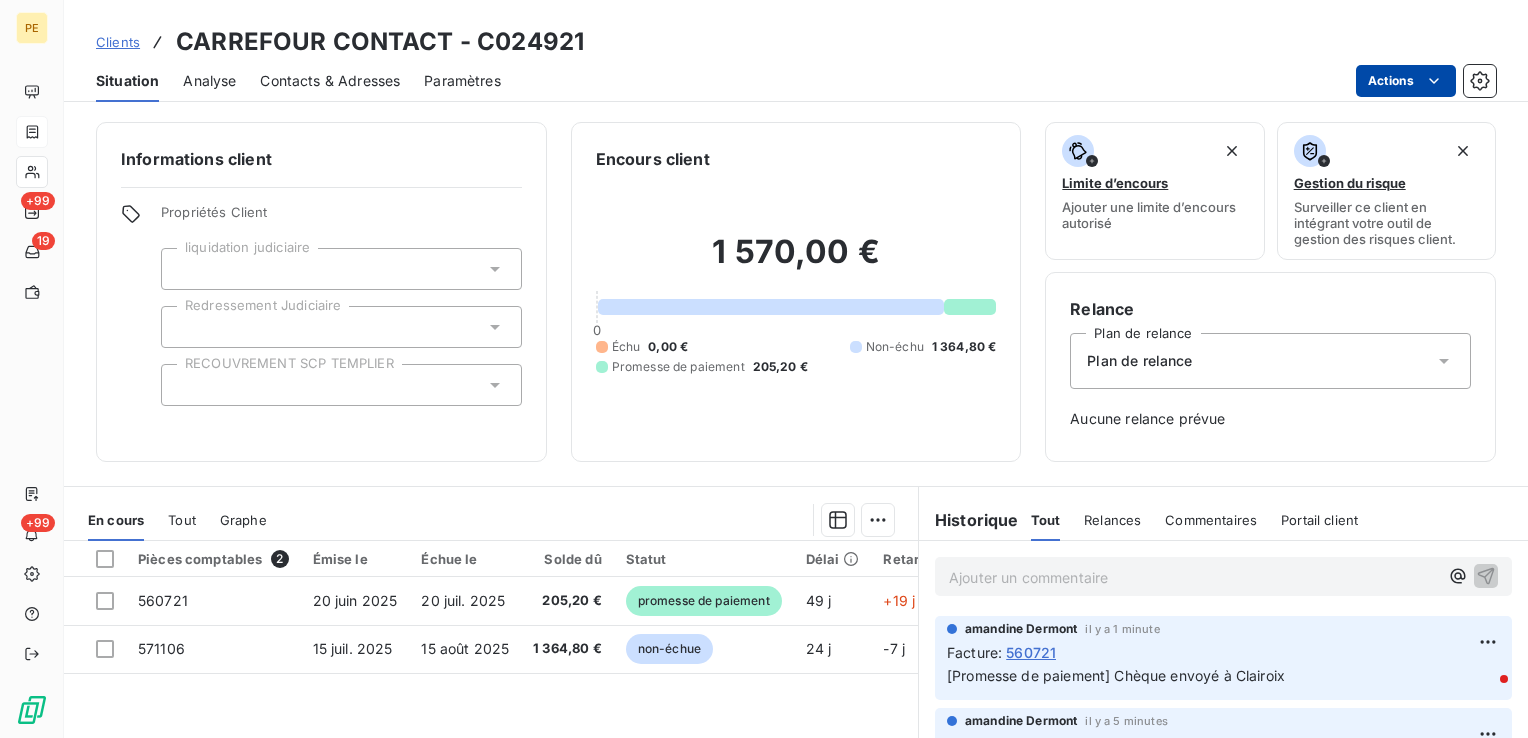 click on "PE +99 19 +99 Clients CARREFOUR CONTACT - C024921 Situation Analyse Contacts & Adresses Paramètres Actions Informations client Propriétés Client liquidation judiciaire Redressement Judiciaire RECOUVREMENT SCP TEMPLIER Encours client 1 570,00 € 0 Échu 0,00 € Non-échu 1 364,80 € Promesse de paiement 205,20 € Limite d’encours Ajouter une limite d’encours autorisé Gestion du risque Surveiller ce client en intégrant votre outil de gestion des risques client. Relance Plan de relance Plan de relance Aucune relance prévue En cours Tout Graphe Pièces comptables 2 Émise le Échue le Solde dû Statut Délai Retard 560721 20 juin 2025 20 juil. 2025 205,20 € promesse de paiement 49 j +19 j 571106 15 juil. 2025 15 août 2025 1 364,80 € non-échue 24 j -7 j Lignes par page 25 Précédent 1 Suivant Historique Tout Relances Commentaires Portail client Tout Relances Commentaires Portail client Ajouter un commentaire ﻿ amandine Dermont il y a 1 minute Facture : :" at bounding box center [764, 369] 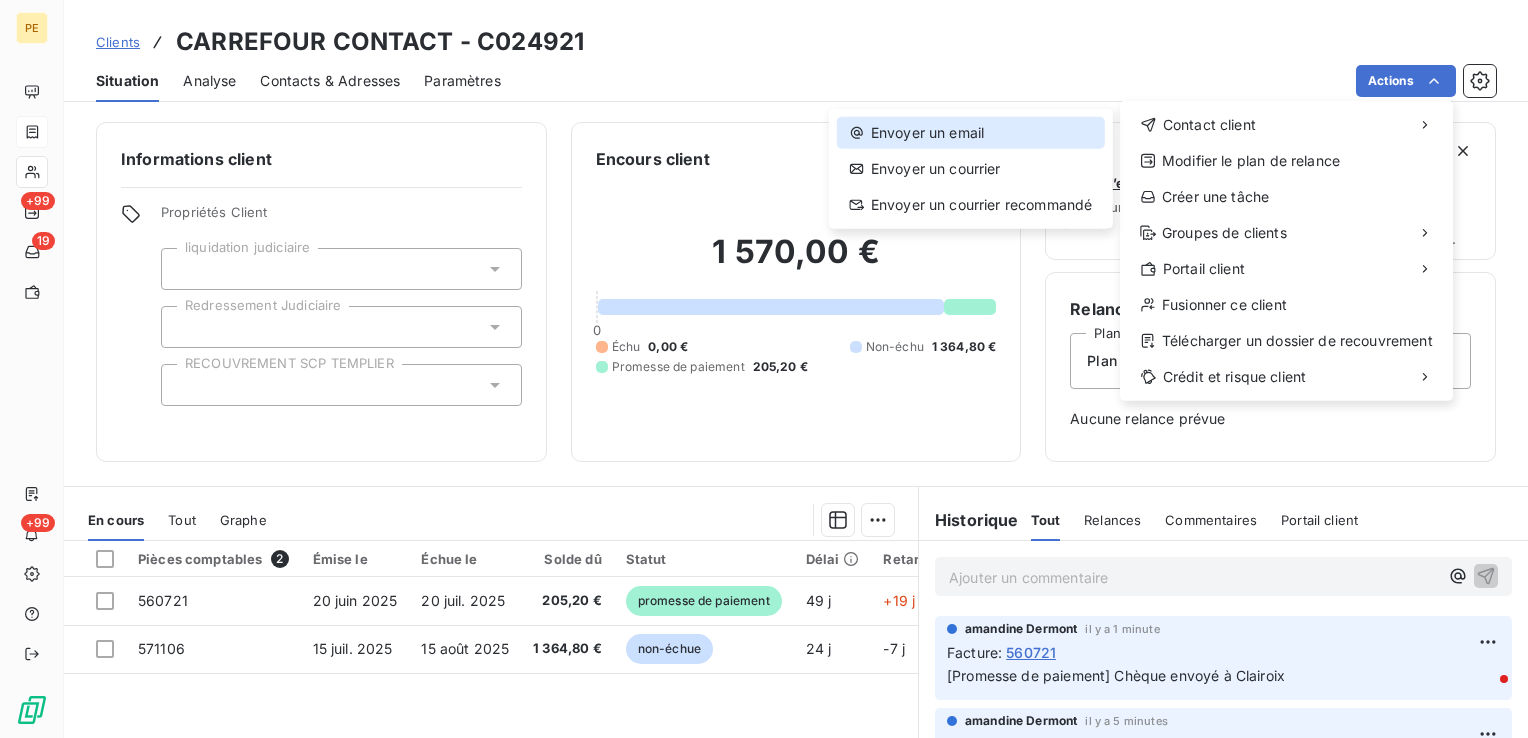 click on "Envoyer un email" at bounding box center (971, 133) 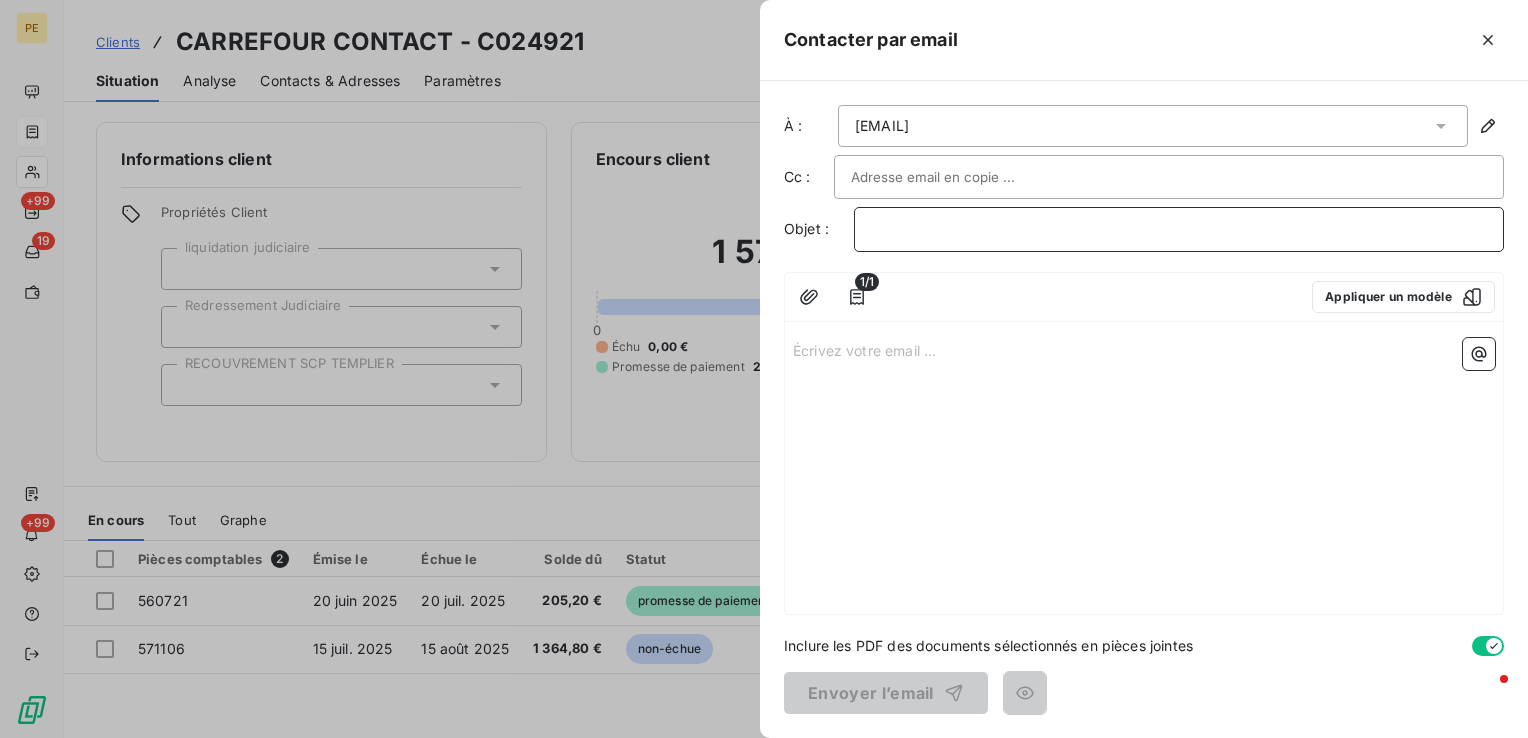 click on "﻿" at bounding box center (1179, 229) 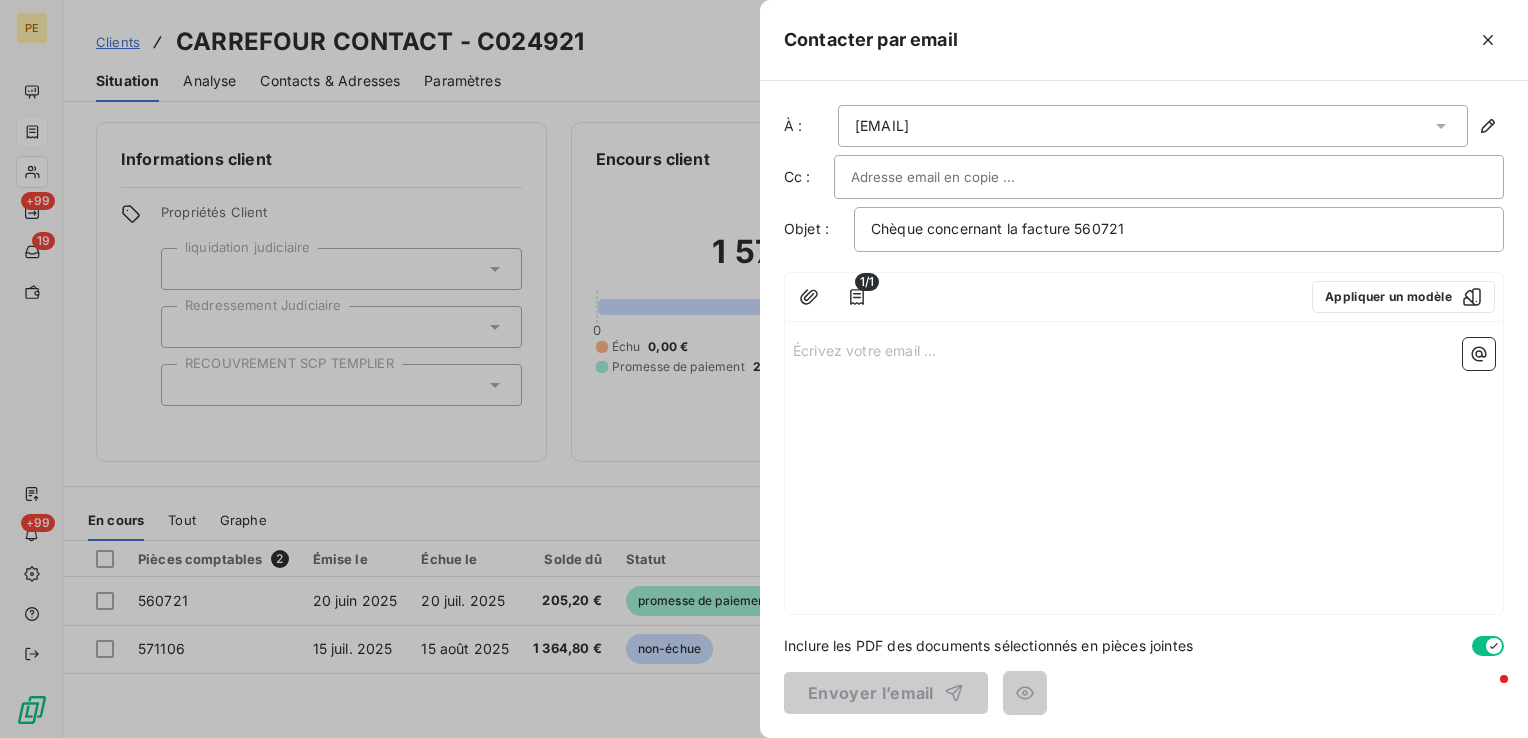 click on "Écrivez votre email ... ﻿" at bounding box center (1144, 472) 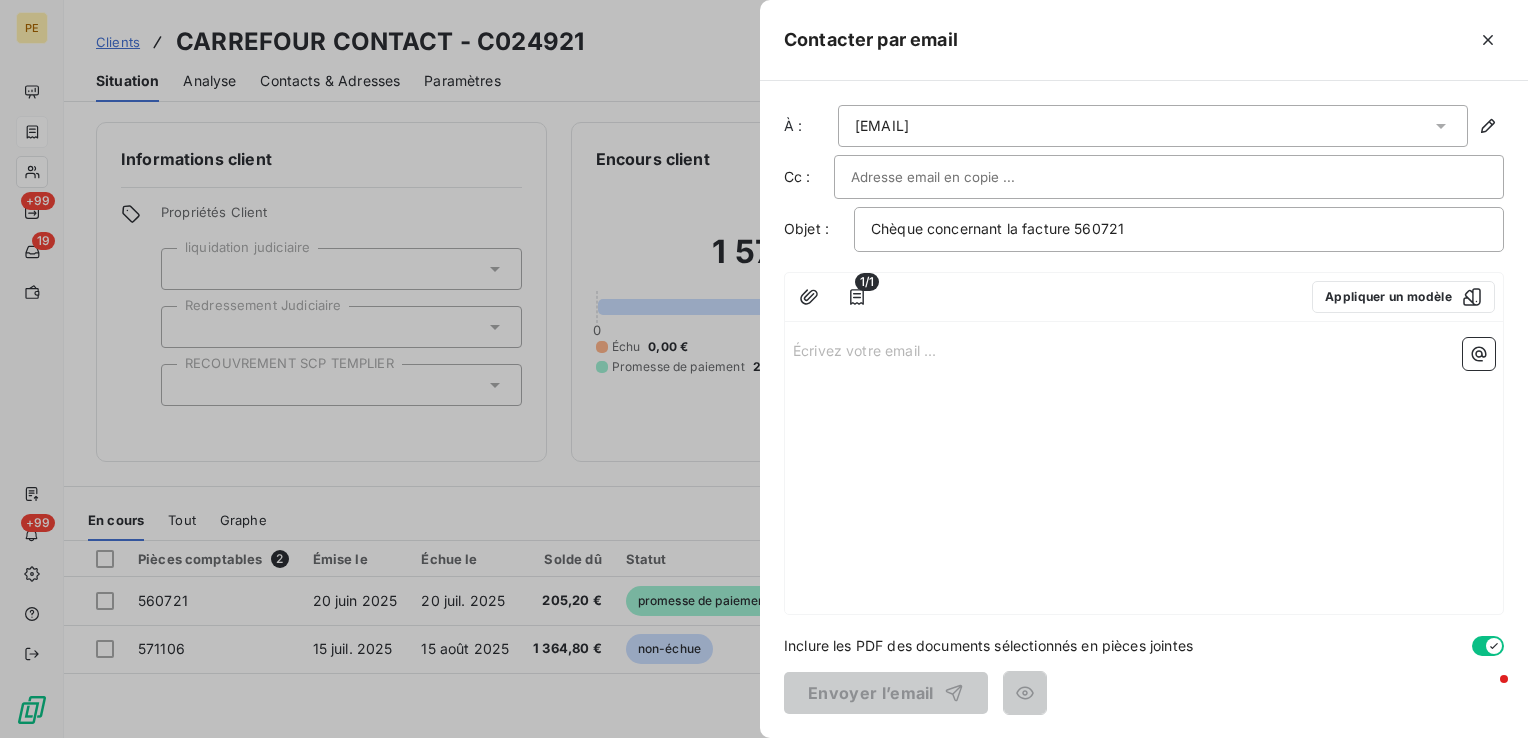 click on "Écrivez votre email ... ﻿" at bounding box center (1144, 349) 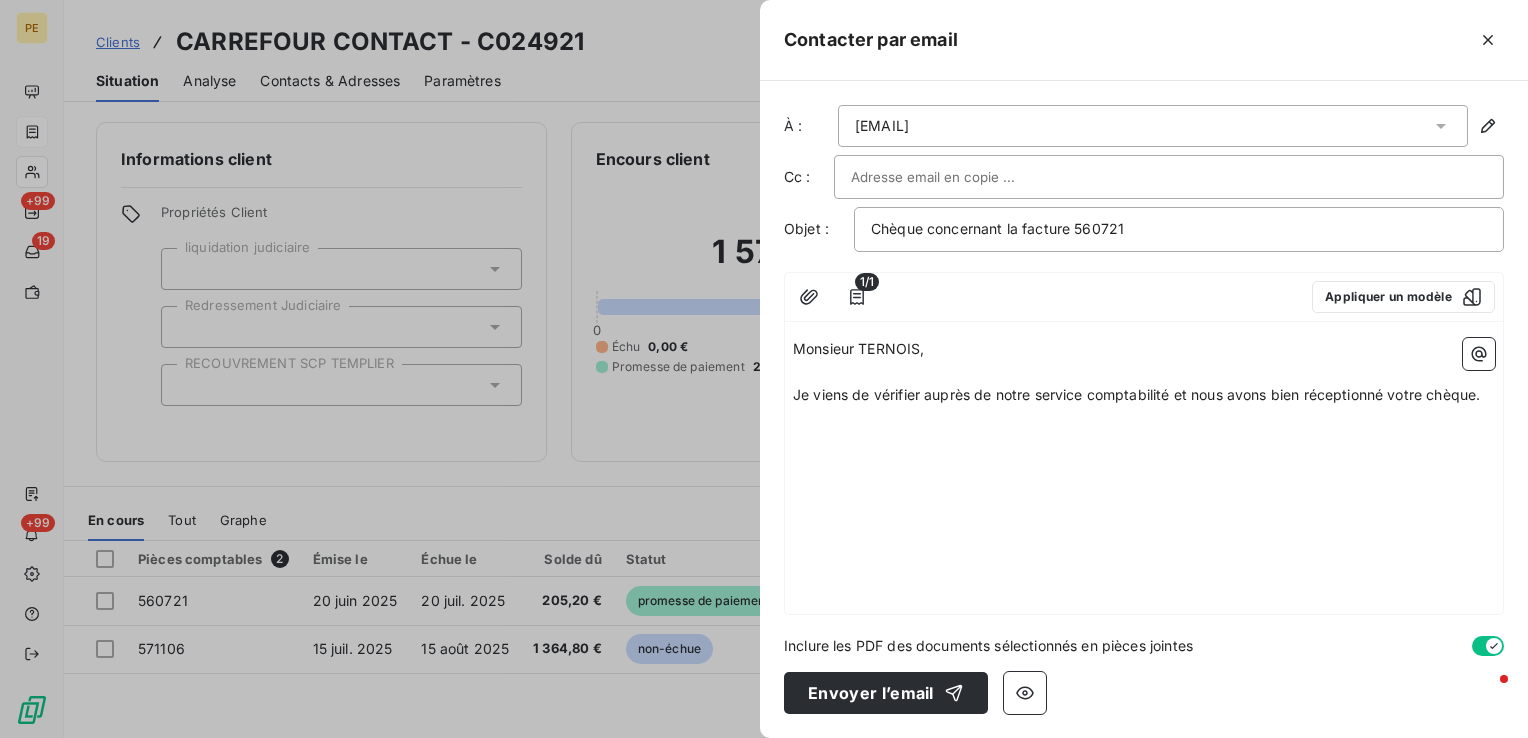 drag, startPoint x: 810, startPoint y: 400, endPoint x: 771, endPoint y: 360, distance: 55.86591 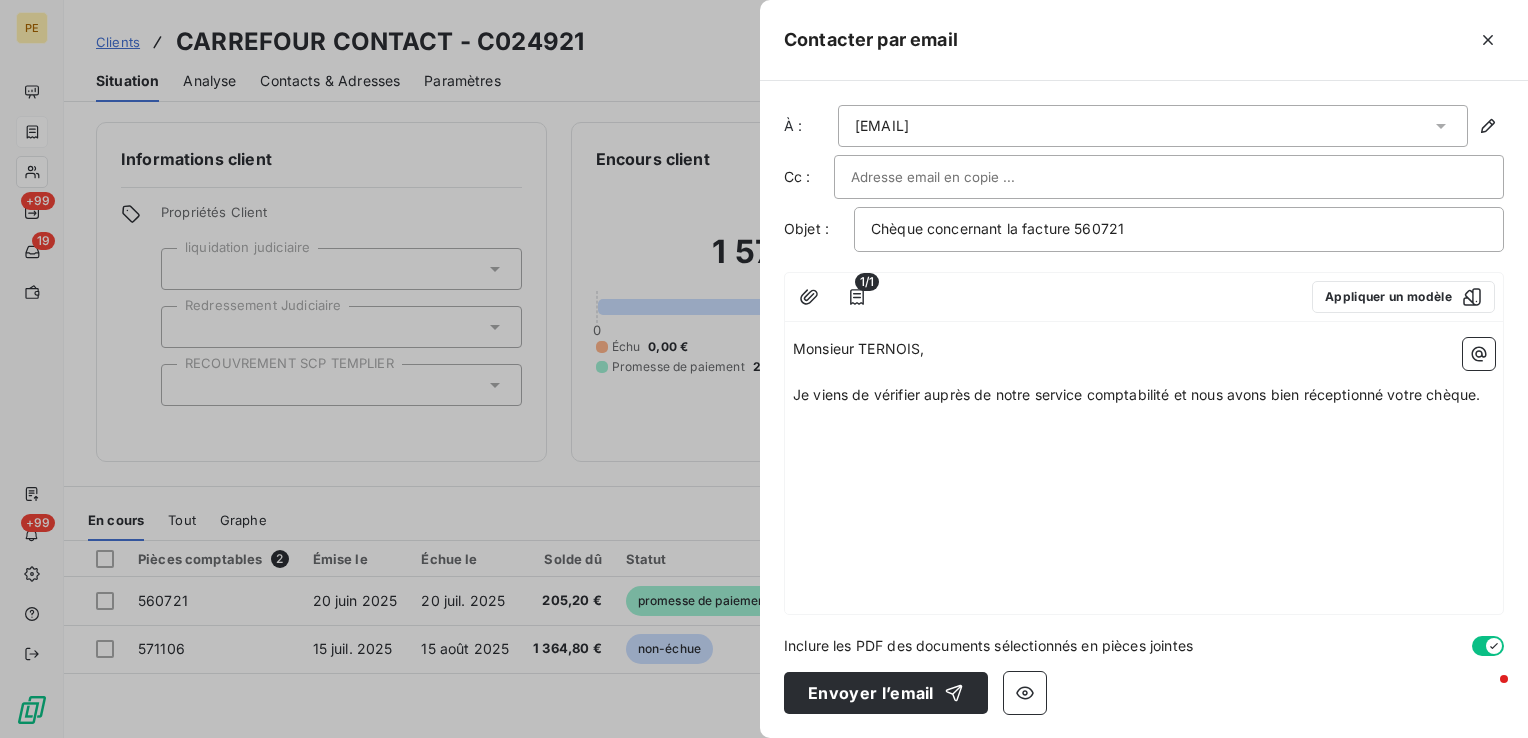 click on "﻿" at bounding box center [1144, 418] 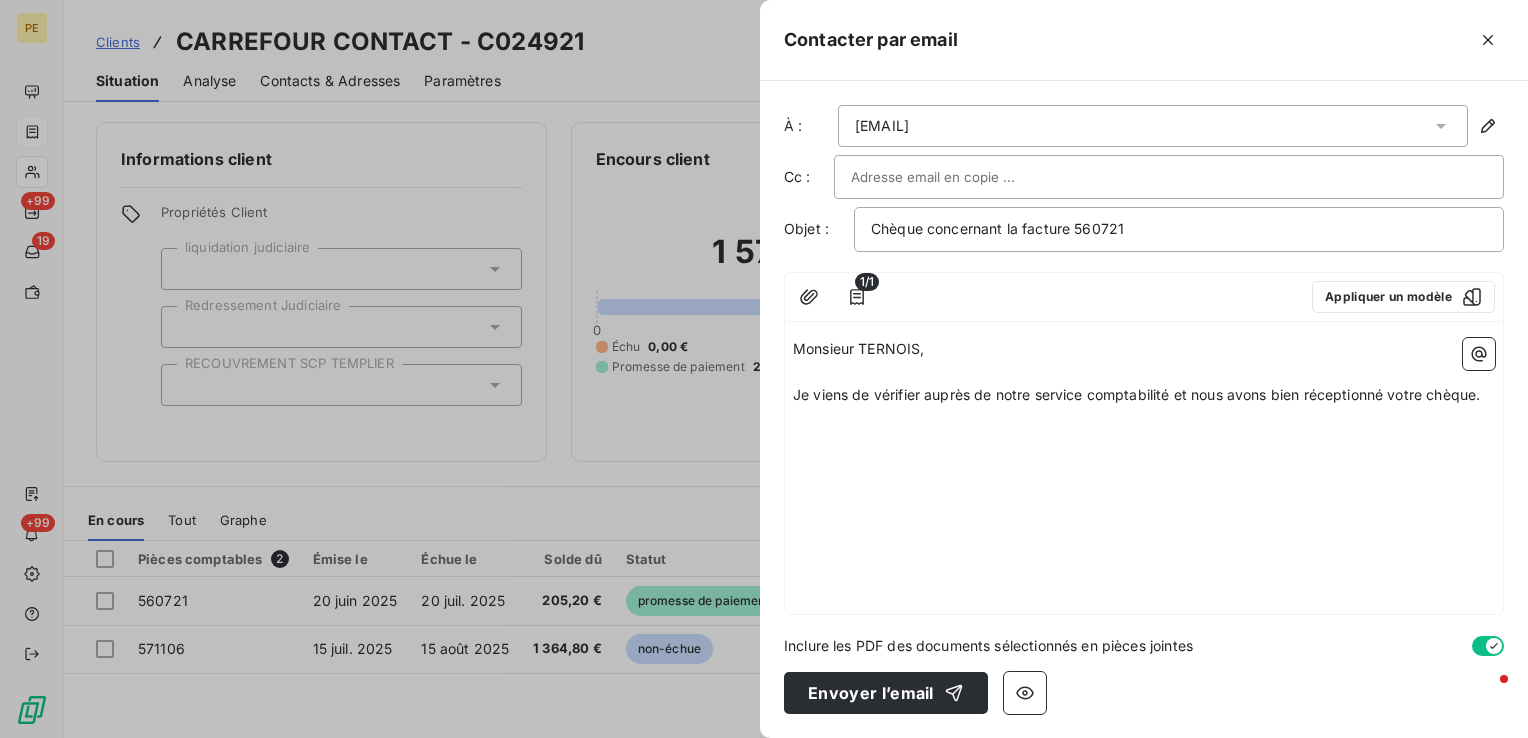 click on "Monsieur [LAST], ﻿ Je viens de vérifier auprès de notre service comptabilité et nous avons bien réceptionné votre chèque. ﻿ ﻿" at bounding box center (1144, 472) 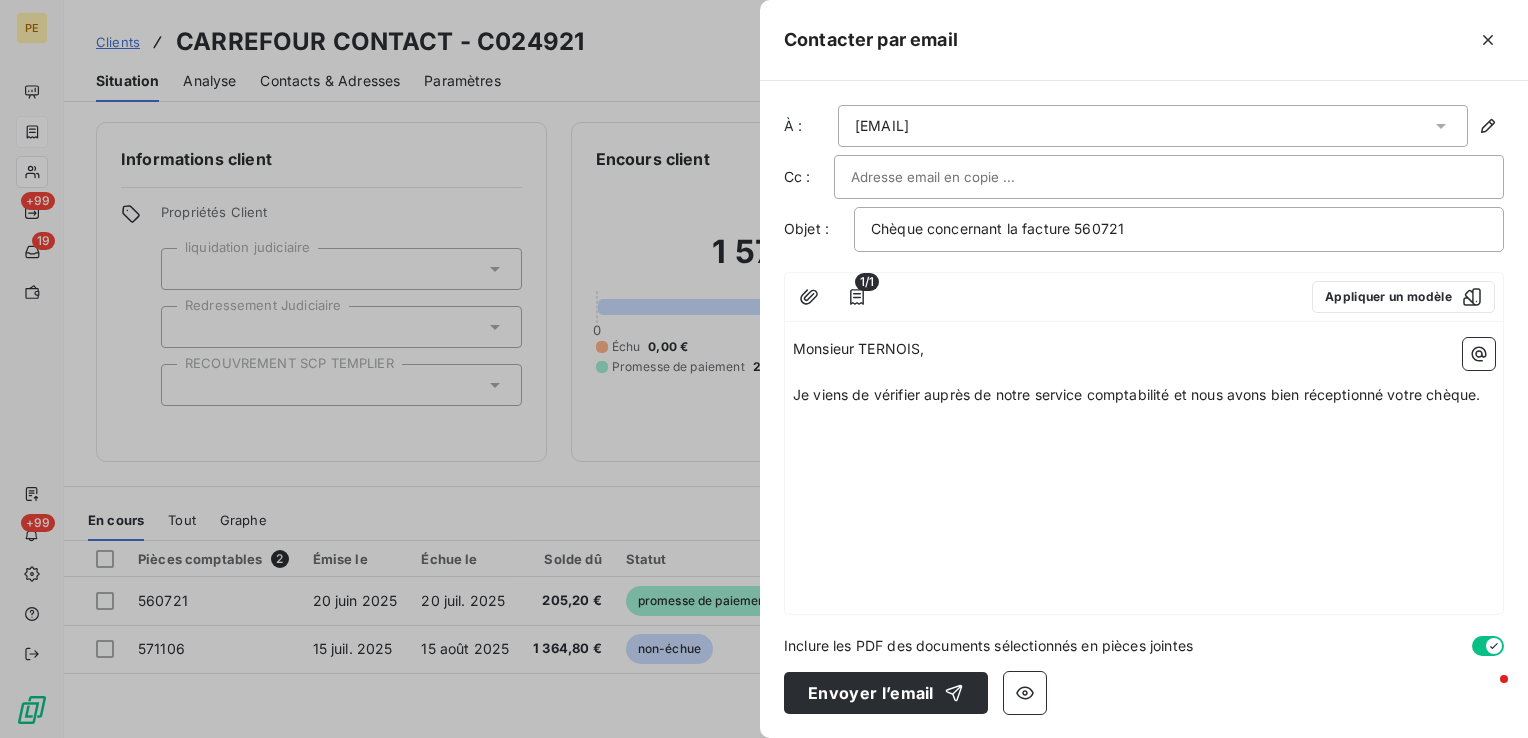 click on "﻿" at bounding box center (1144, 440) 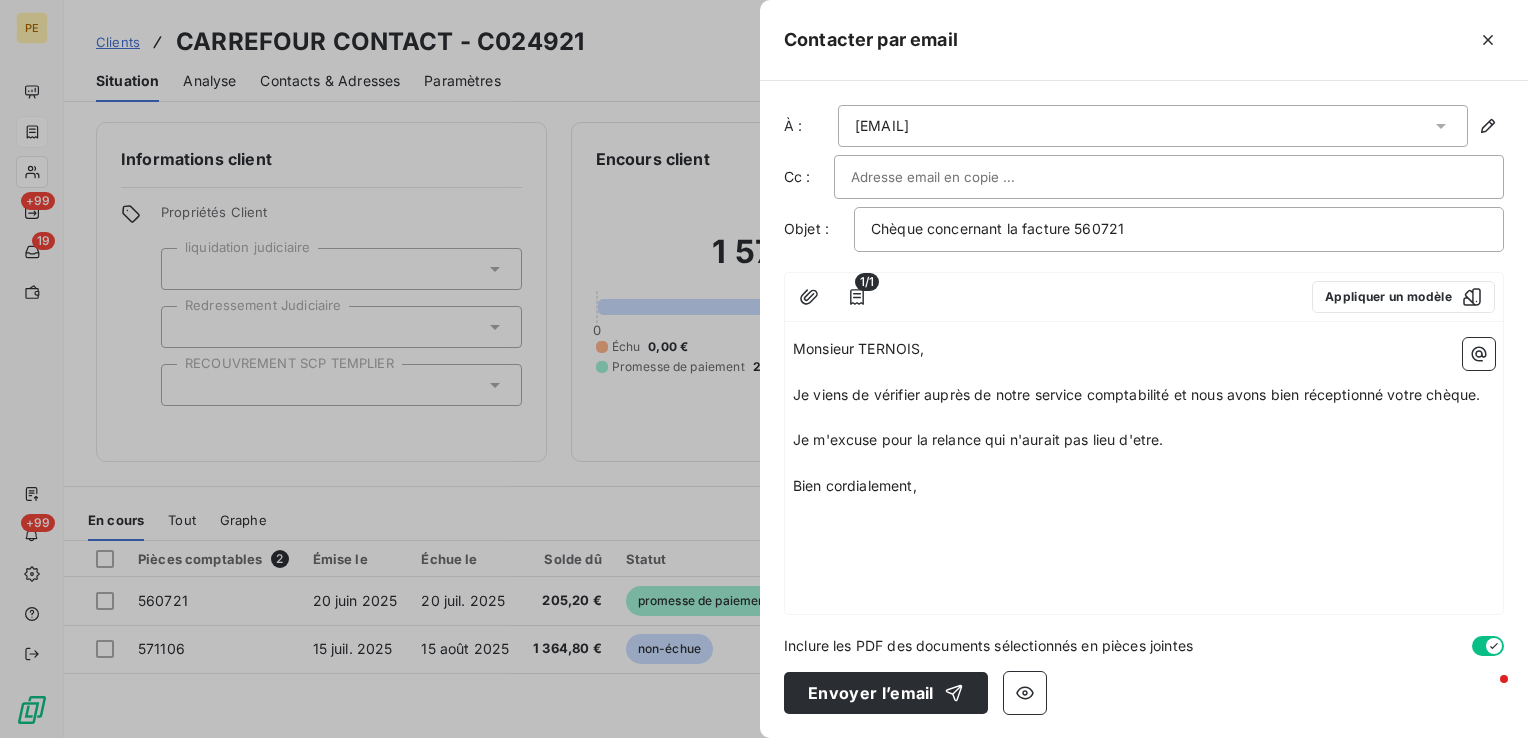 click on "Monsieur [LAST], ﻿ Je viens de vérifier auprès de notre service comptabilité et nous avons bien réceptionné votre chèque. ﻿ Je m'excuse pour la relance qui n'aurait pas lieu d'etre.  ﻿ Bien cordialement, ﻿" at bounding box center [1144, 472] 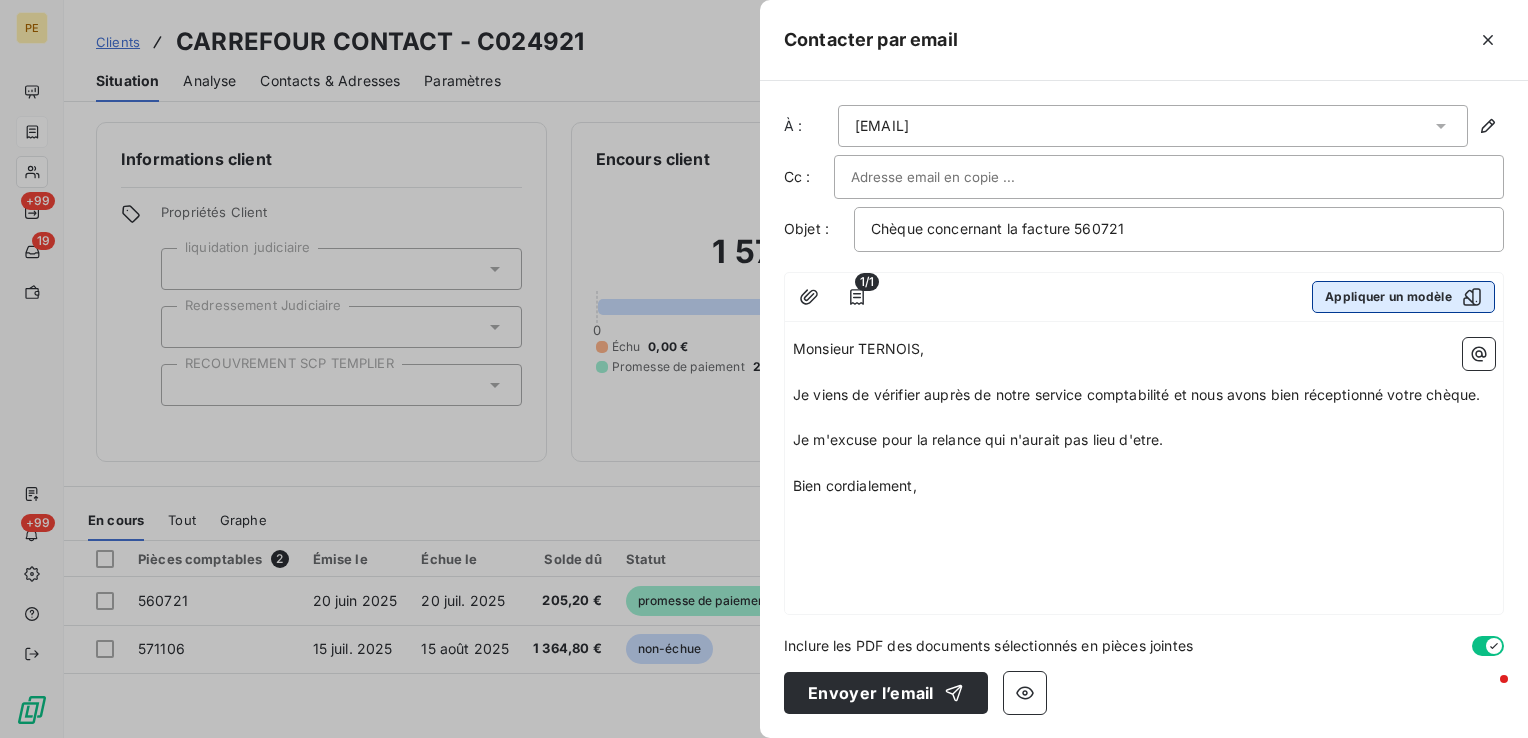 click on "Appliquer un modèle" at bounding box center [1403, 297] 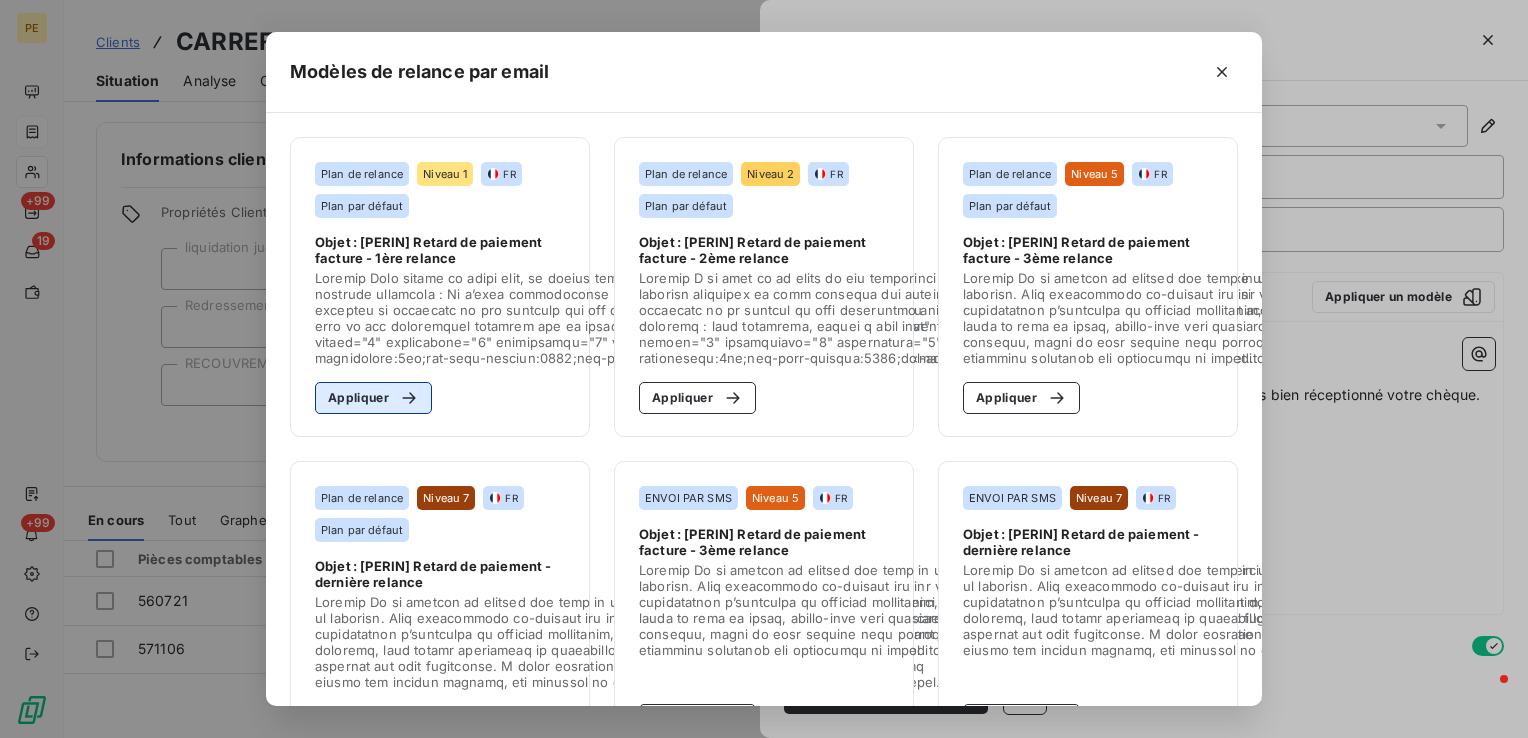 click at bounding box center [404, 398] 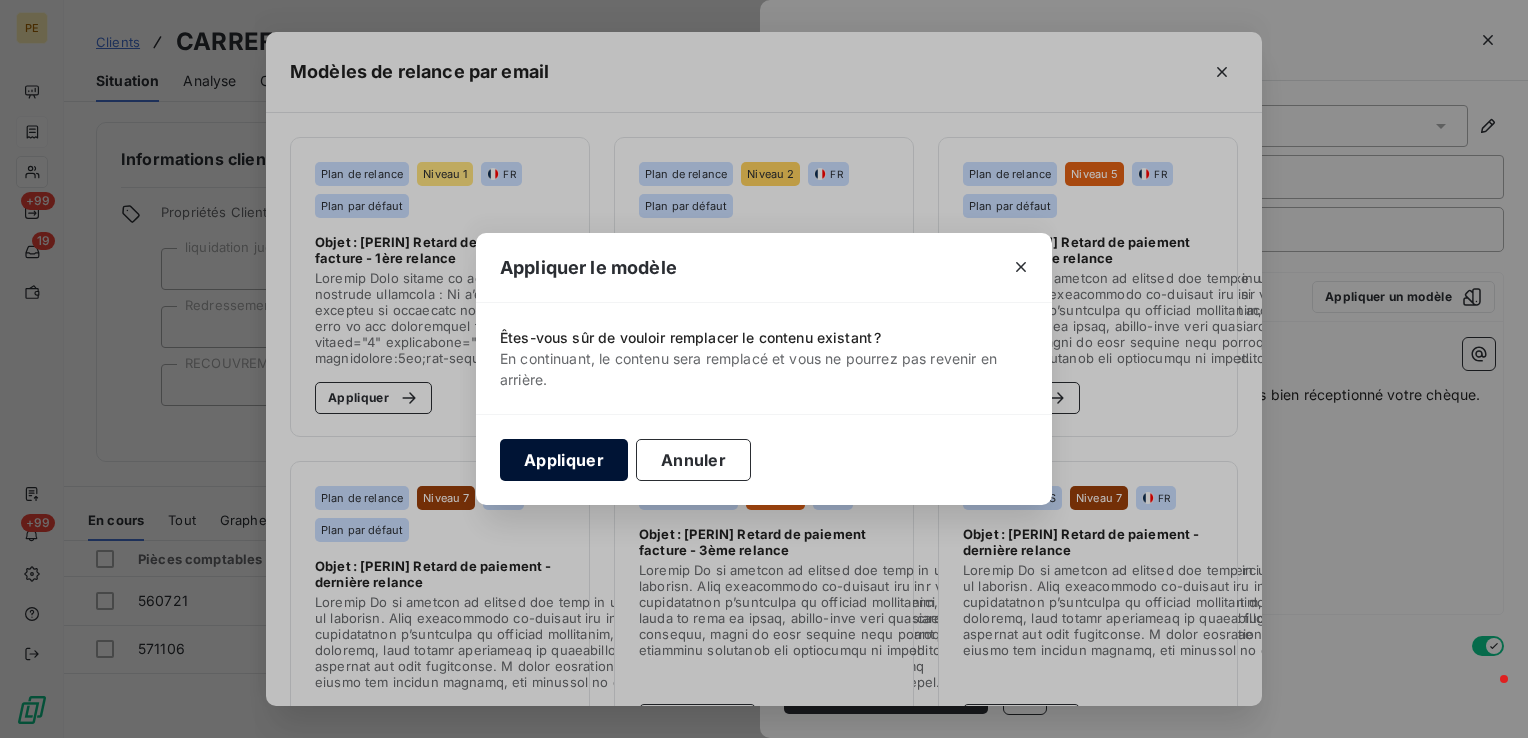 click on "Appliquer" at bounding box center [564, 460] 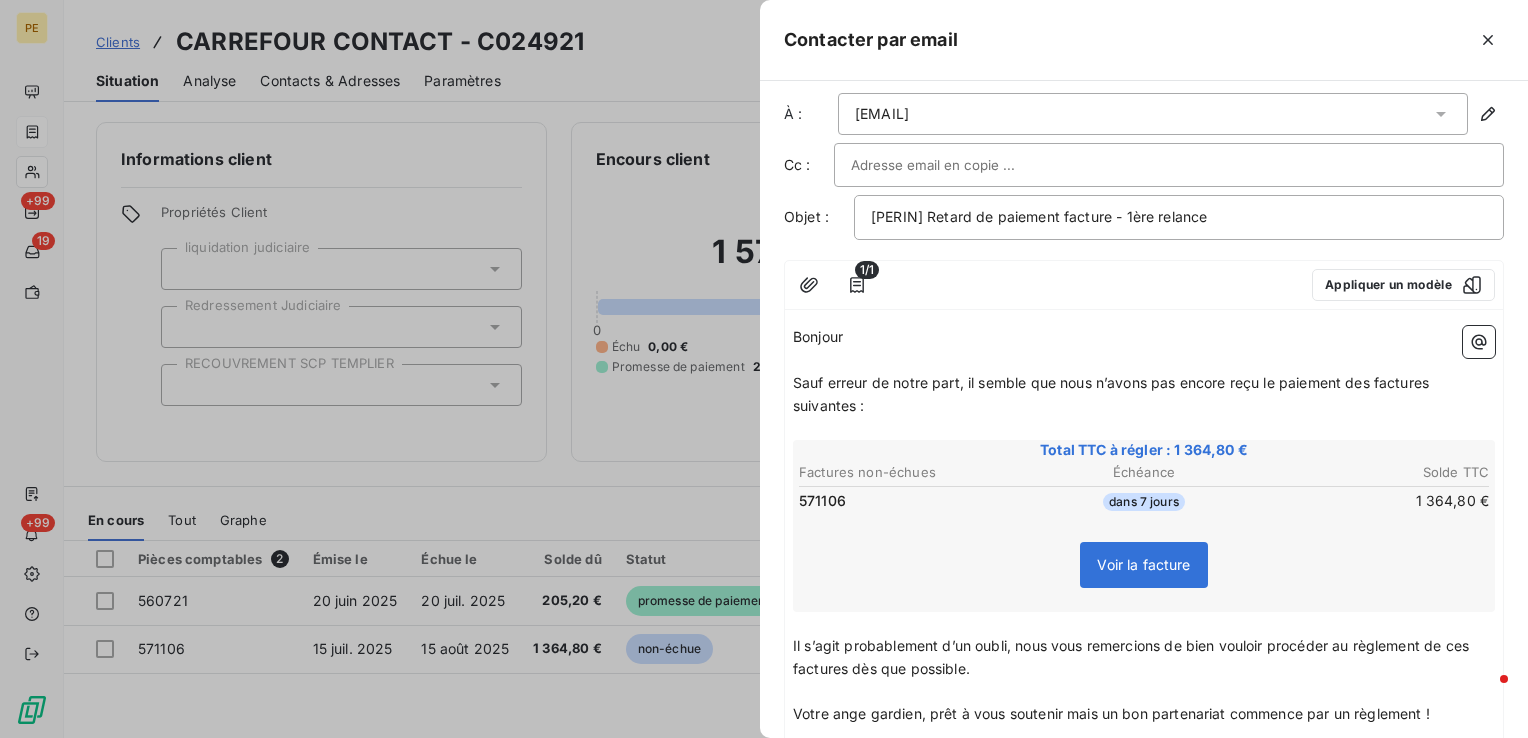 scroll, scrollTop: 10, scrollLeft: 0, axis: vertical 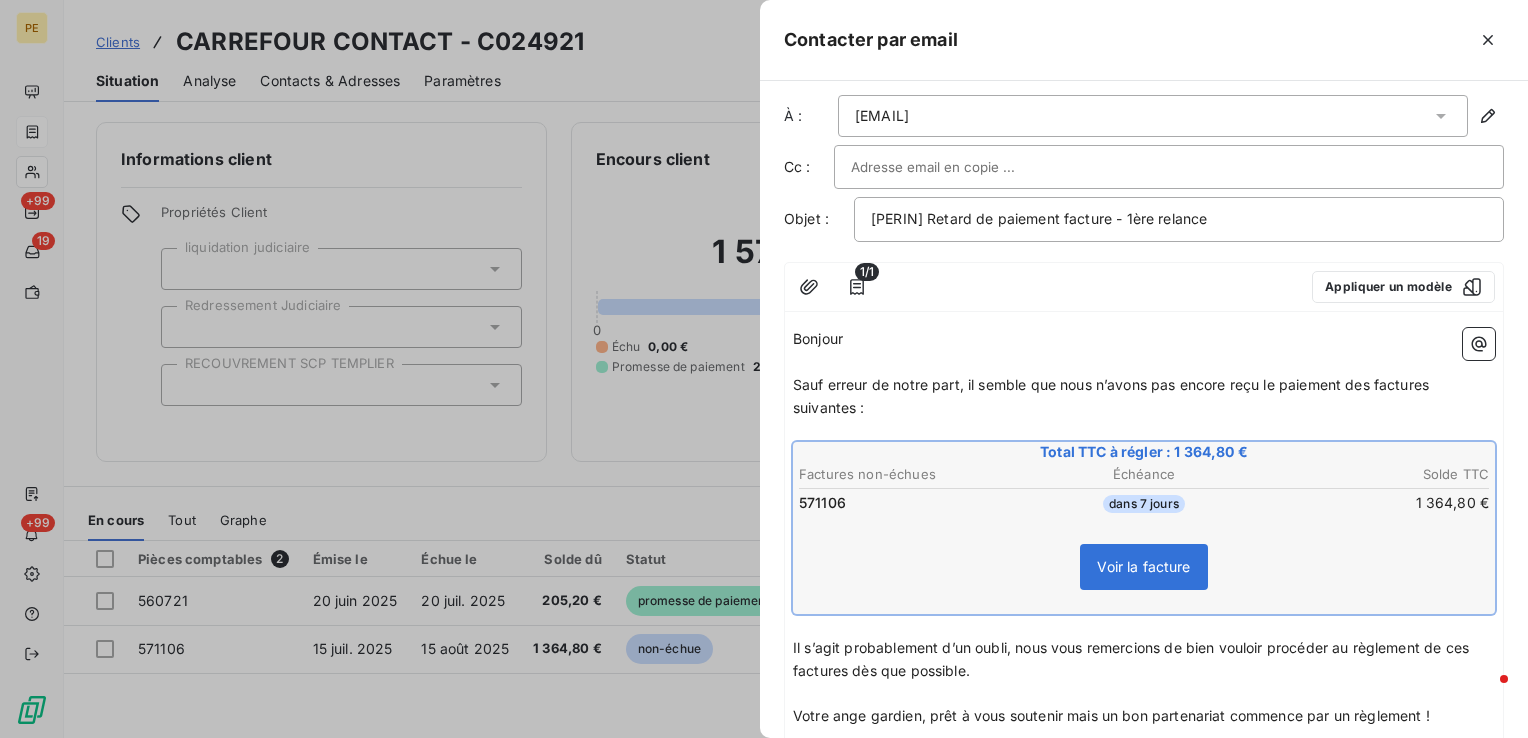 drag, startPoint x: 1439, startPoint y: 717, endPoint x: 789, endPoint y: 377, distance: 733.553 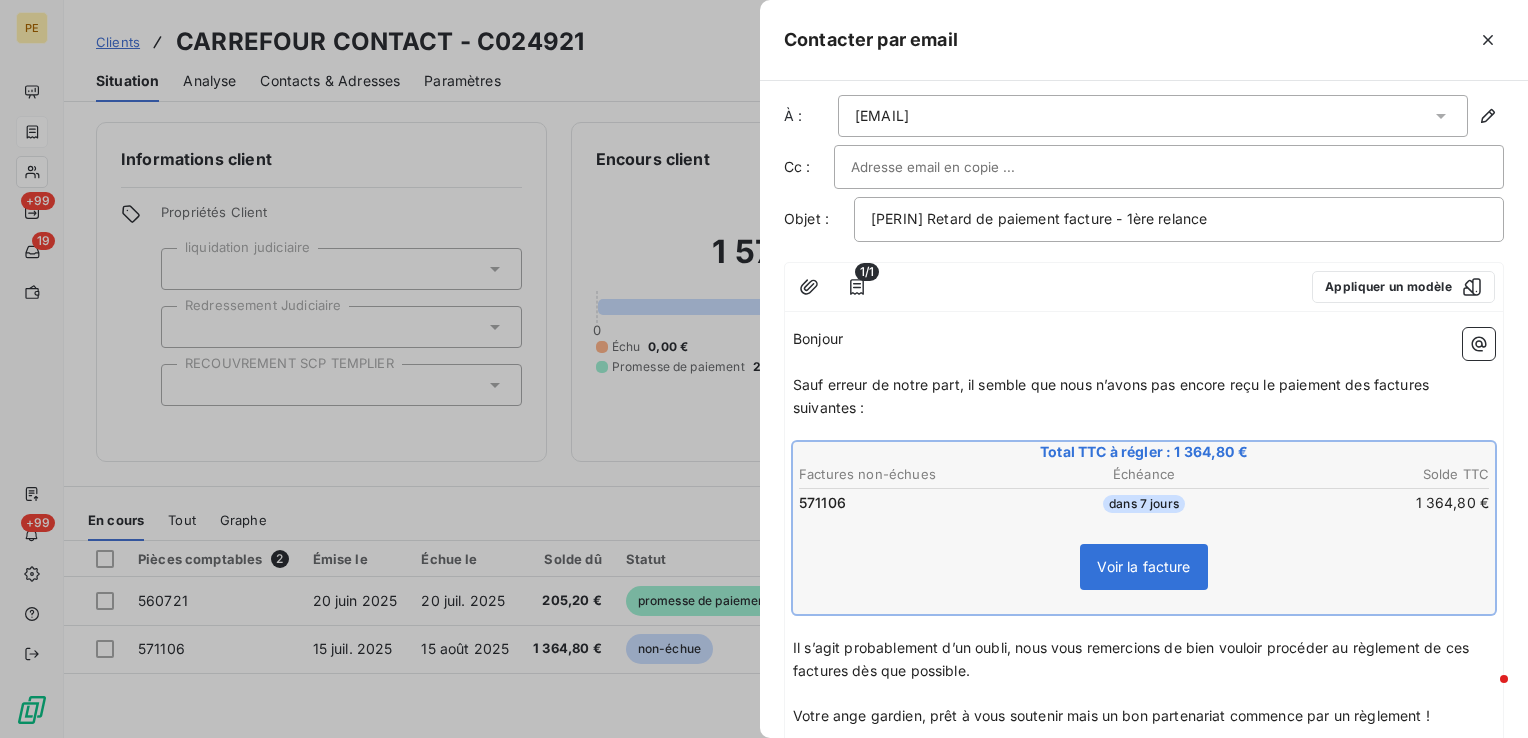 click on "Bonjour ﻿ Sauf erreur de notre part, il semble que nous n’avons pas encore reçu le paiement des factures suivantes : ﻿ Total TTC à régler :   1 364,80 € Factures non-échues Échéance Solde TTC 571106 dans 7 jours 1 364,80 € Voir   la facture ﻿ ﻿ Il s’agit probablement d’un oubli, nous vous remercions de bien vouloir procéder au règlement de ces factures dès que possible.  ﻿ Votre ange gardien, prêt à vous soutenir mais un bon partenariat commence par un règlement !  ﻿ Cordialement, ﻿
Amandine DERMONT
Responsable Administrative et Financière
Ligne directe : [PHONE]
Standard :   [PHONE]
Retrouvez nos
certifications et les adresses de nos agences sur notre site :
www.perin.fr
﻿ ﻿" at bounding box center (1144, 869) 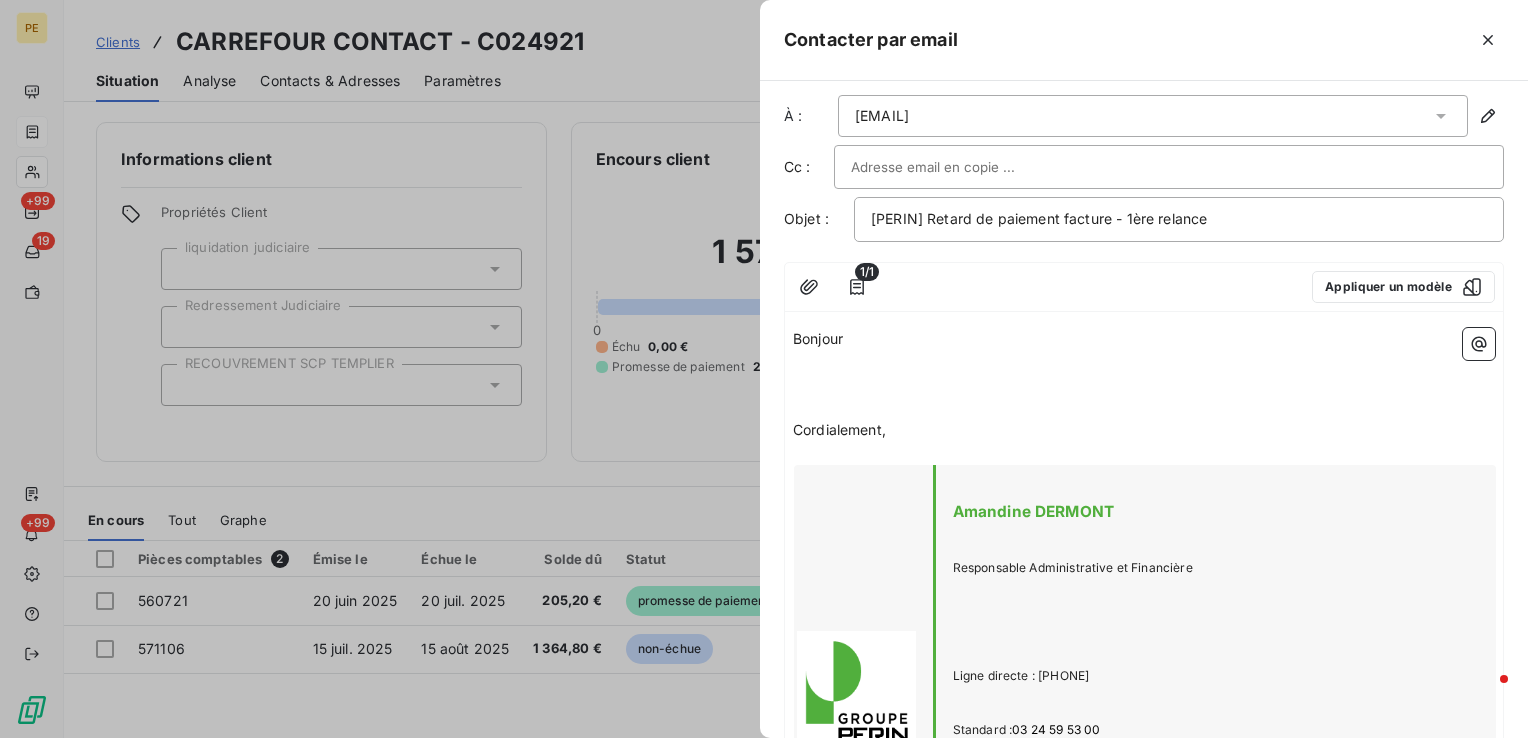 click on "Bonjour" at bounding box center (1144, 339) 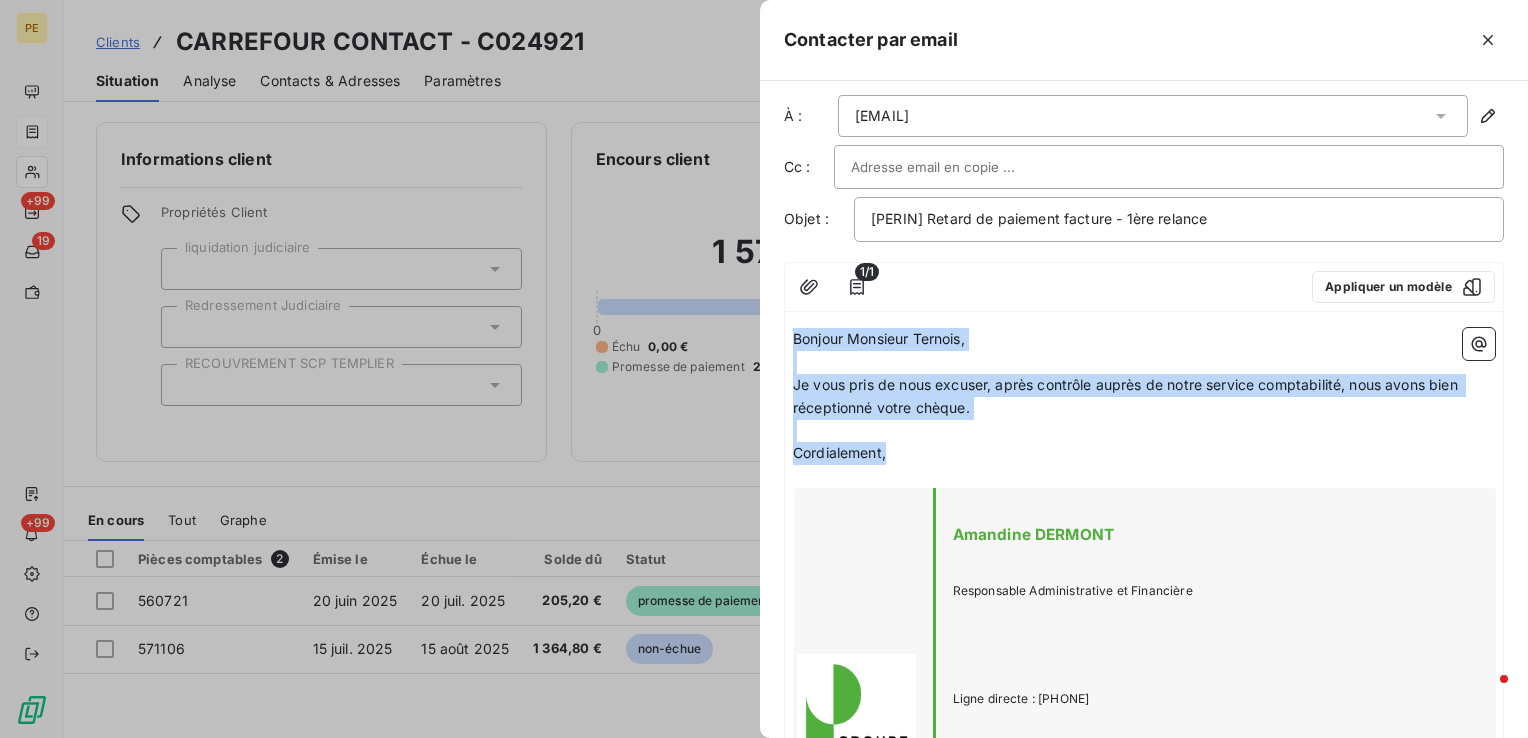 drag, startPoint x: 950, startPoint y: 453, endPoint x: 786, endPoint y: 329, distance: 205.60156 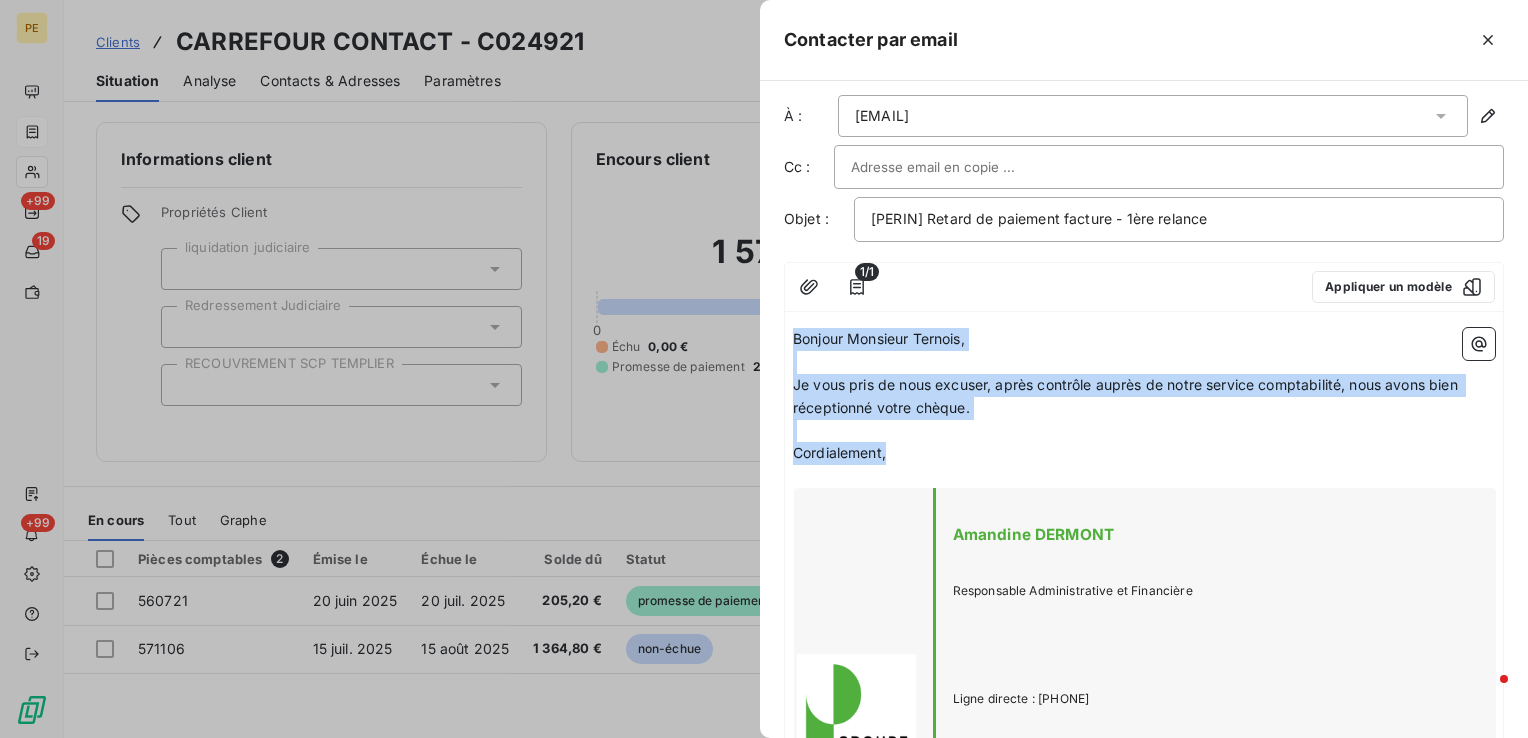 click on "﻿" at bounding box center (1144, 430) 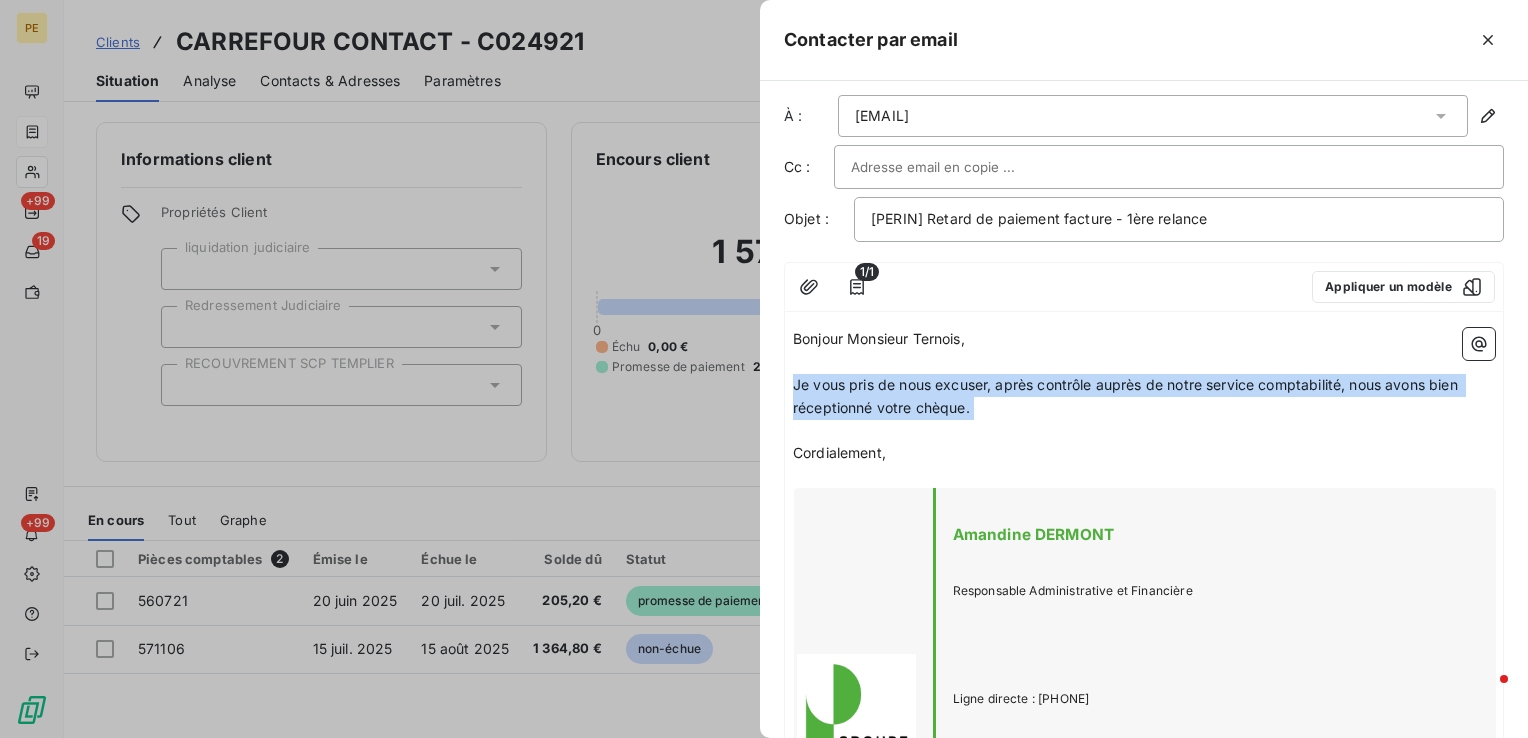 drag, startPoint x: 1113, startPoint y: 422, endPoint x: 785, endPoint y: 387, distance: 329.8621 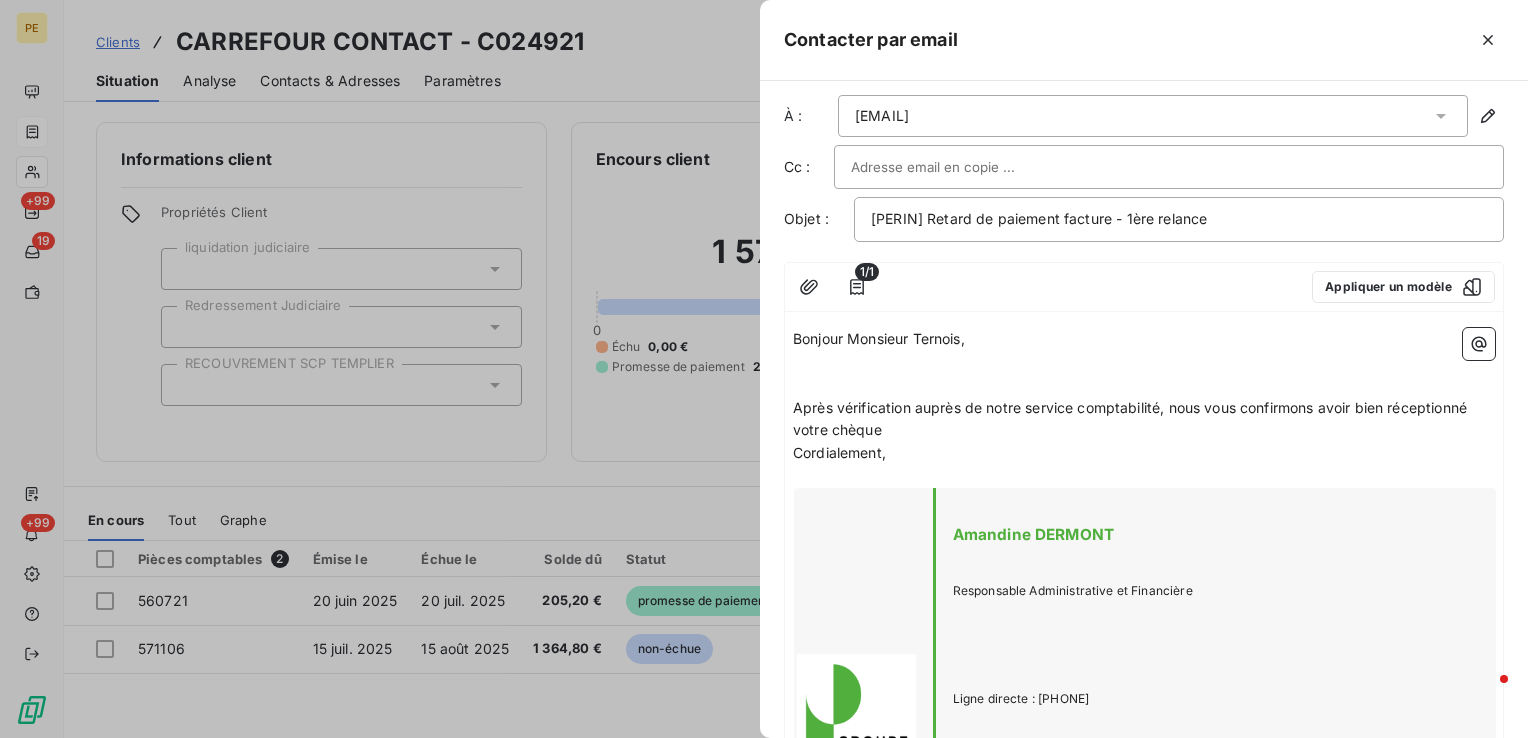 click on "﻿" at bounding box center (1144, 362) 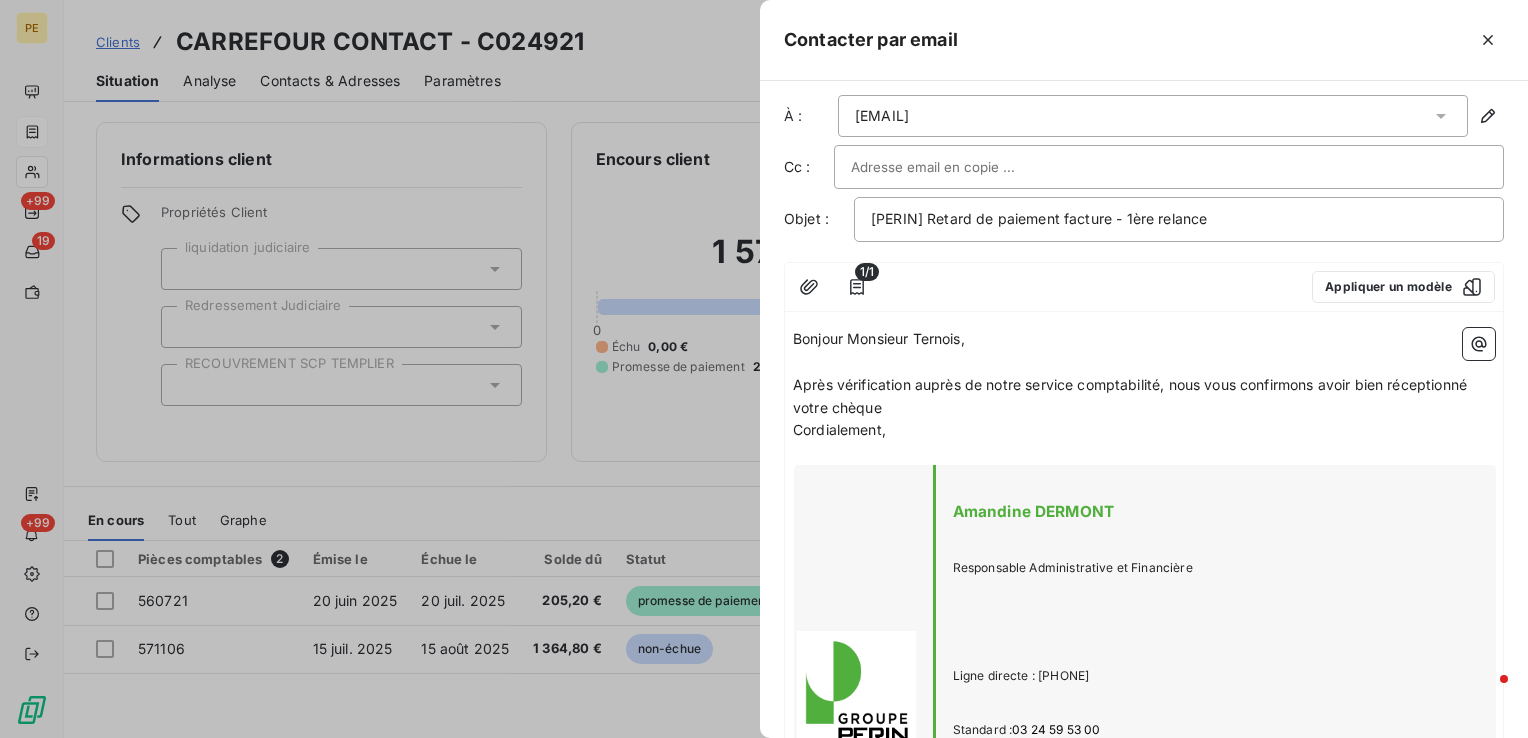 click on "Après vérification auprès de notre service comptabilité, nous vous confirmons avoir bien réceptionné votre chèque" at bounding box center (1144, 397) 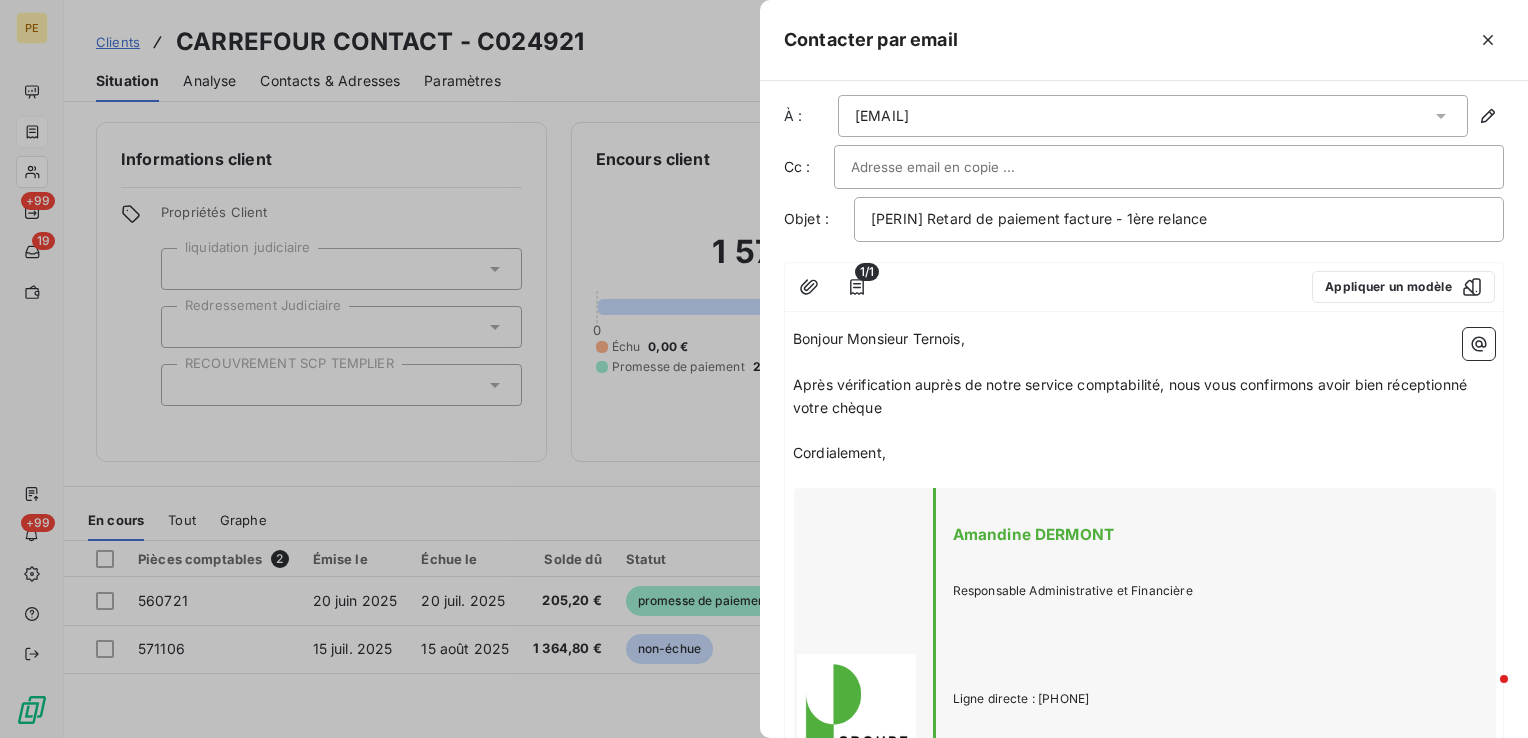 click on "﻿" at bounding box center (1144, 430) 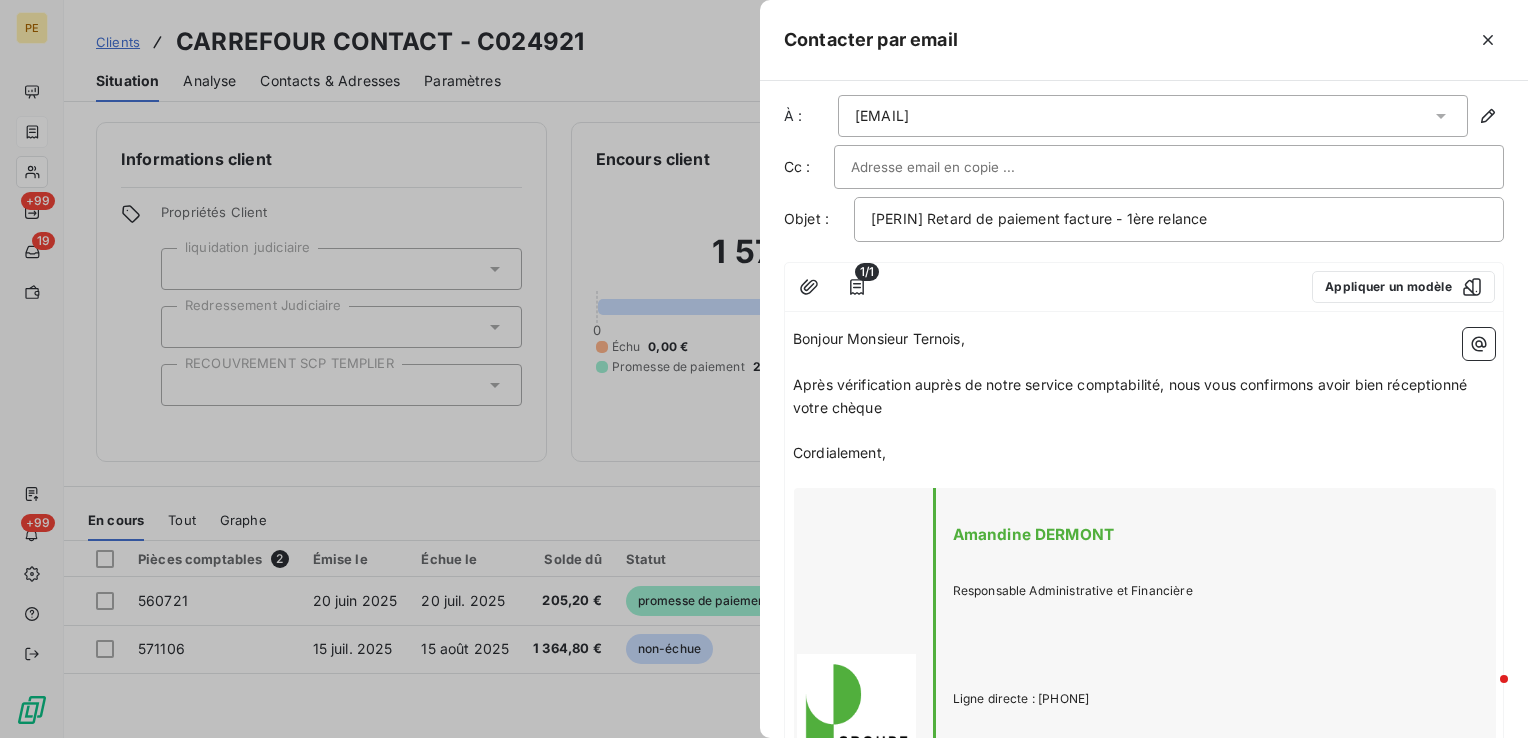 click on "Après vérification auprès de notre service comptabilité, nous vous confirmons avoir bien réceptionné votre chèque" at bounding box center (1144, 397) 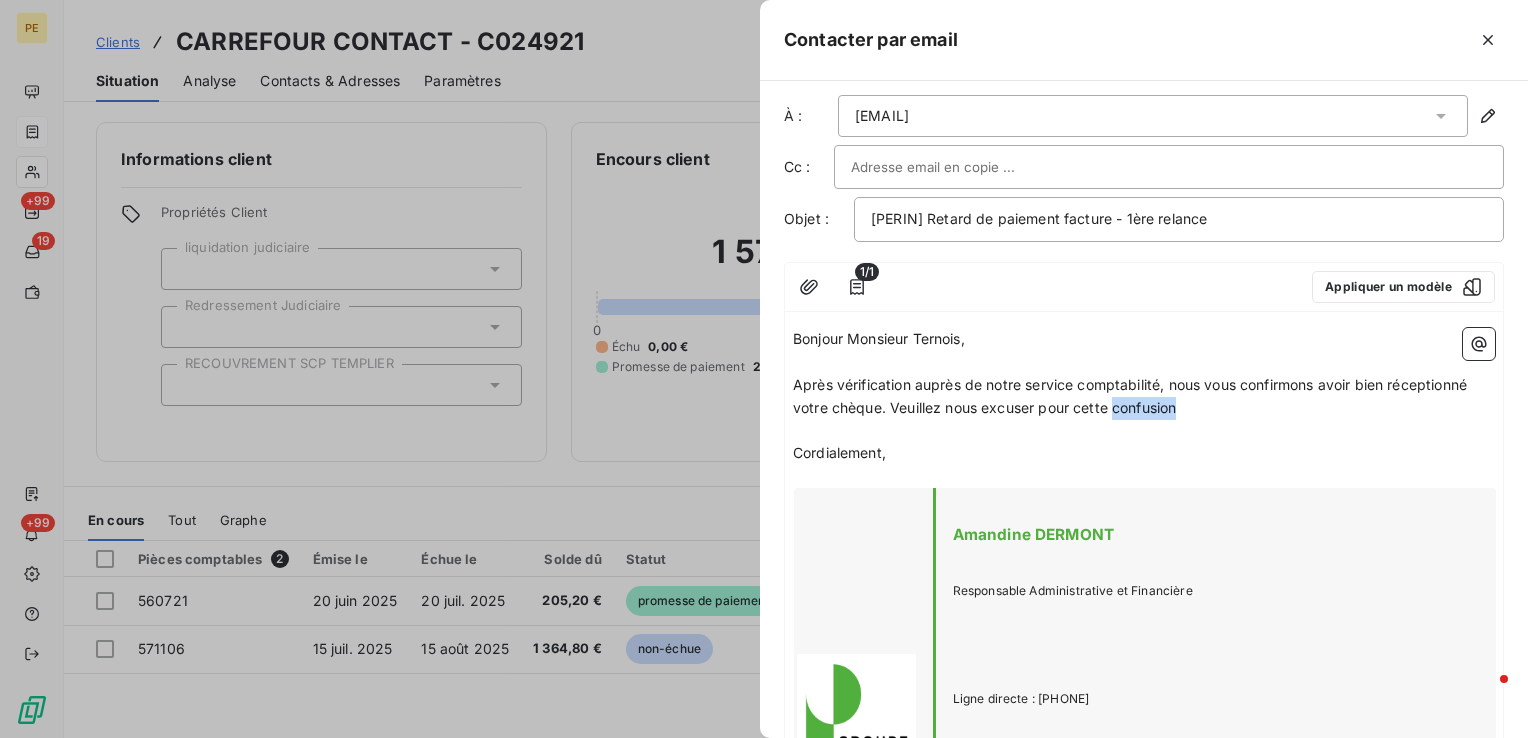 drag, startPoint x: 1186, startPoint y: 406, endPoint x: 1116, endPoint y: 410, distance: 70.11419 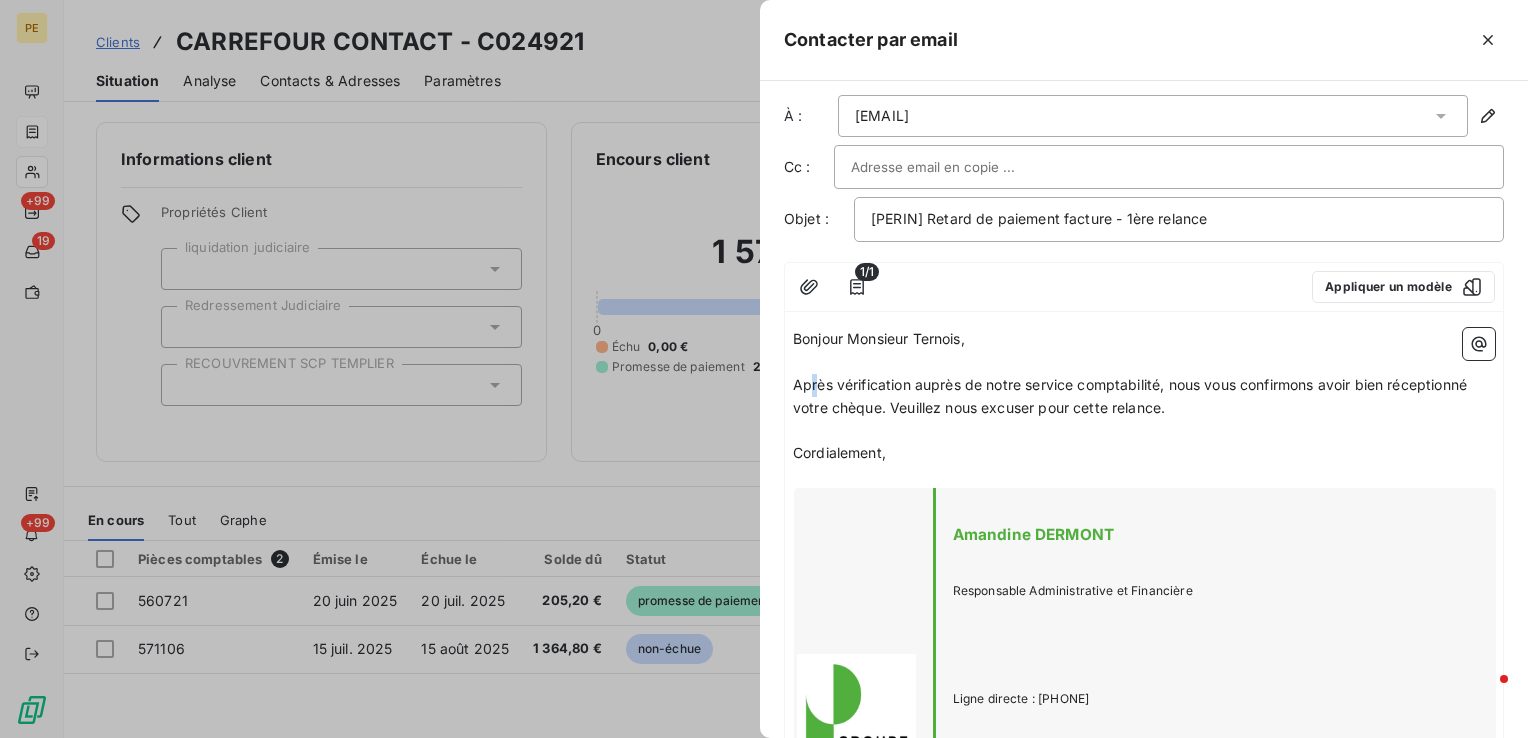 drag, startPoint x: 1177, startPoint y: 418, endPoint x: 876, endPoint y: 383, distance: 303.02805 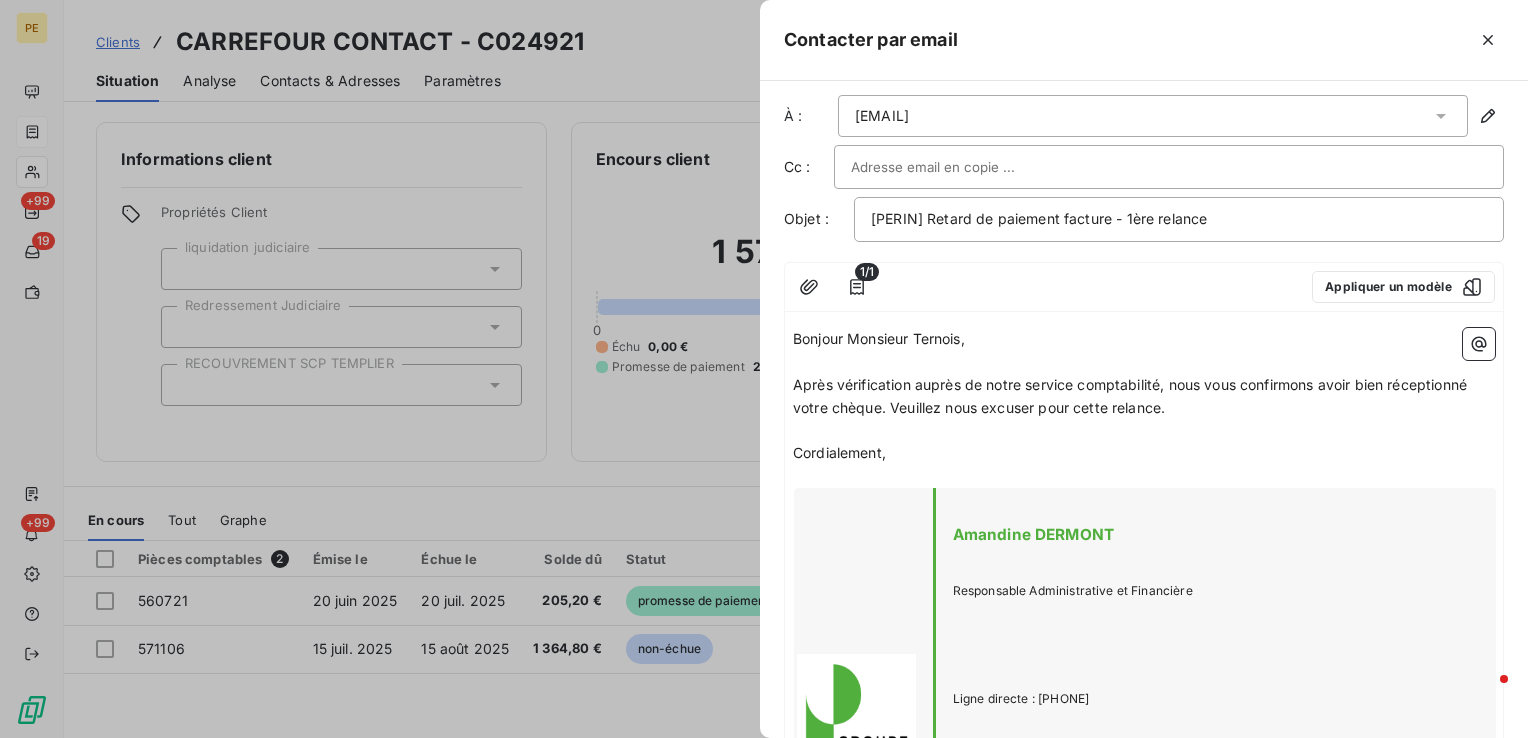 click on "Après vérification auprès de notre service comptabilité, nous vous confirmons avoir bien réceptionné votre chèque. Veuillez nous excuser pour cette relance." at bounding box center (1132, 396) 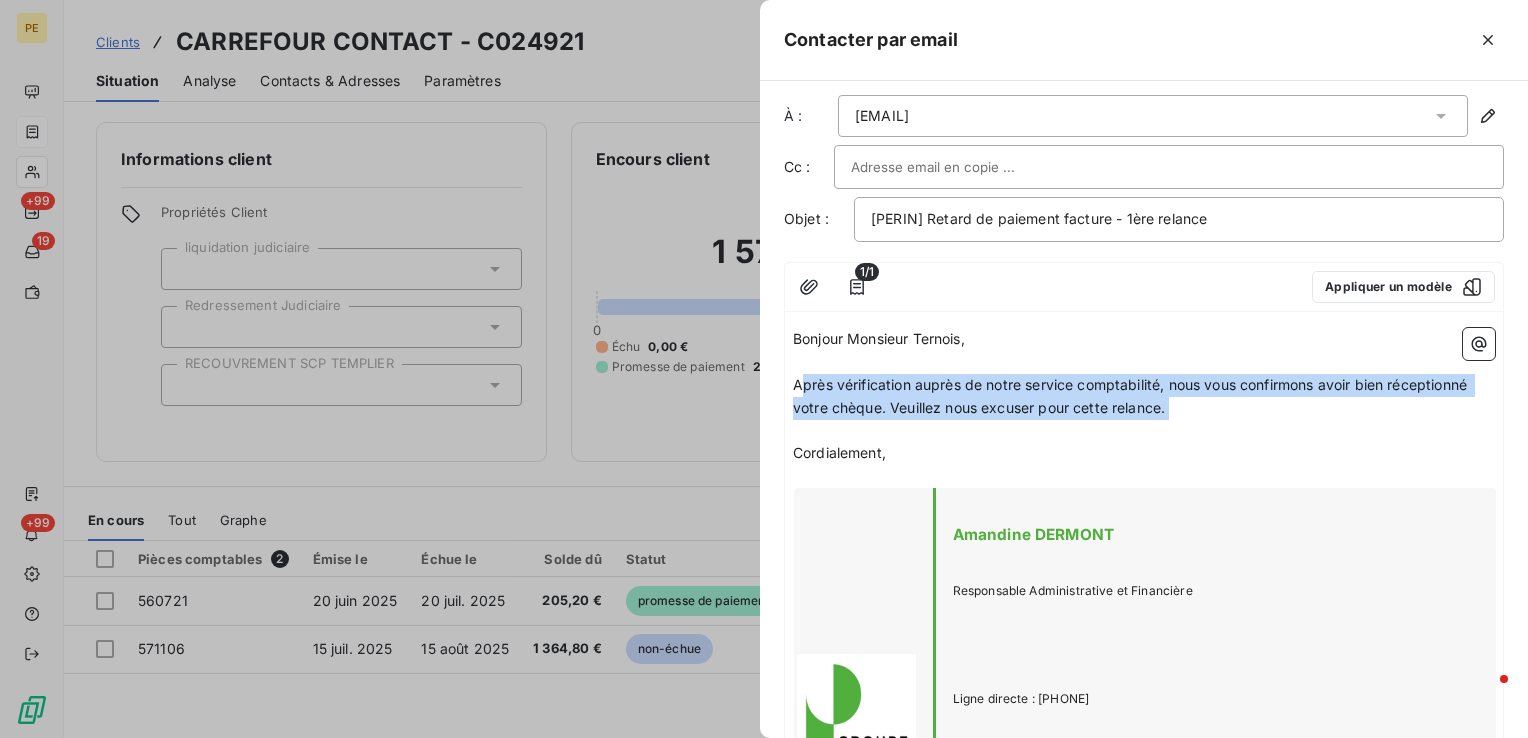 drag, startPoint x: 1202, startPoint y: 419, endPoint x: 798, endPoint y: 384, distance: 405.51324 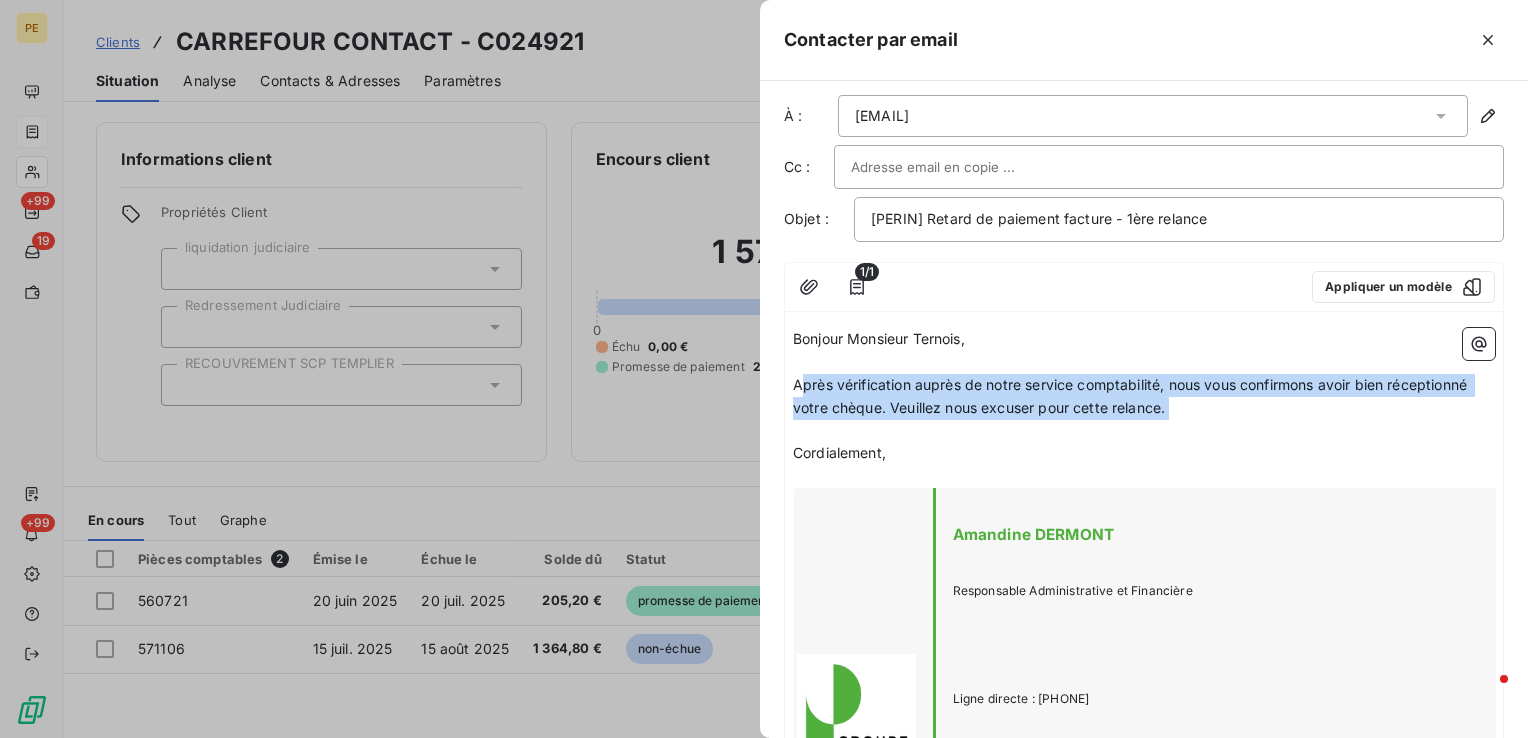 copy on "près vérification auprès de notre service comptabilité, nous vous confirmons avoir bien réceptionné votre chèque. Veuillez nous excuser pour cette relance.  ﻿" 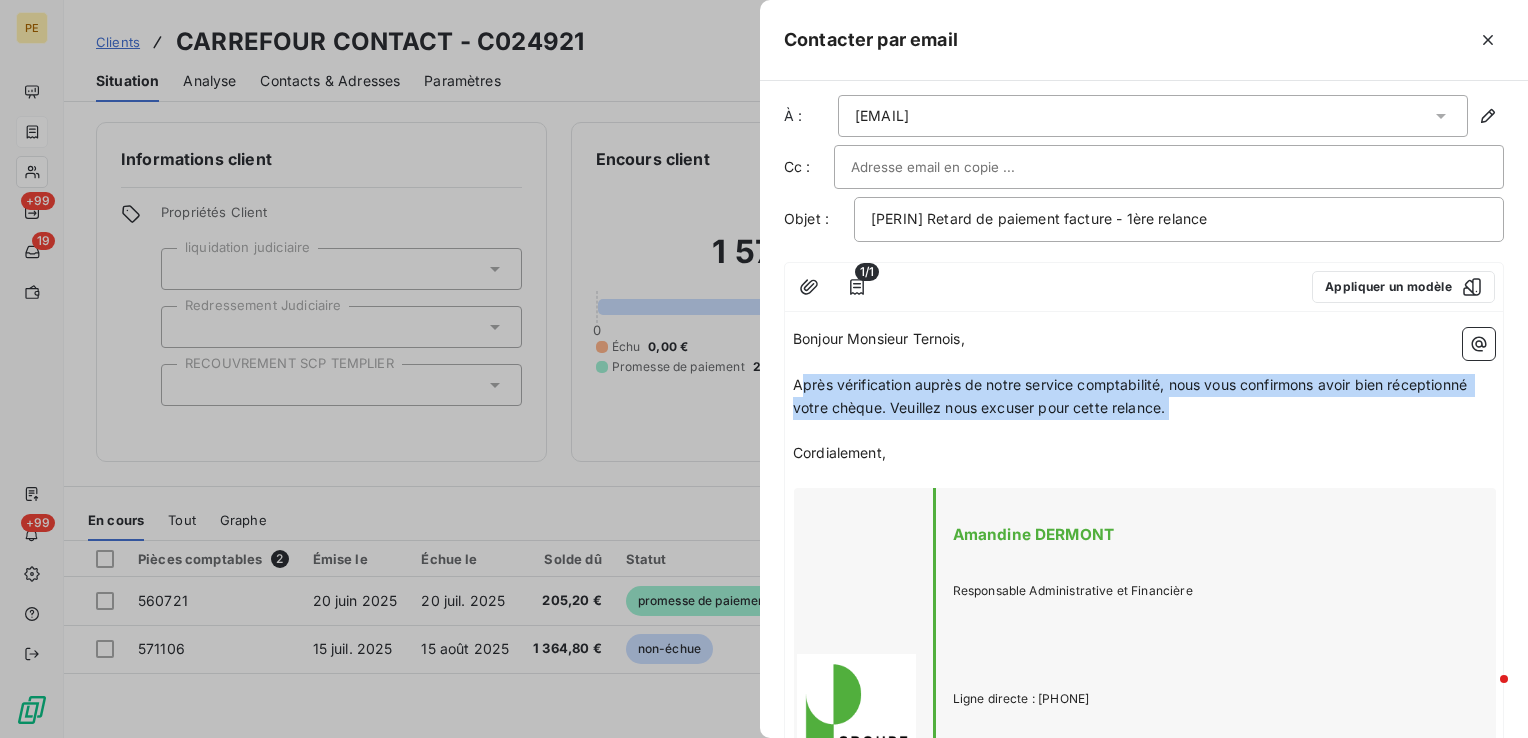 click on "Après vérification auprès de notre service comptabilité, nous vous confirmons avoir bien réceptionné votre chèque. Veuillez nous excuser pour cette relance." at bounding box center [1132, 396] 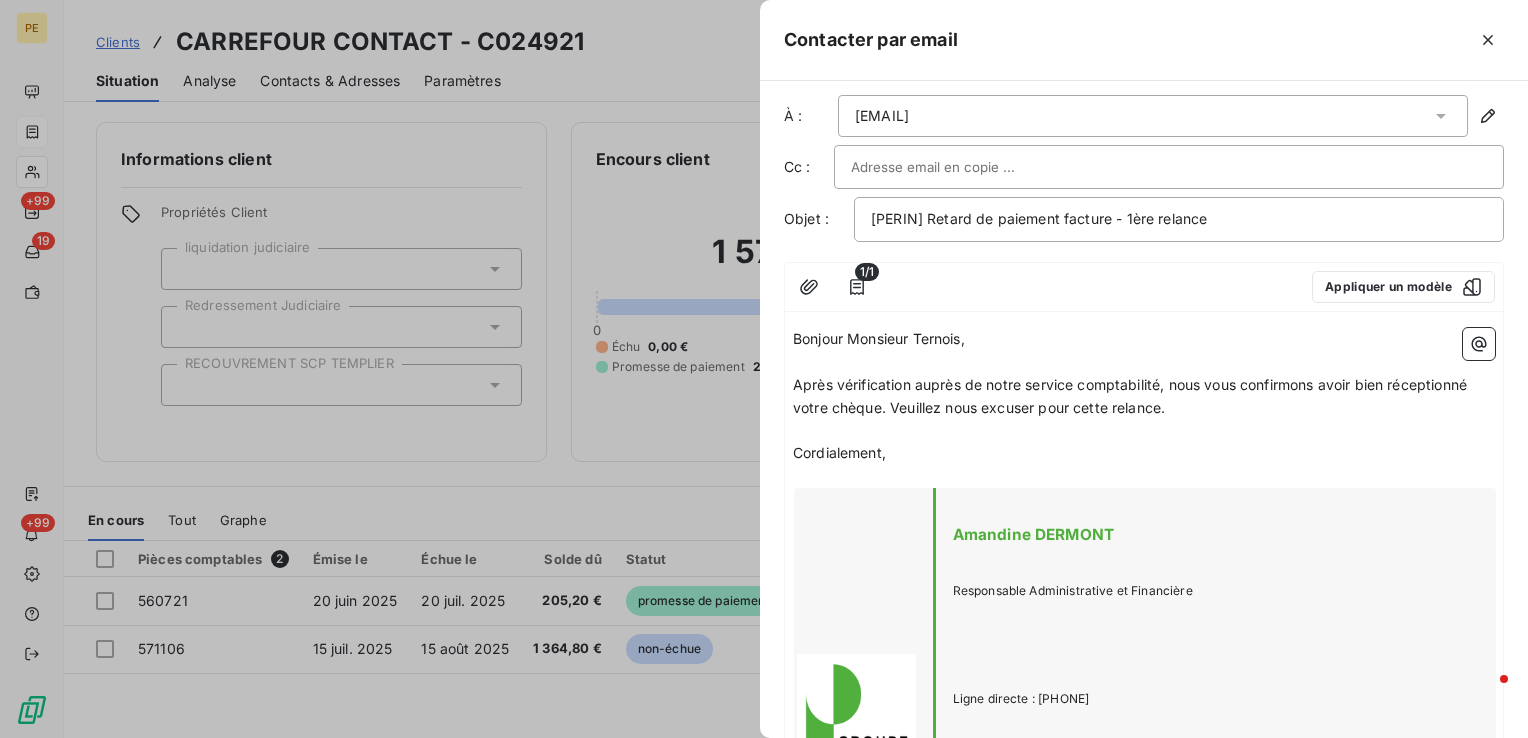drag, startPoint x: 1160, startPoint y: 402, endPoint x: 1172, endPoint y: 403, distance: 12.0415945 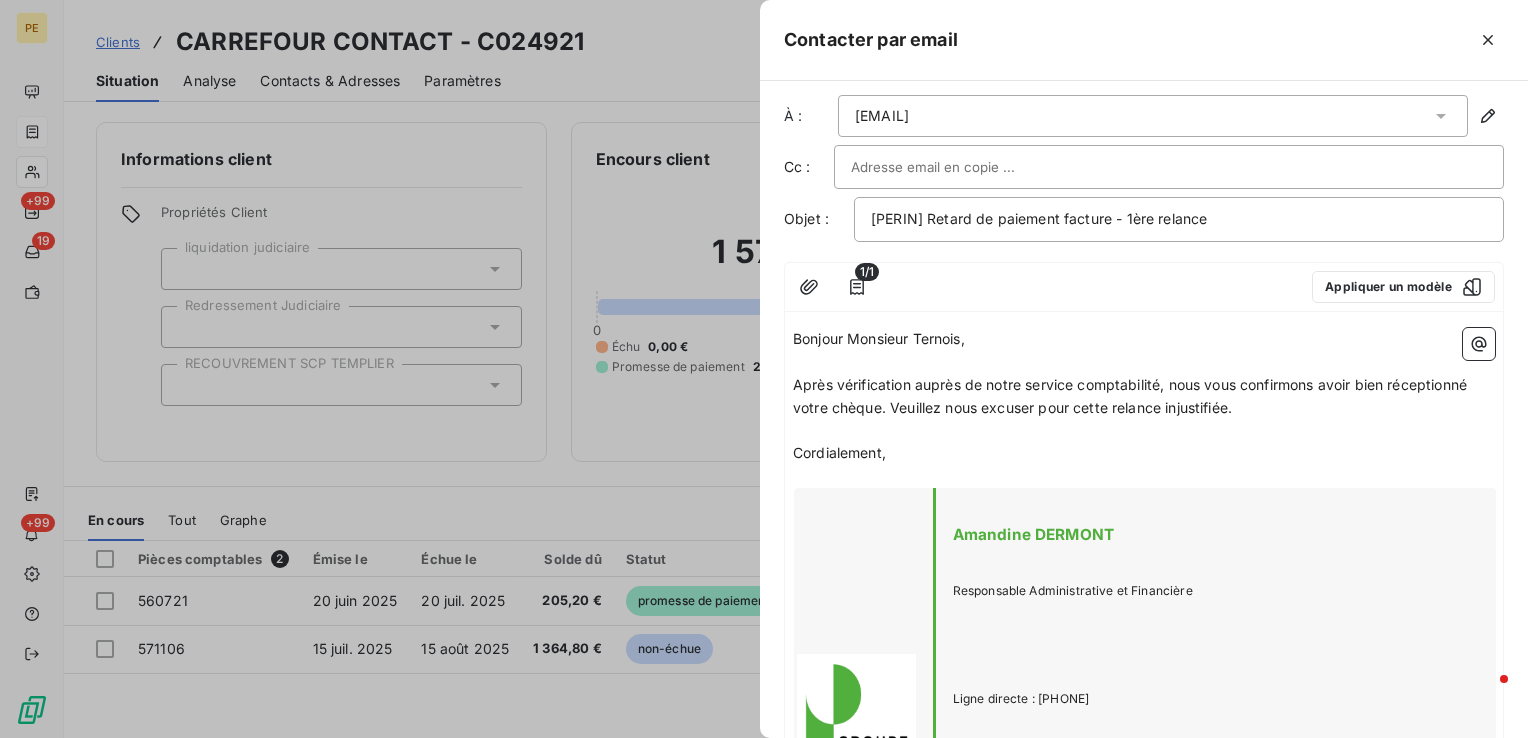 click on "Cordialement," at bounding box center (1144, 453) 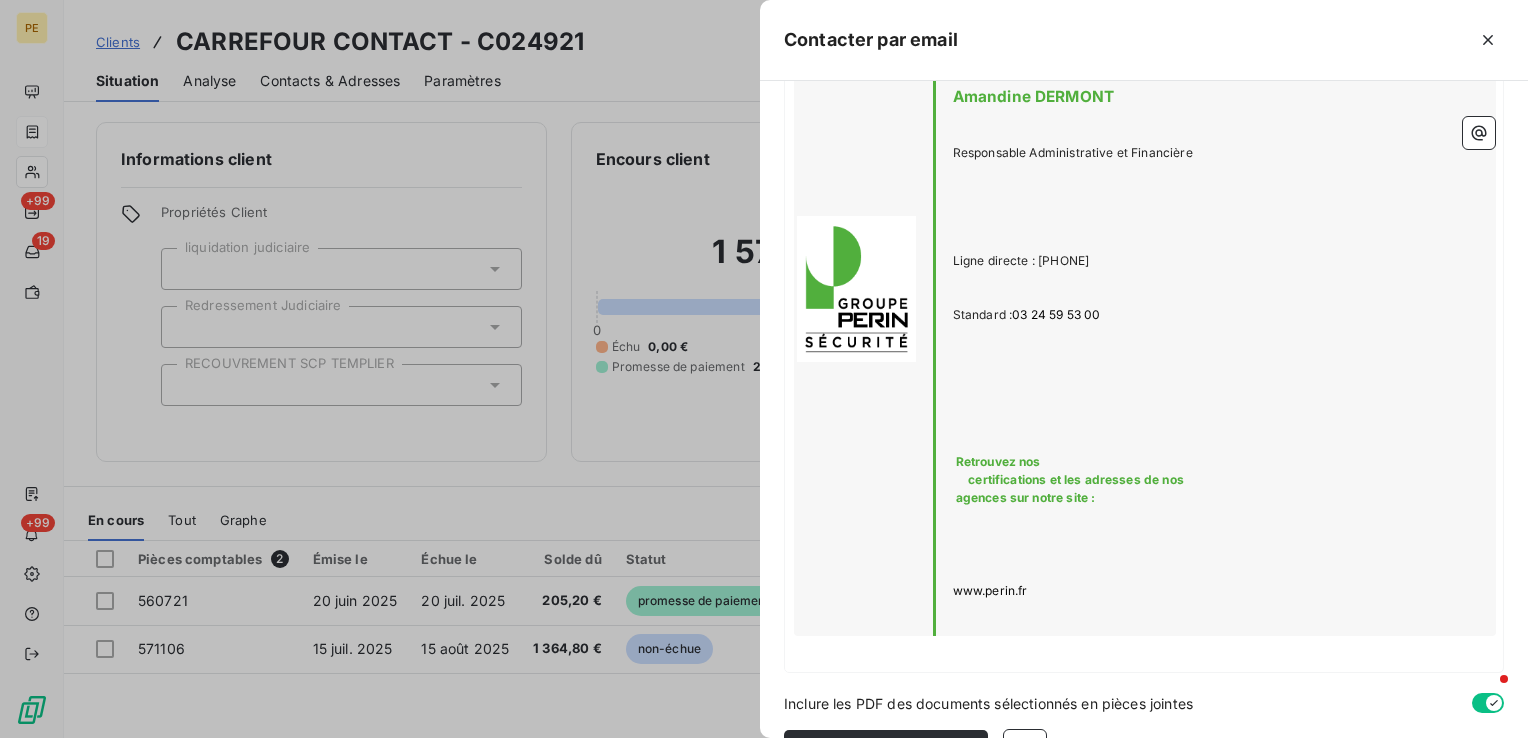 scroll, scrollTop: 503, scrollLeft: 0, axis: vertical 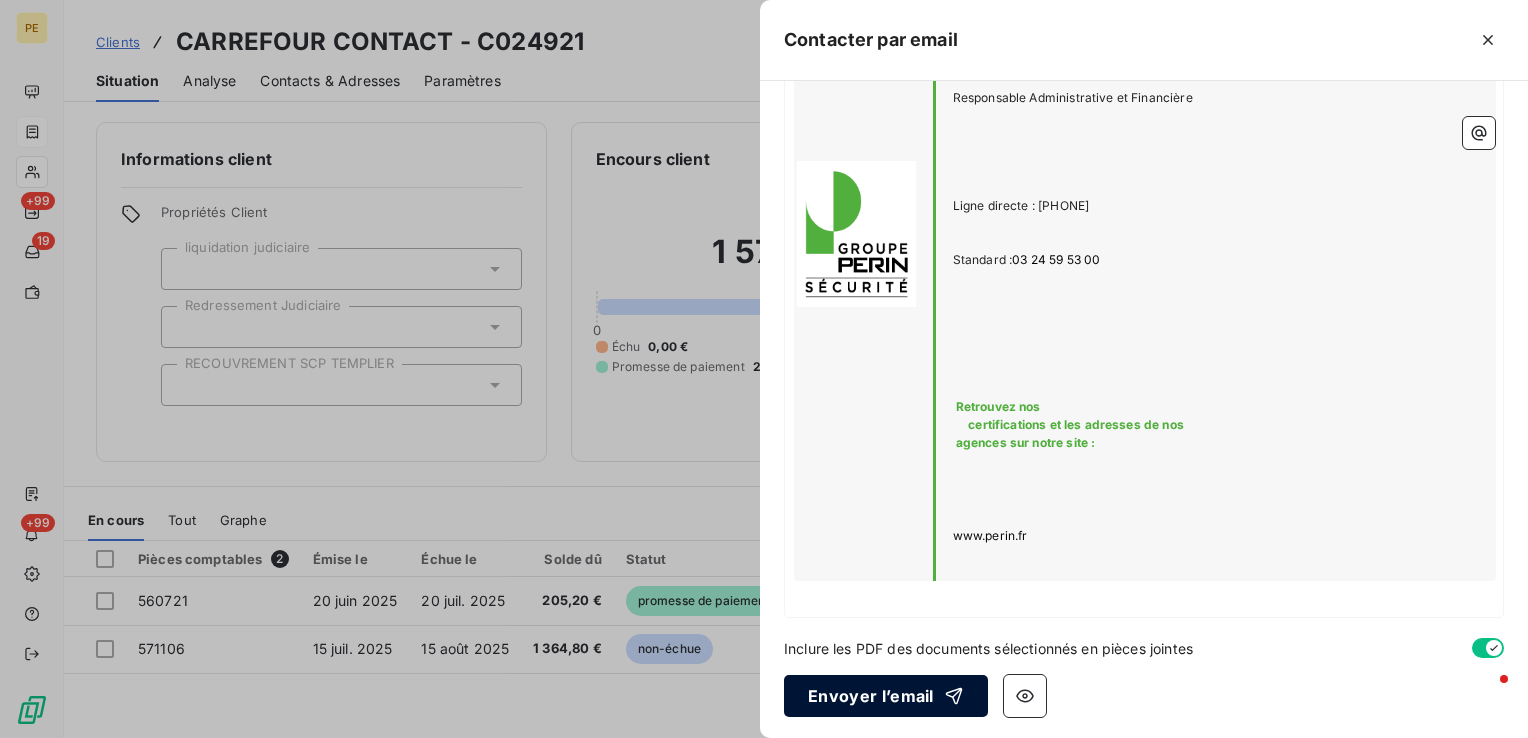 click on "Envoyer l’email" at bounding box center [886, 696] 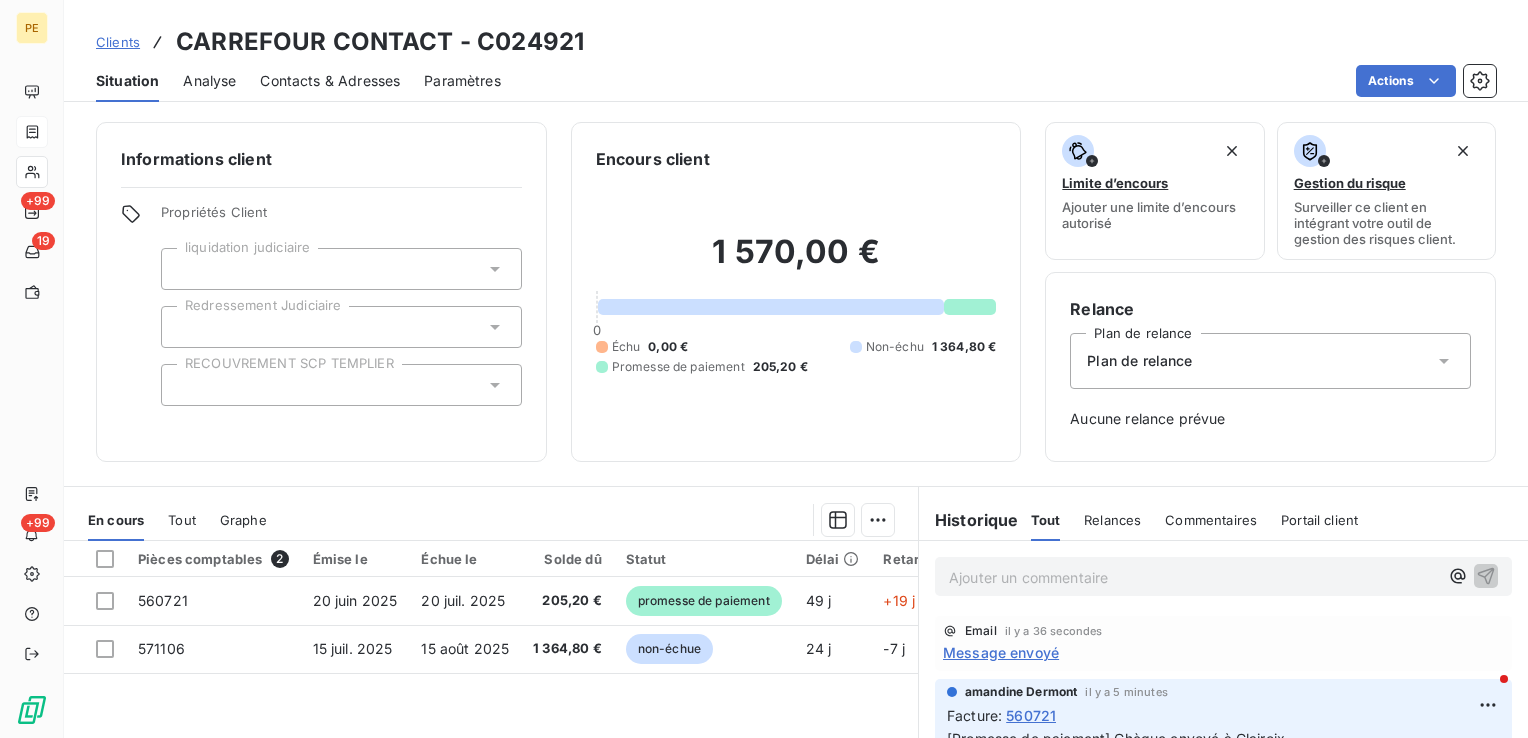 scroll, scrollTop: 110, scrollLeft: 0, axis: vertical 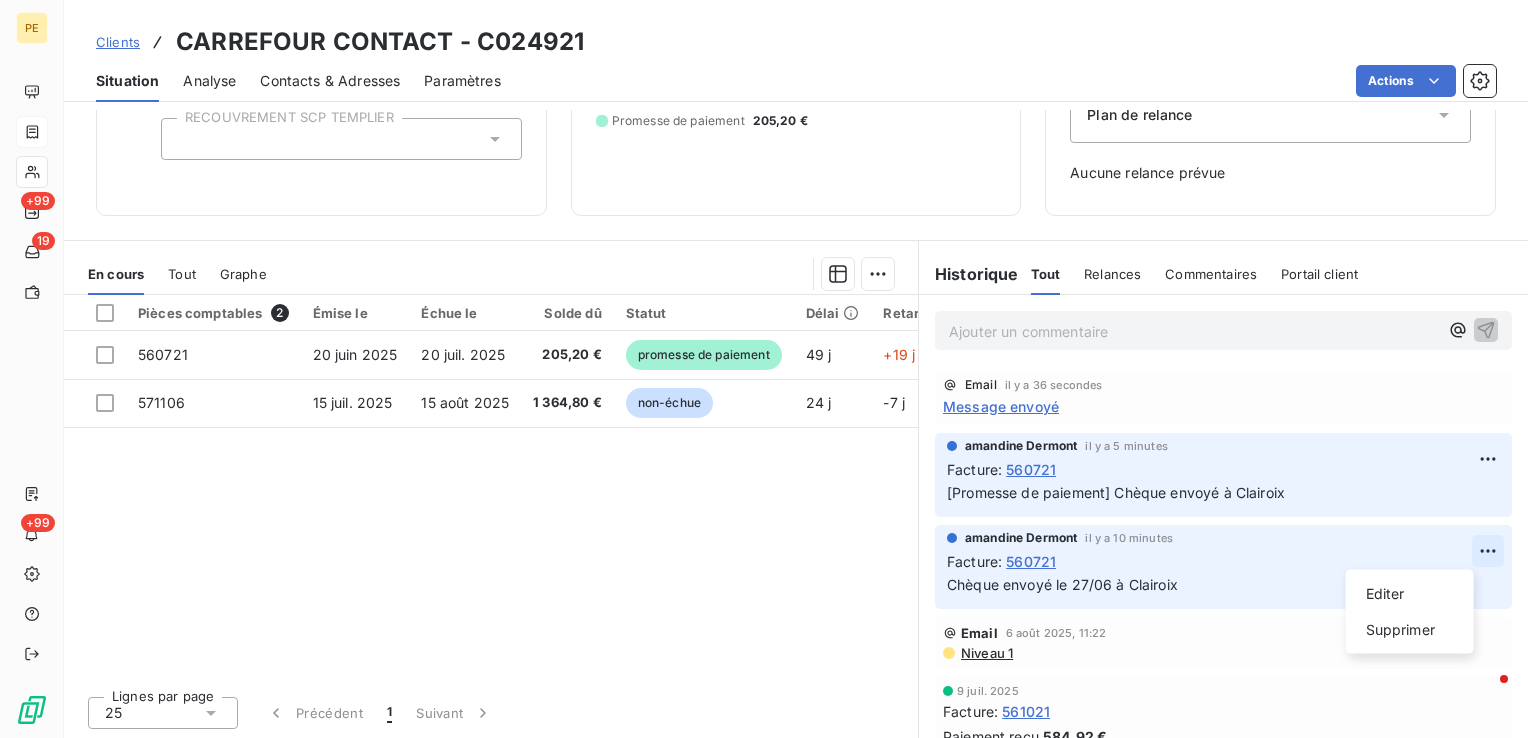 click on "PE +99 19 +99 Clients CARREFOUR CONTACT - C024921 Situation Analyse Contacts & Adresses Paramètres Actions Informations client Propriétés Client liquidation judiciaire Redressement Judiciaire RECOUVREMENT SCP TEMPLIER Encours client 1 570,00 € 0 Échu 0,00 € Non-échu 1 364,80 € Promesse de paiement 205,20 € Limite d’encours Ajouter une limite d’encours autorisé Gestion du risque Surveiller ce client en intégrant votre outil de gestion des risques client. Relance Plan de relance Plan de relance Aucune relance prévue En cours Tout Graphe Pièces comptables 2 Émise le Échue le Solde dû Statut Délai Retard 560721 20 juin 2025 20 juil. 2025 205,20 € promesse de paiement 49 j +19 j 571106 15 juil. 2025 15 août 2025 1 364,80 € non-échue 24 j -7 j Lignes par page 25 Précédent 1 Suivant Historique Tout Relances Commentaires Portail client Tout Relances Commentaires Portail client Ajouter un commentaire ﻿ Email il y a 36 secondes Message envoyé : :" at bounding box center (764, 369) 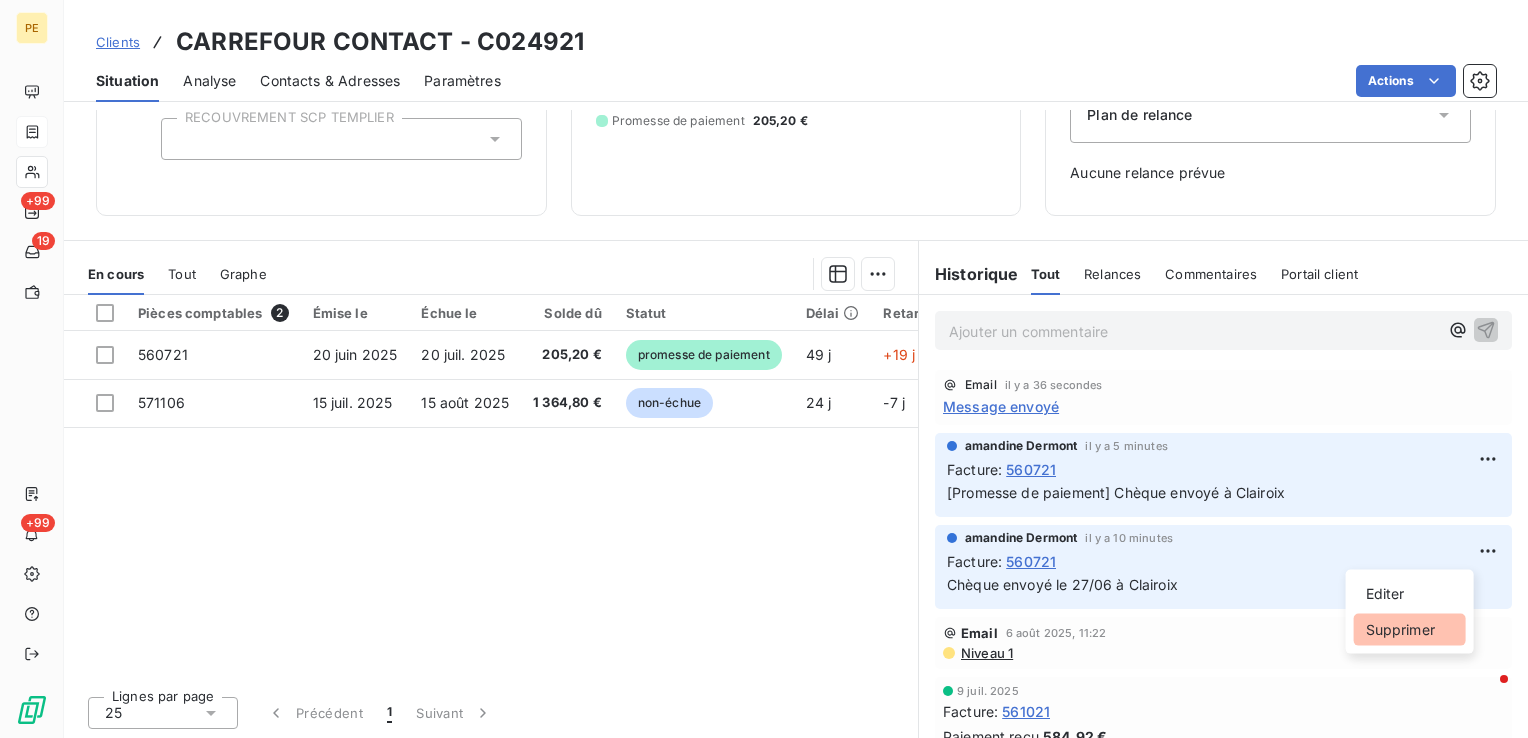 click on "Supprimer" at bounding box center [1410, 630] 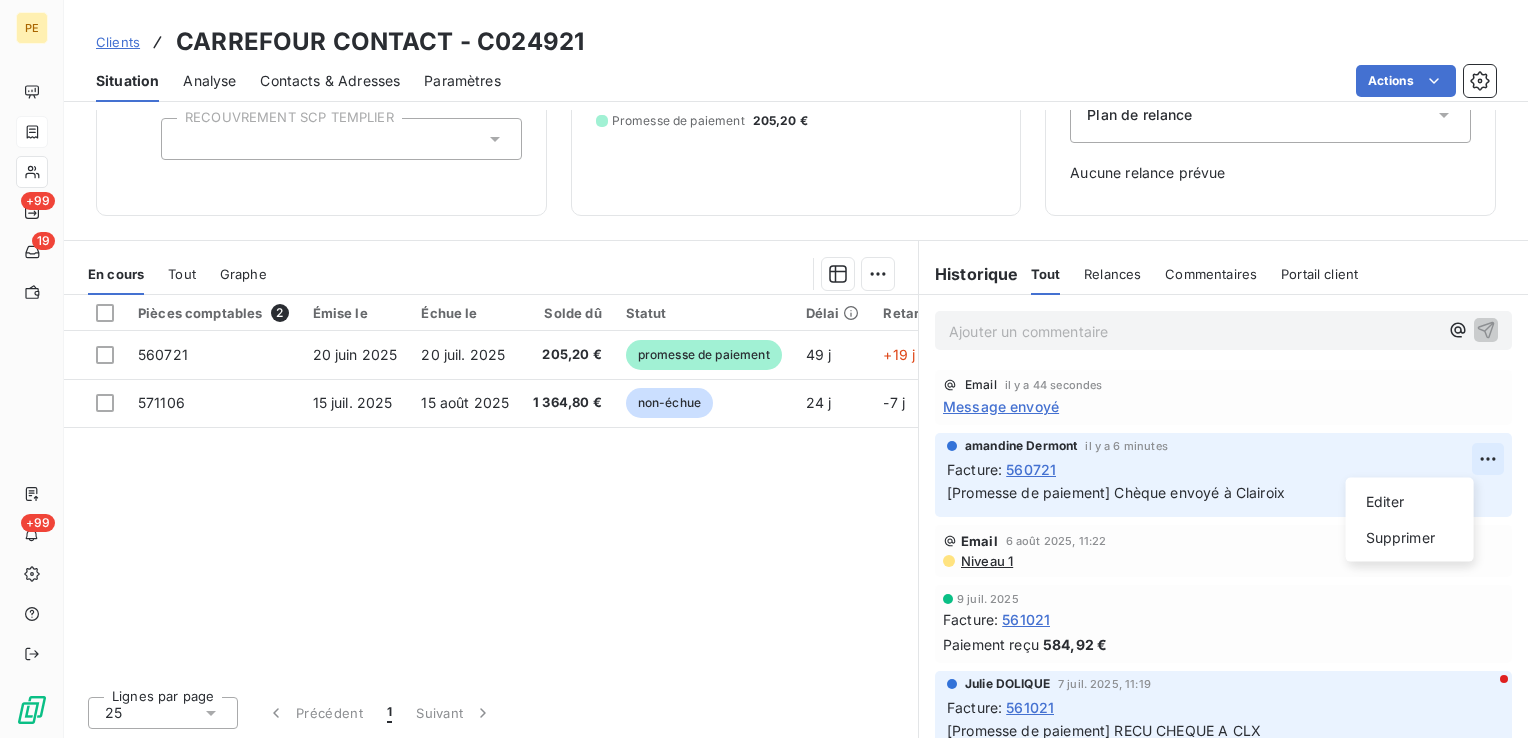 click on "PE +99 19 +99 Clients CARREFOUR CONTACT - C024921 Situation Analyse Contacts & Adresses Paramètres Actions Informations client Propriétés Client liquidation judiciaire Redressement Judiciaire RECOUVREMENT SCP TEMPLIER Encours client 1 570,00 € 0 Échu 0,00 € Non-échu 1 364,80 € Promesse de paiement 205,20 € Limite d’encours Ajouter une limite d’encours autorisé Gestion du risque Surveiller ce client en intégrant votre outil de gestion des risques client. Relance Plan de relance Plan de relance Aucune relance prévue En cours Tout Graphe Pièces comptables 2 Émise le Échue le Solde dû Statut Délai Retard 560721 20 juin 2025 20 juil. 2025 205,20 € promesse de paiement 49 j +19 j 571106 15 juil. 2025 15 août 2025 1 364,80 € non-échue 24 j -7 j Lignes par page 25 Précédent 1 Suivant Historique Tout Relances Commentaires Portail client Tout Relances Commentaires Portail client Ajouter un commentaire ﻿ Email il y a 44 secondes Message envoyé : :" at bounding box center [764, 369] 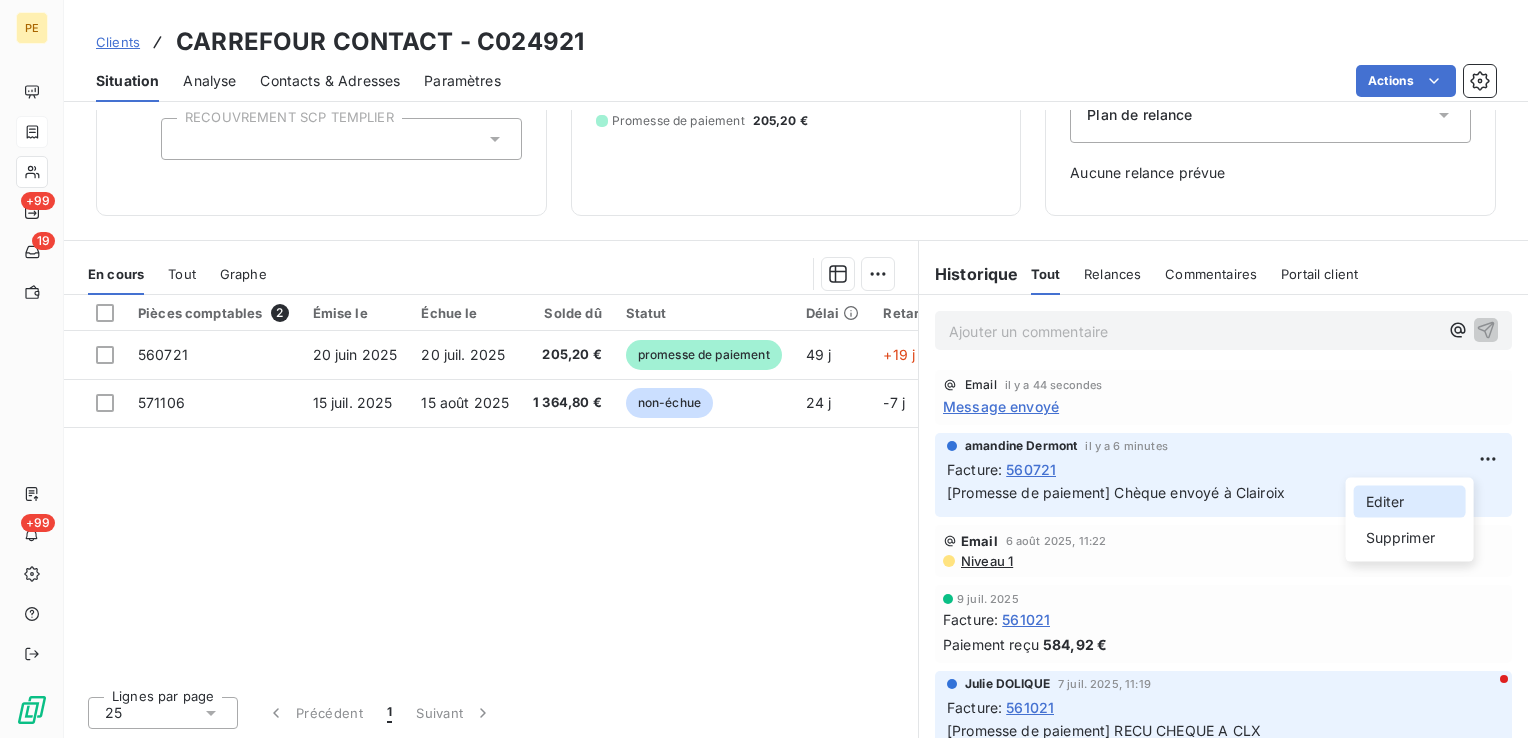 click on "Editer" at bounding box center [1410, 502] 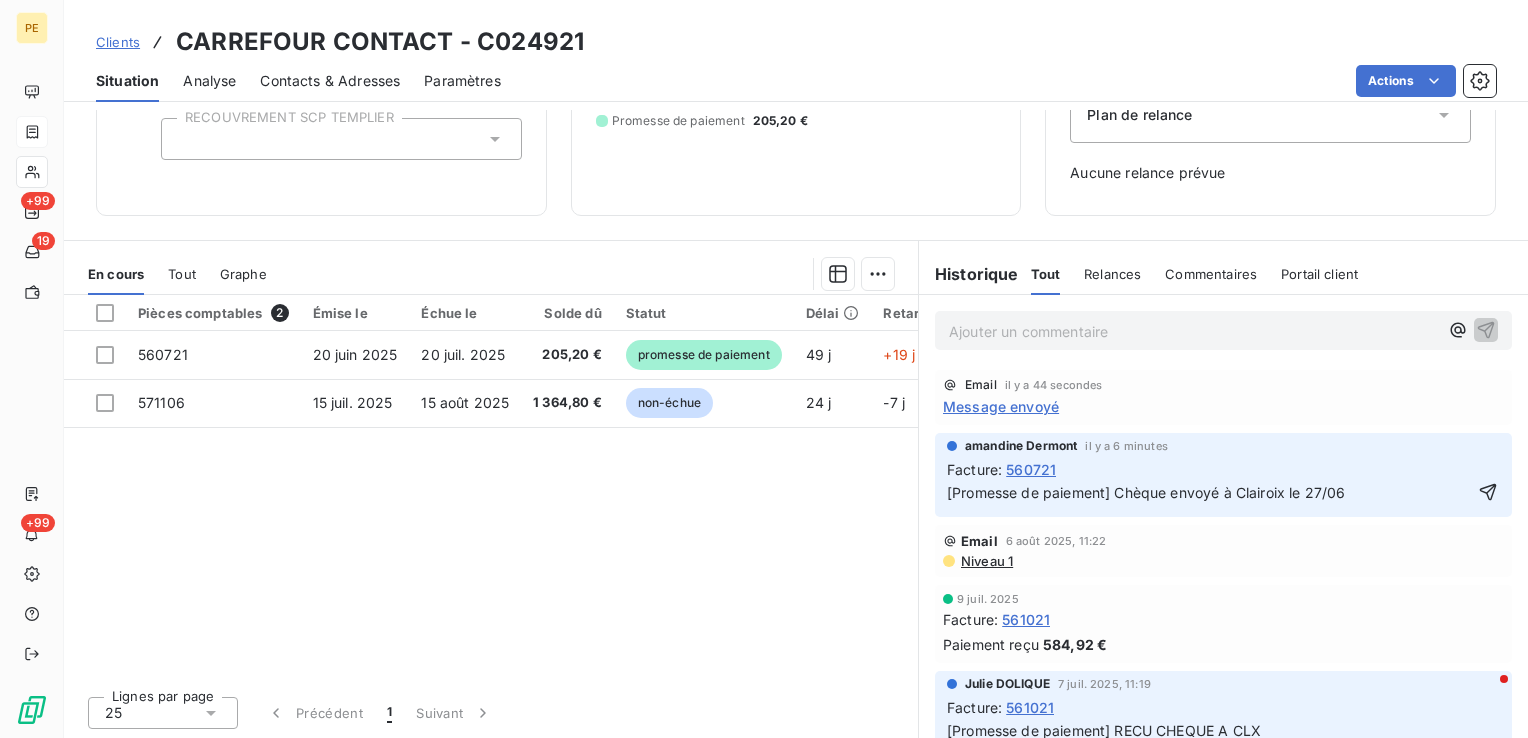 click on "Pièces comptables 2 Émise le Échue le Solde dû Statut Délai Retard 560721 20 juin 2025 20 juil. 2025 205,20 € promesse de paiement 49 j +19 j 571106 15 juil. 2025 15 août 2025 1 364,80 € non-échue 24 j -7 j" at bounding box center (491, 487) 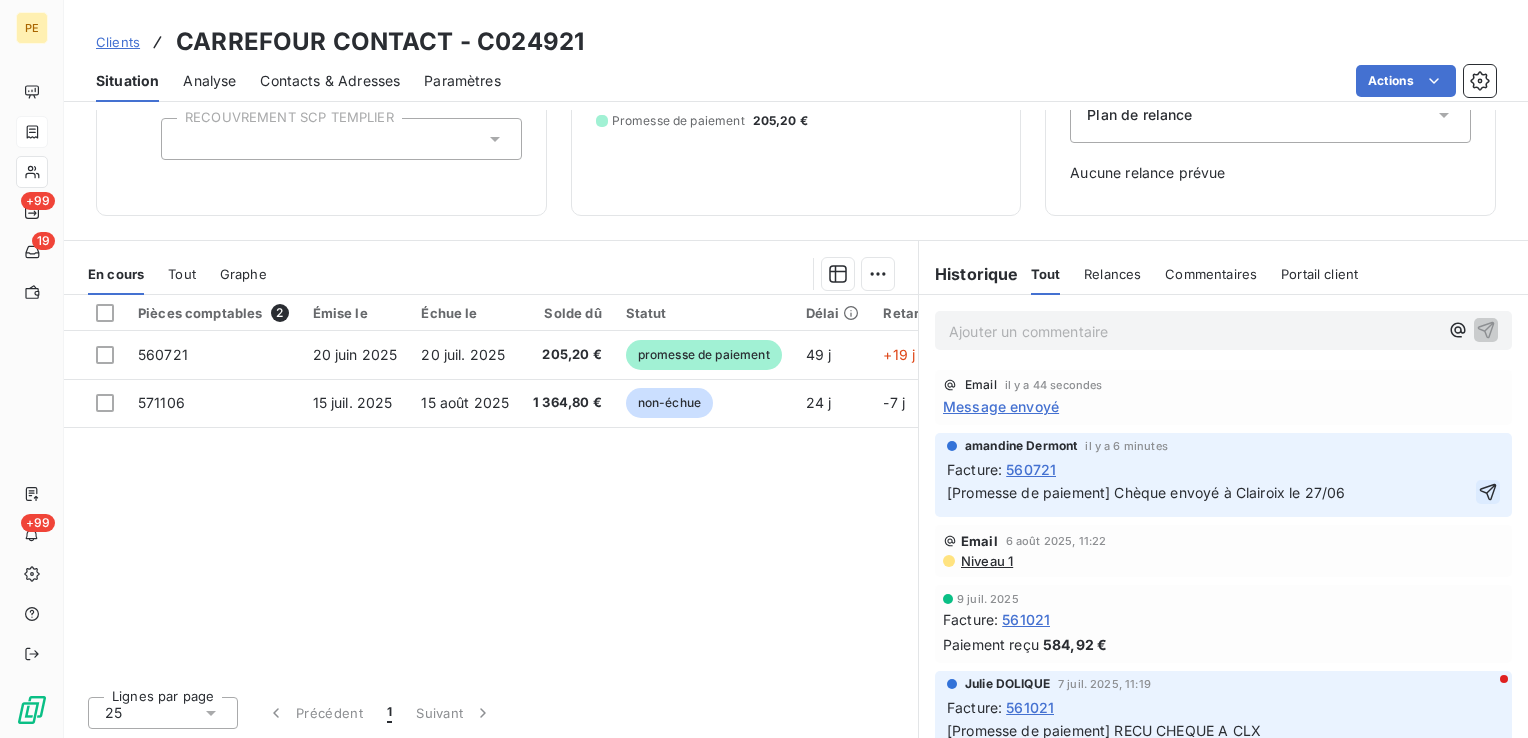 click 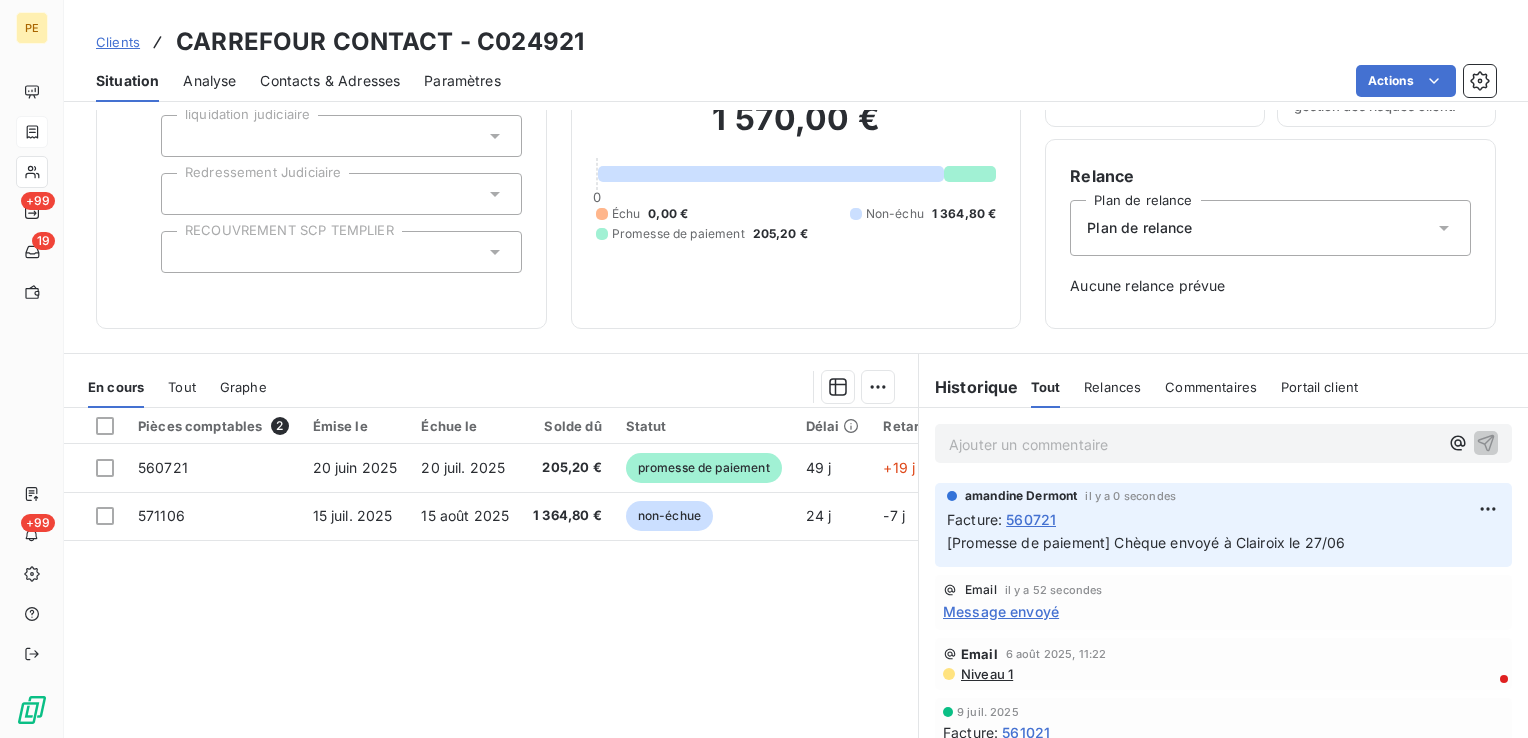 scroll, scrollTop: 246, scrollLeft: 0, axis: vertical 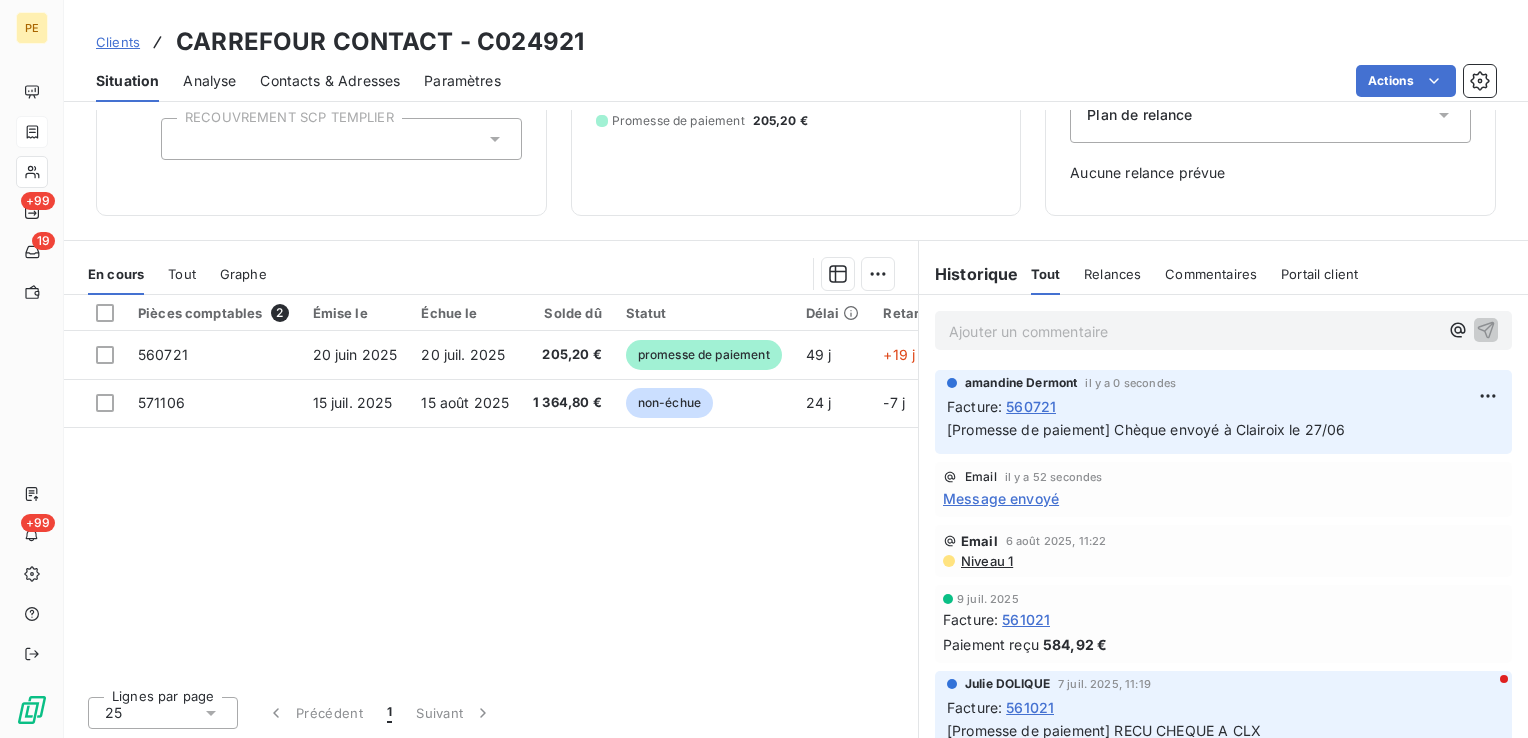 click on "Pièces comptables 2 Émise le Échue le Solde dû Statut Délai Retard 560721 20 juin 2025 20 juil. 2025 205,20 € promesse de paiement 49 j +19 j 571106 15 juil. 2025 15 août 2025 1 364,80 € non-échue 24 j -7 j" at bounding box center (491, 487) 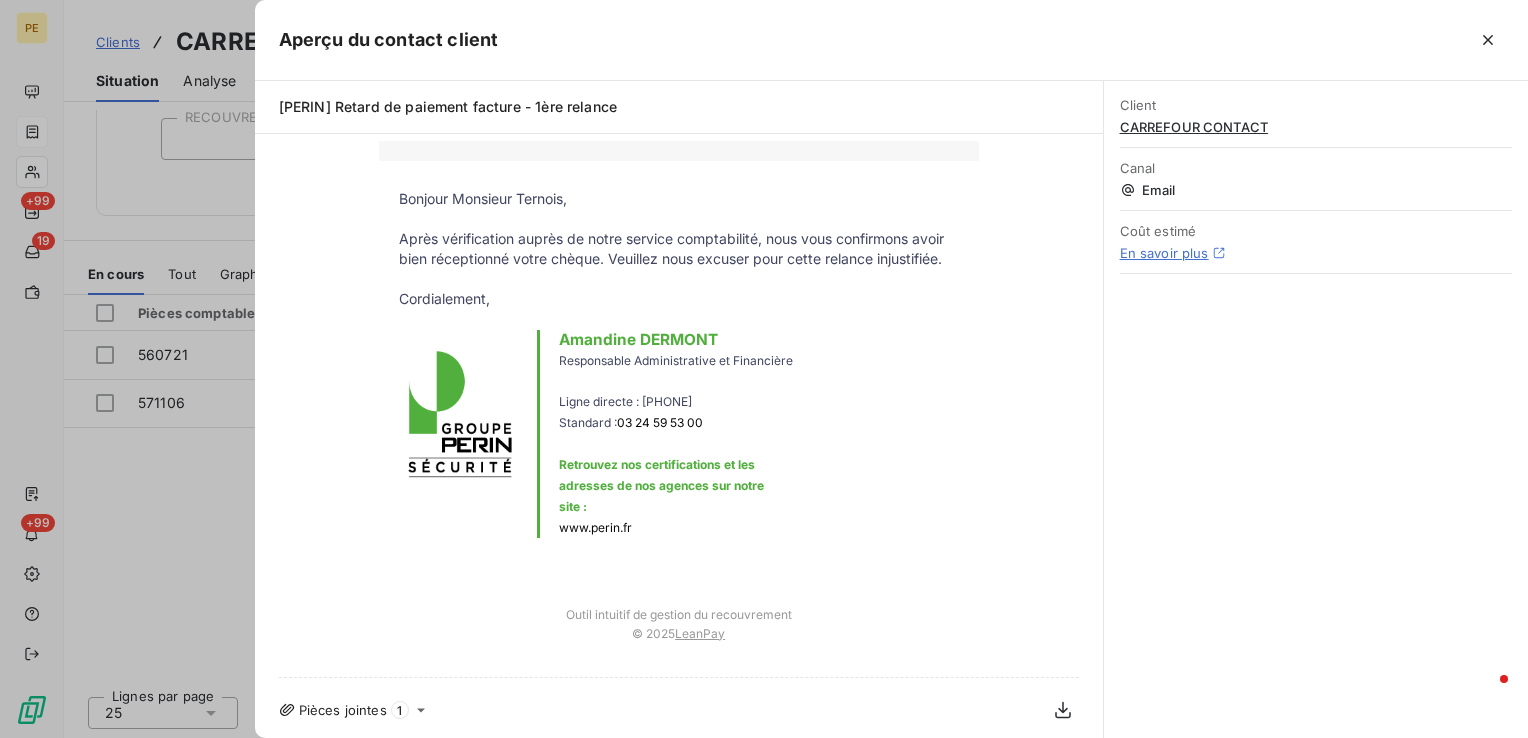 scroll, scrollTop: 0, scrollLeft: 0, axis: both 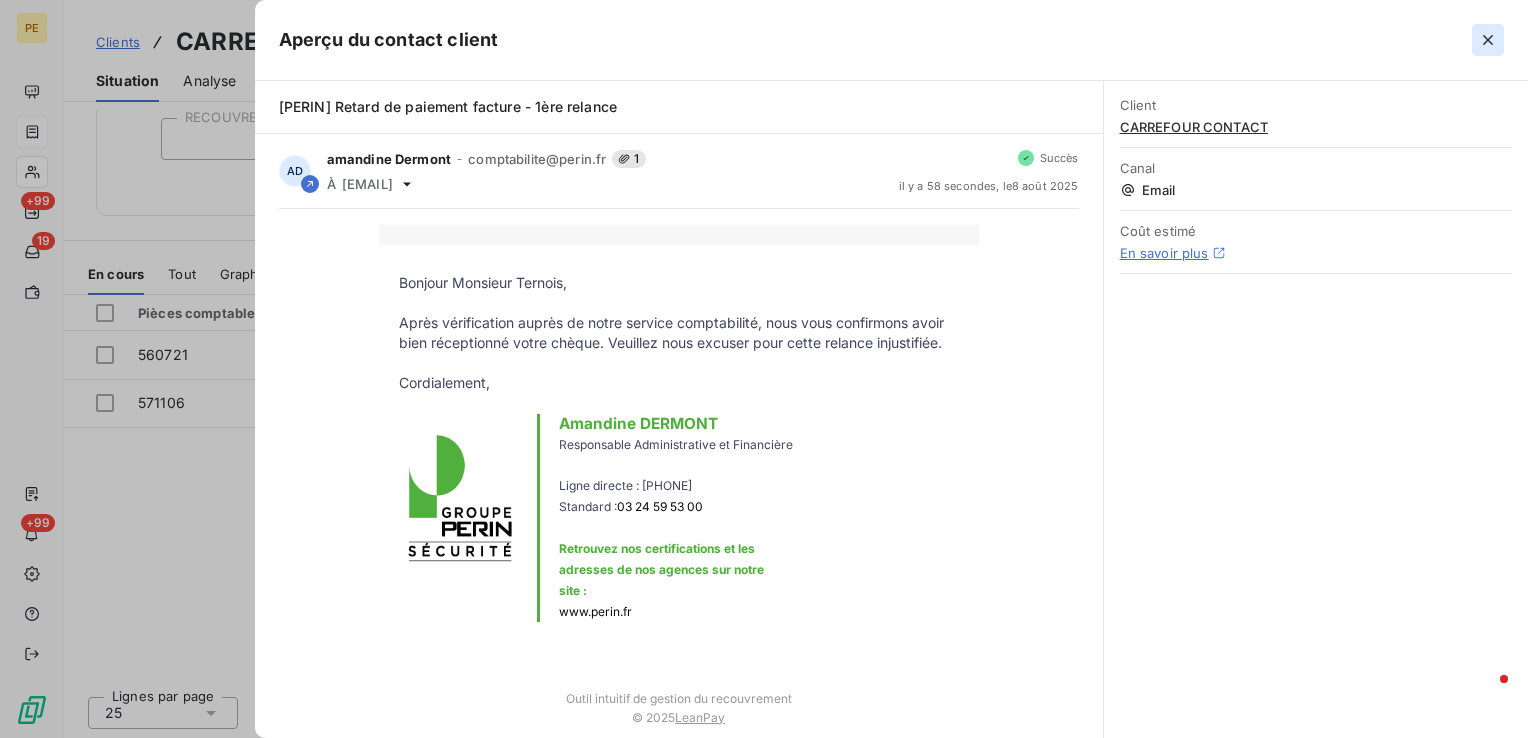 click 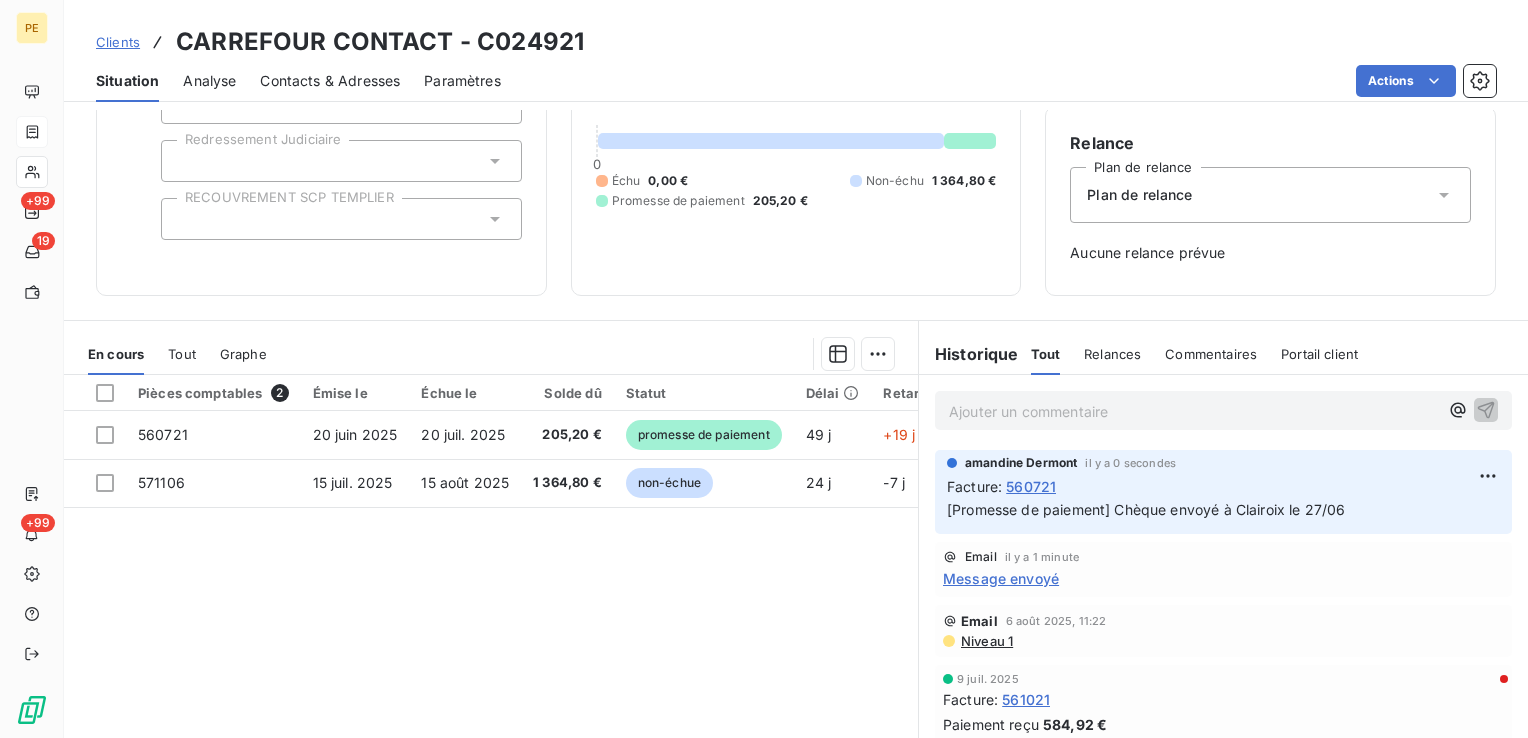 scroll, scrollTop: 0, scrollLeft: 0, axis: both 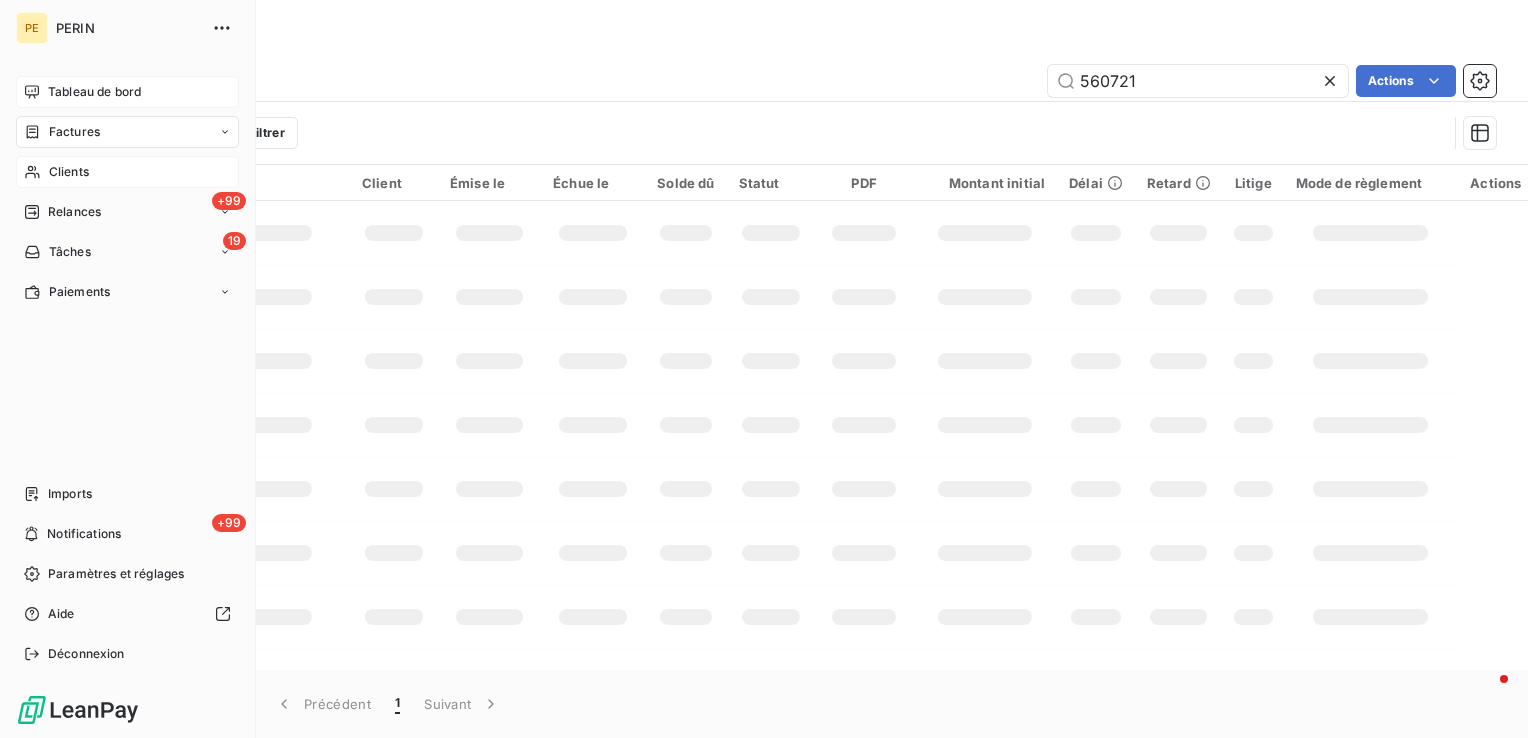 click on "Tableau de bord" at bounding box center (94, 92) 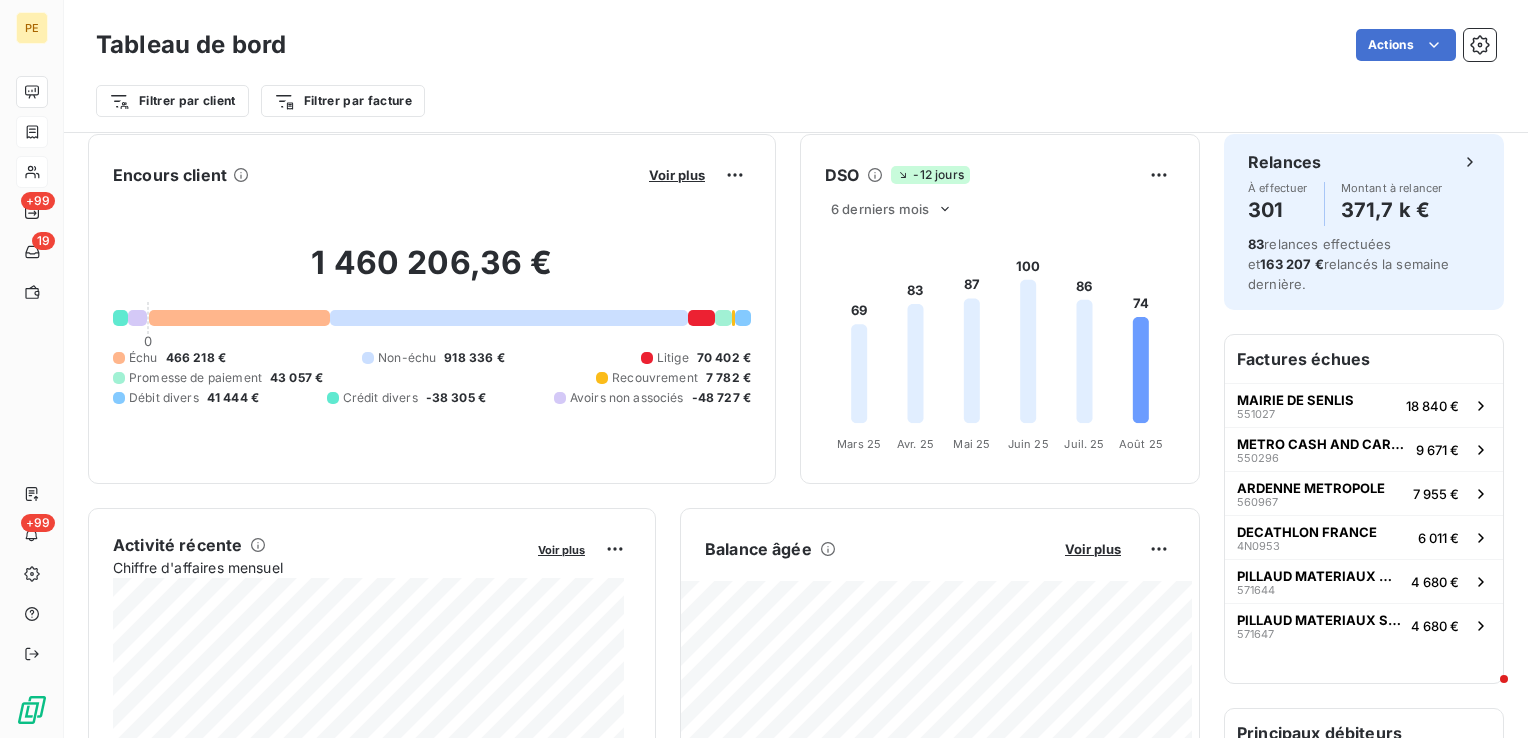 scroll, scrollTop: 0, scrollLeft: 0, axis: both 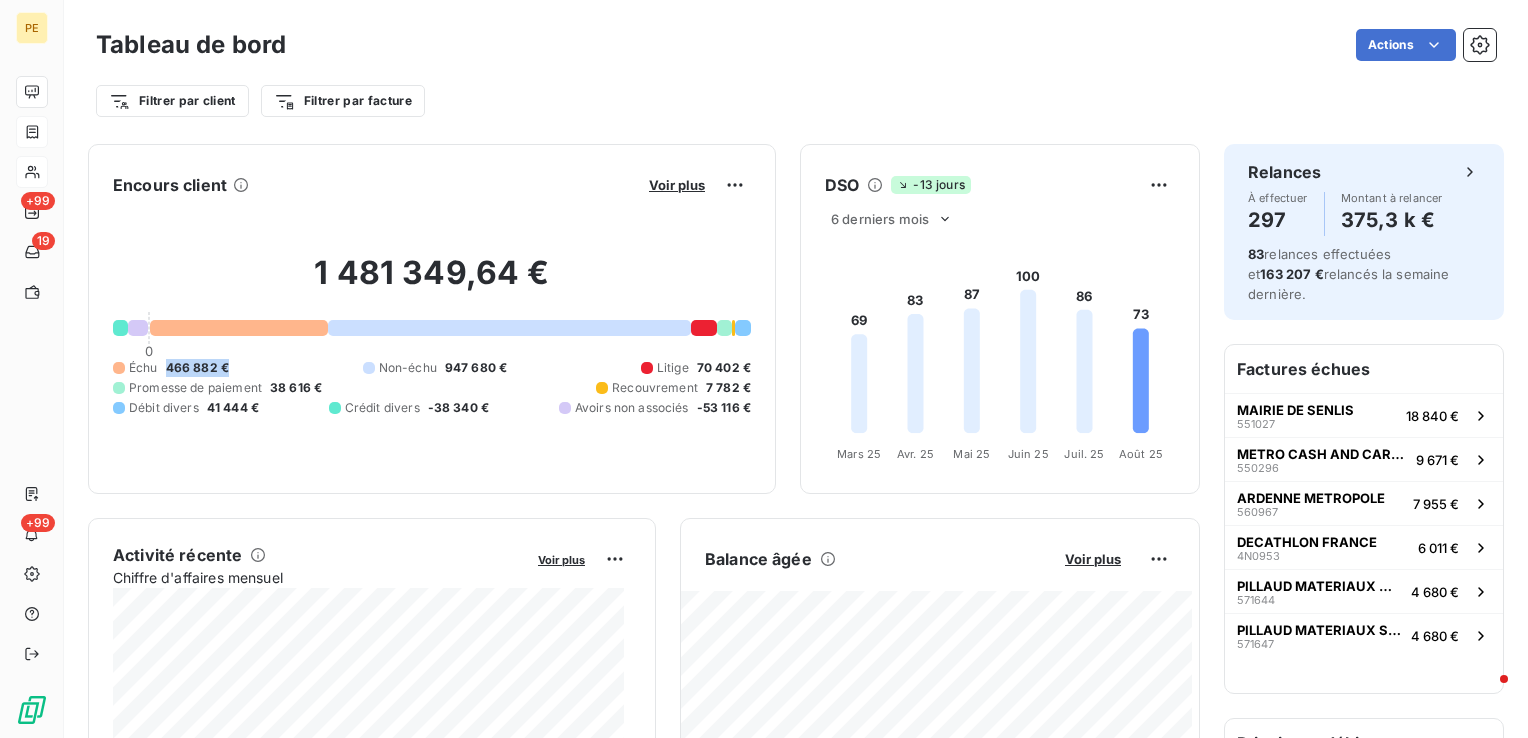 drag, startPoint x: 225, startPoint y: 364, endPoint x: 164, endPoint y: 364, distance: 61 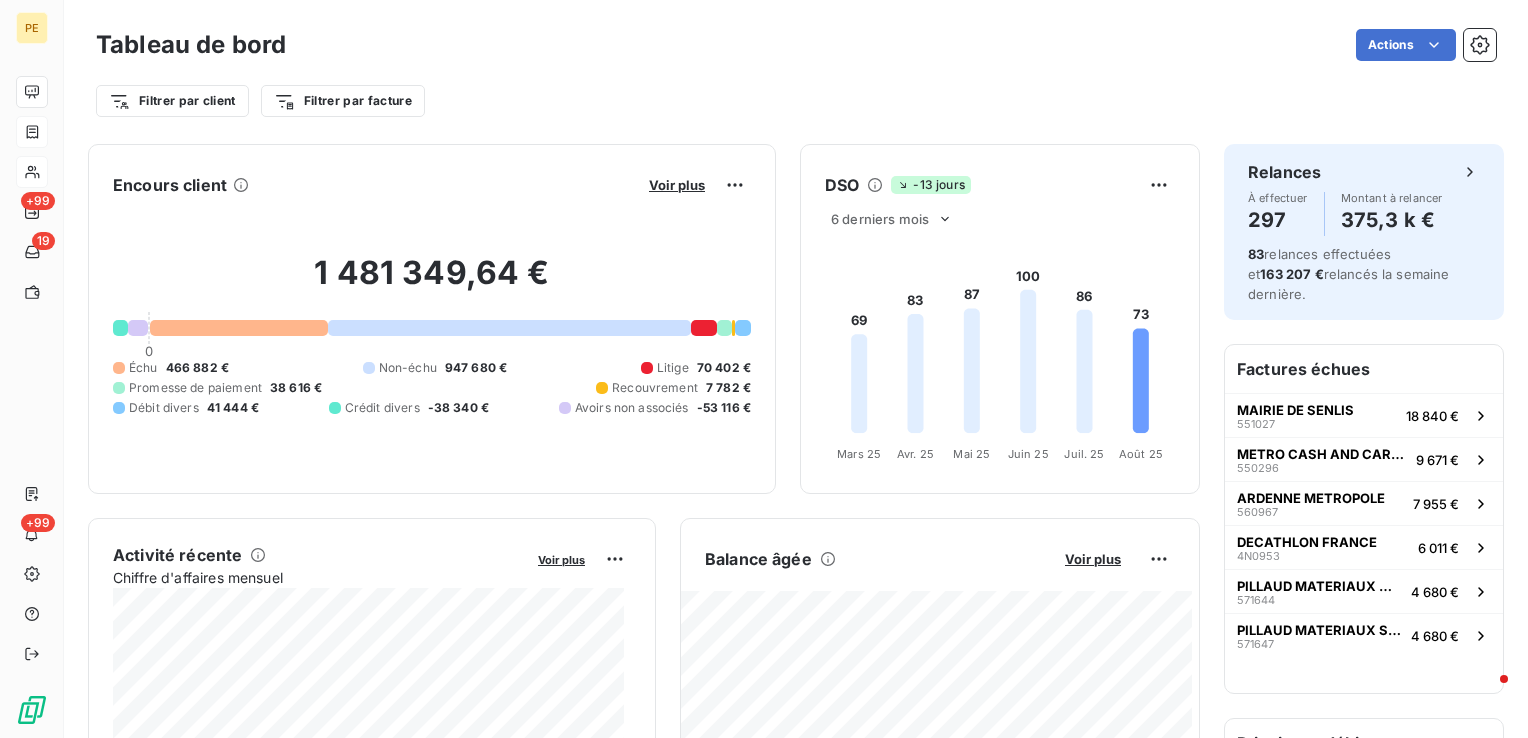 drag, startPoint x: 164, startPoint y: 364, endPoint x: 309, endPoint y: 450, distance: 168.5853 